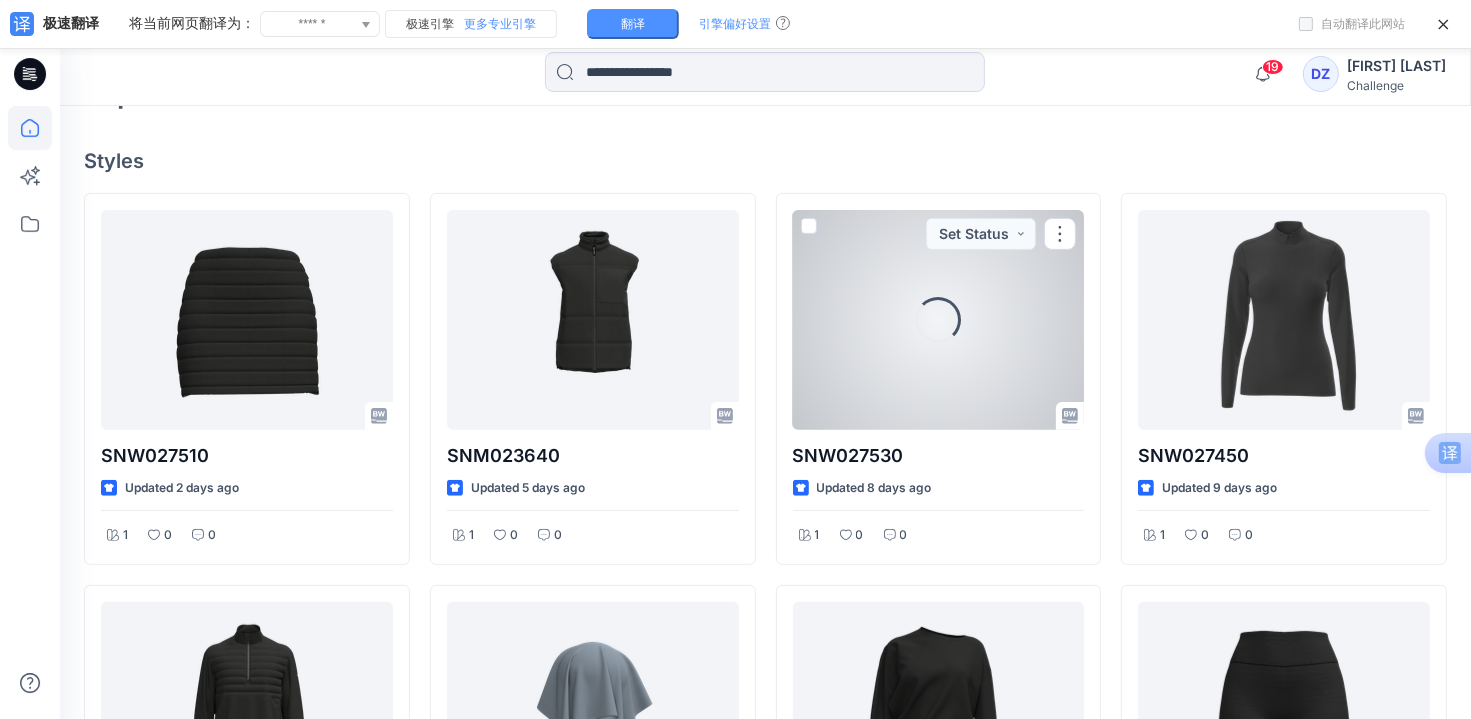 scroll, scrollTop: 536, scrollLeft: 0, axis: vertical 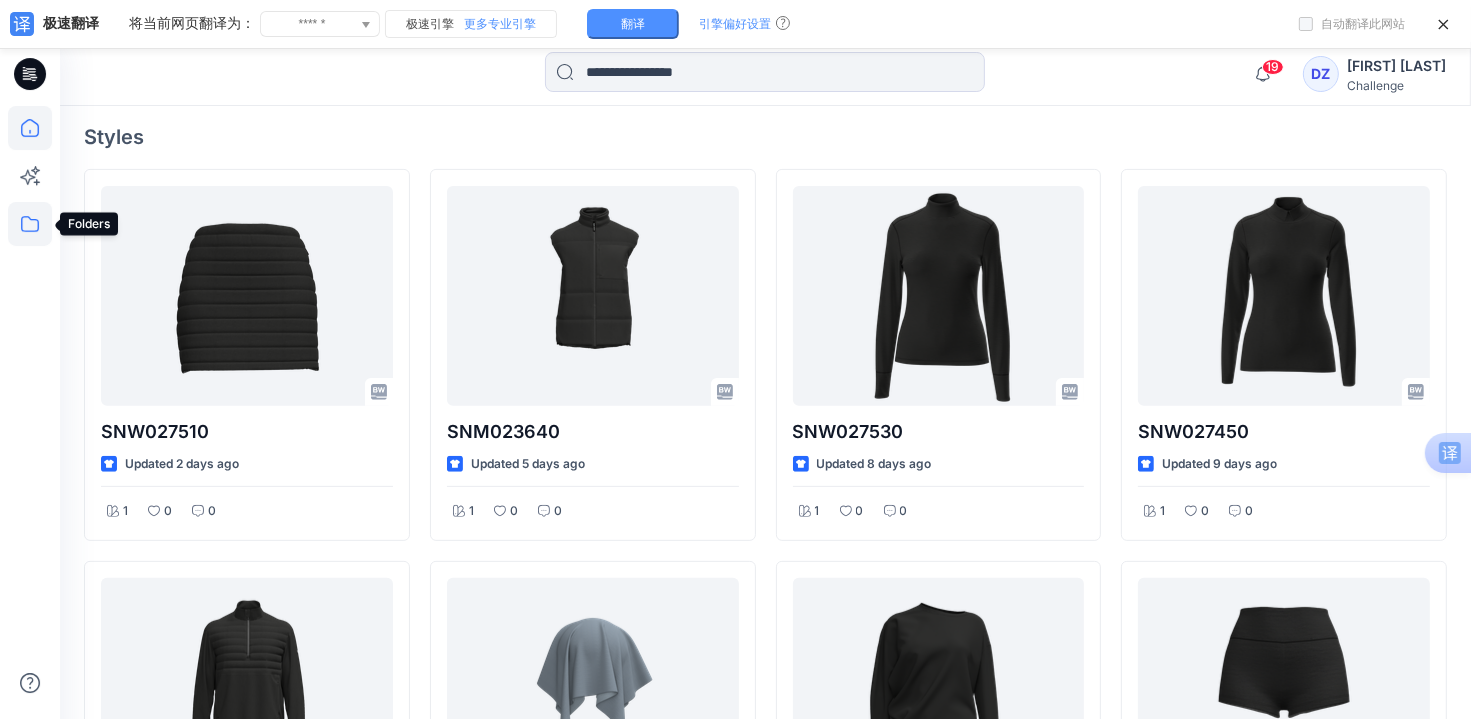 click 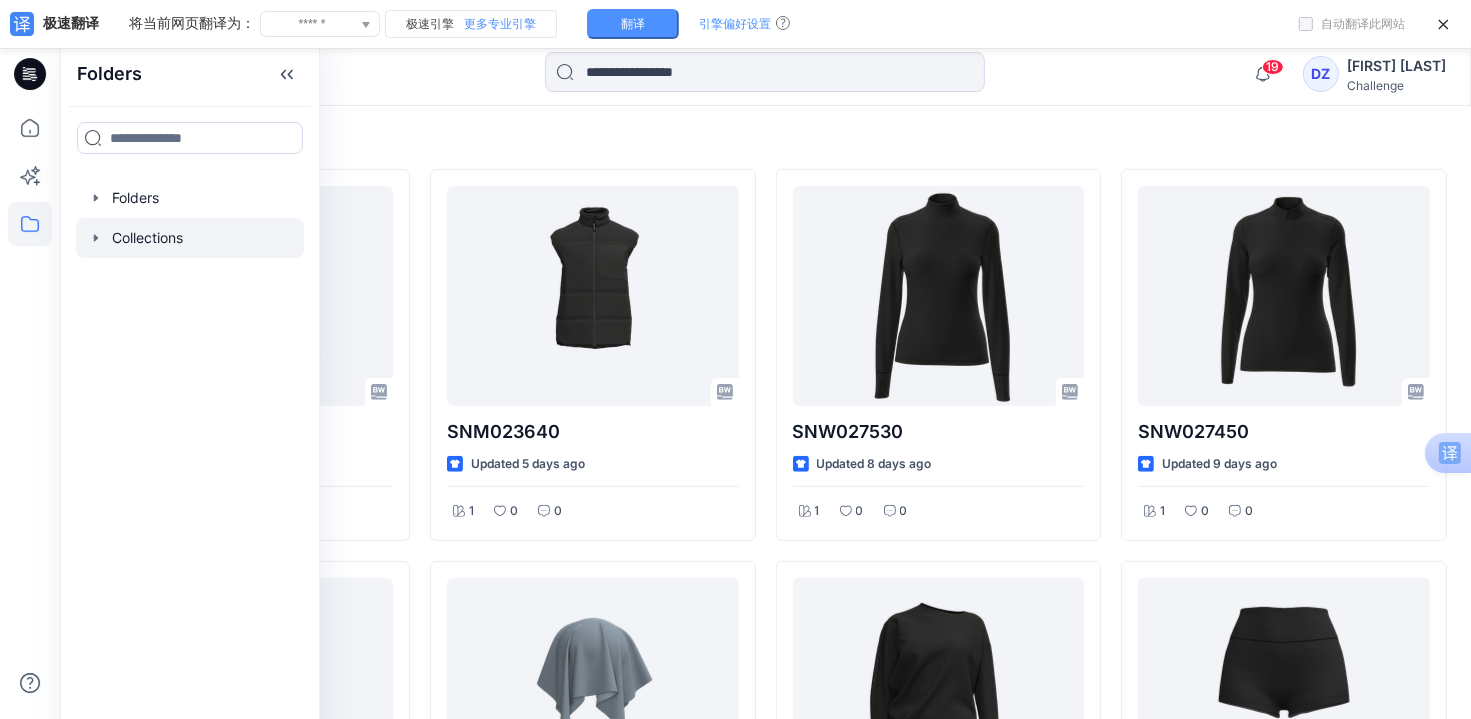 click at bounding box center [190, 238] 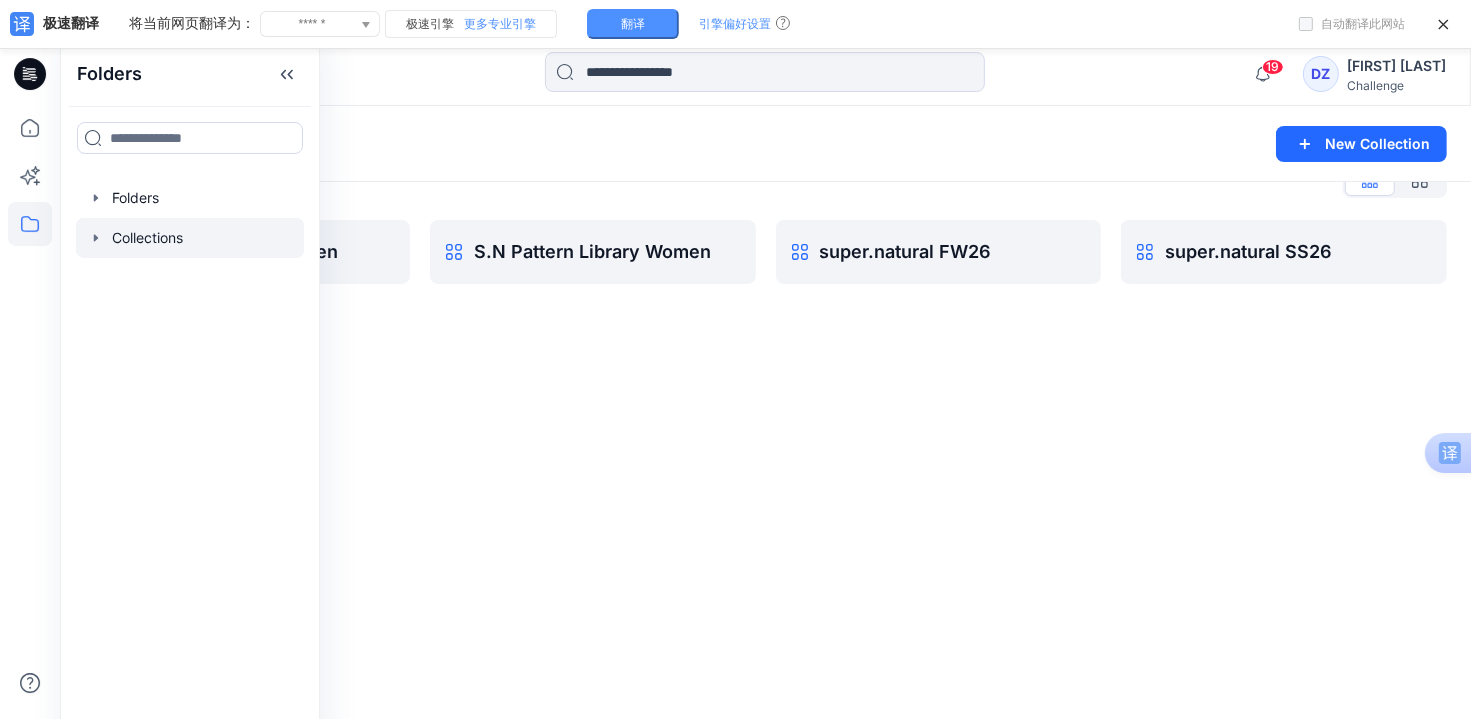 click on "Collections New Collection Collections List S.N Pattern Library  Men S.N Pattern Library Women super.natural FW26 super.natural SS26" at bounding box center (765, 391) 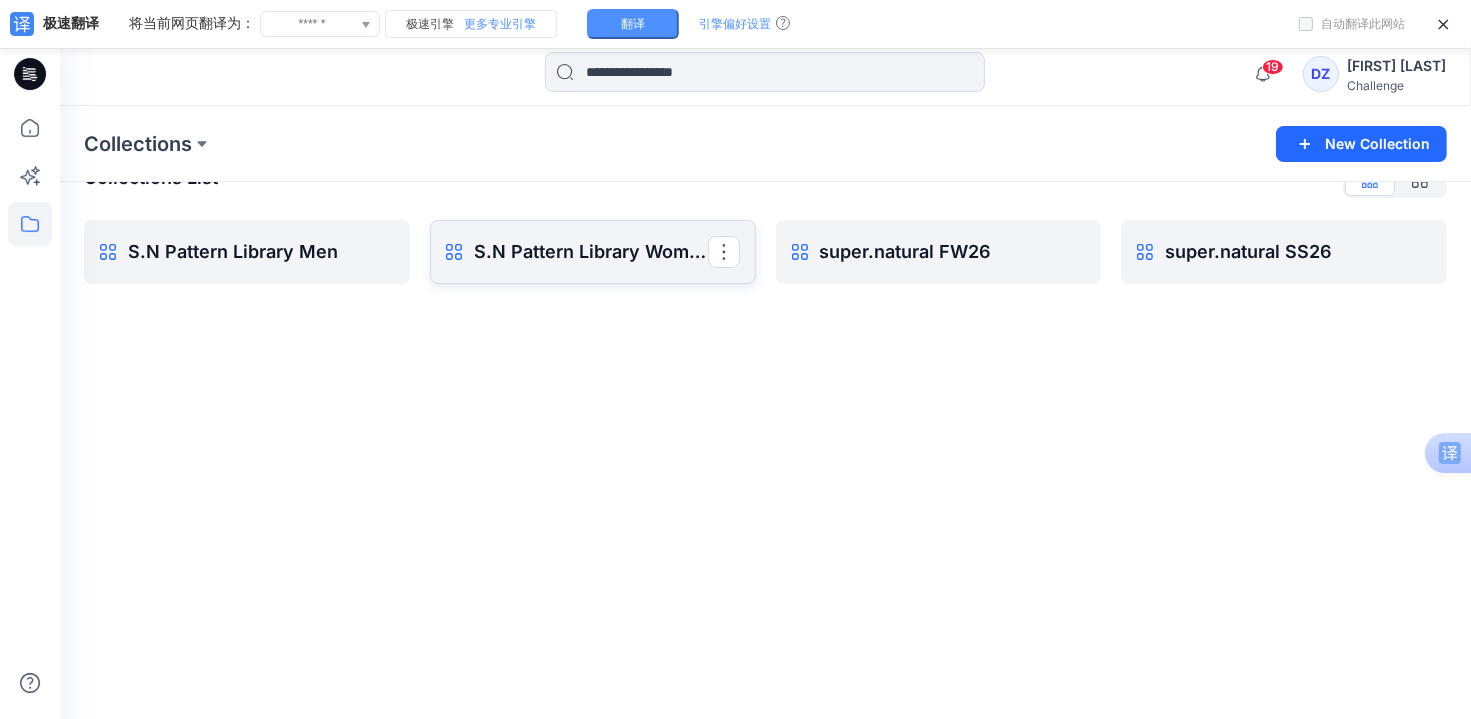 click on "S.N Pattern Library Women Rename Collection Clone Collection Present Collection Delete Collection" at bounding box center (593, 252) 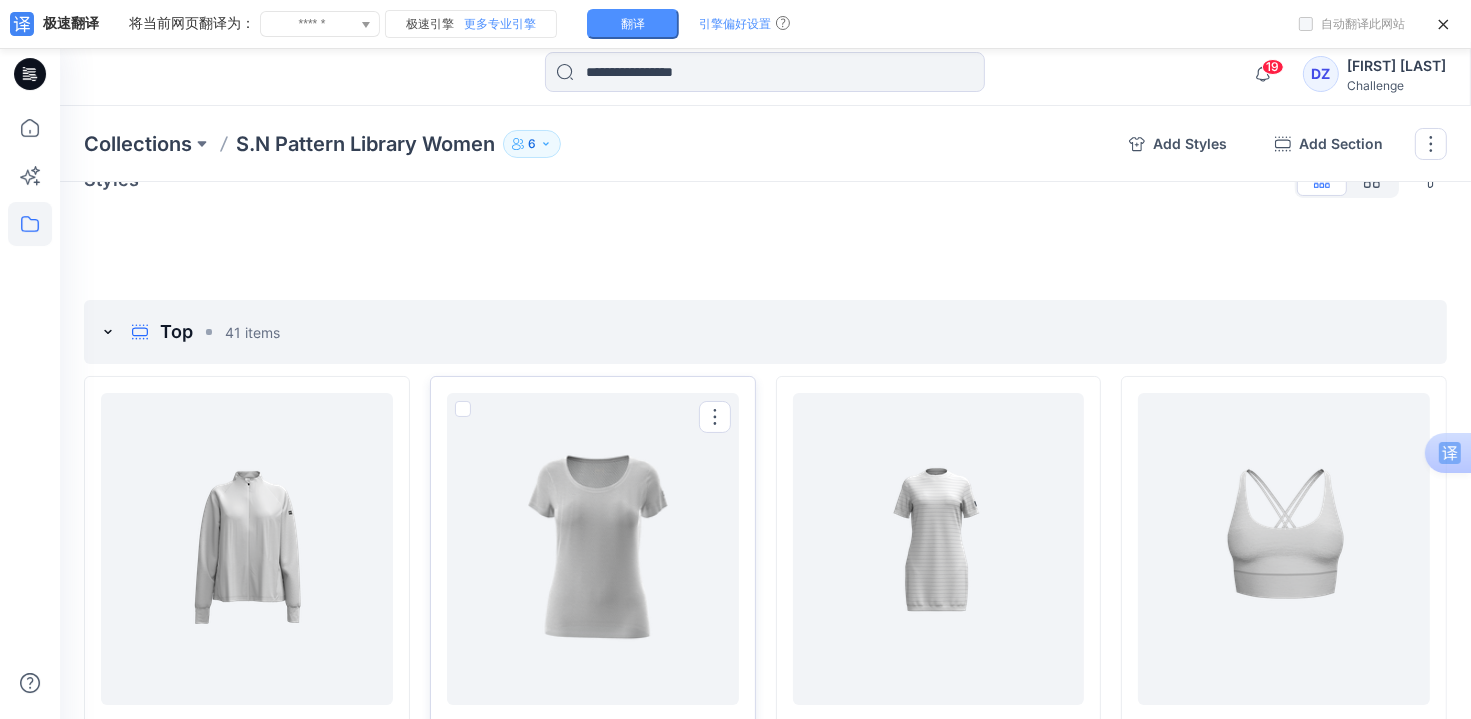 click at bounding box center [463, 409] 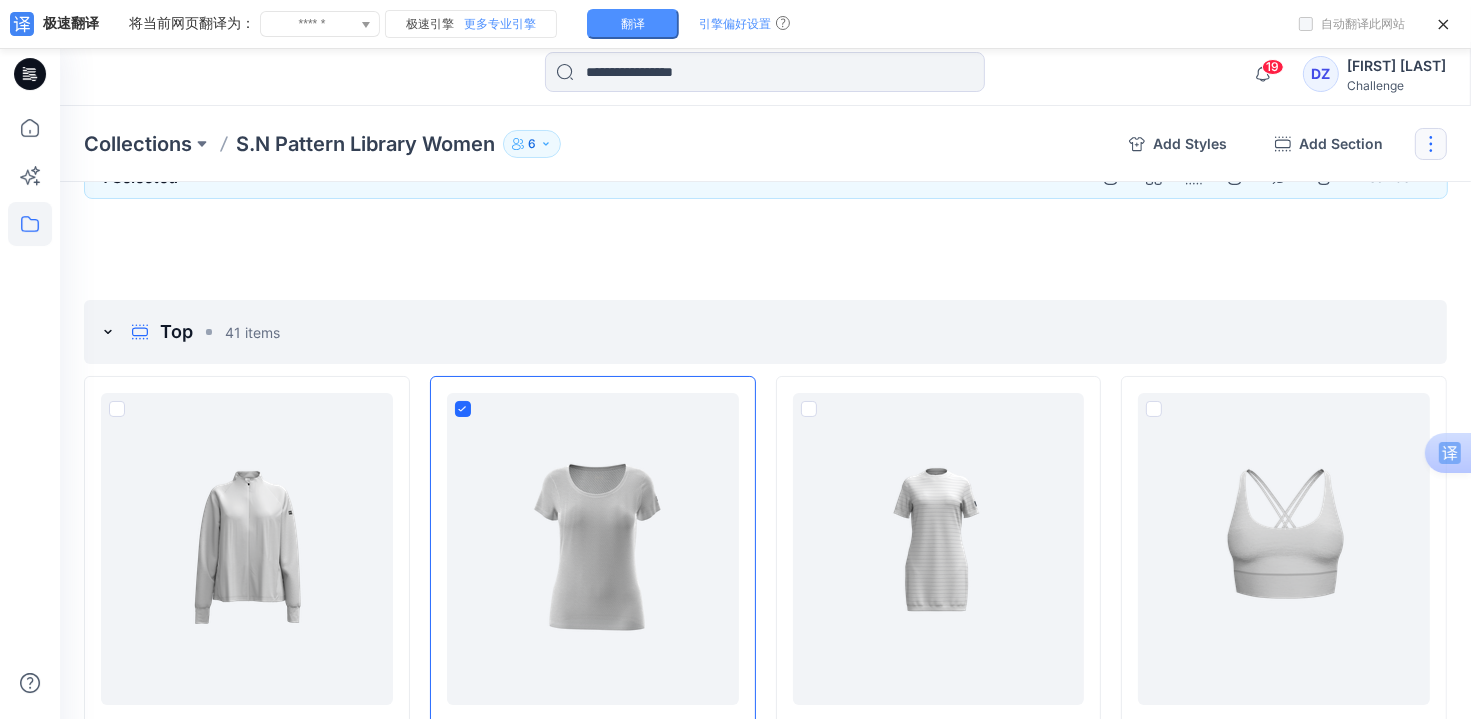 click at bounding box center (1431, 144) 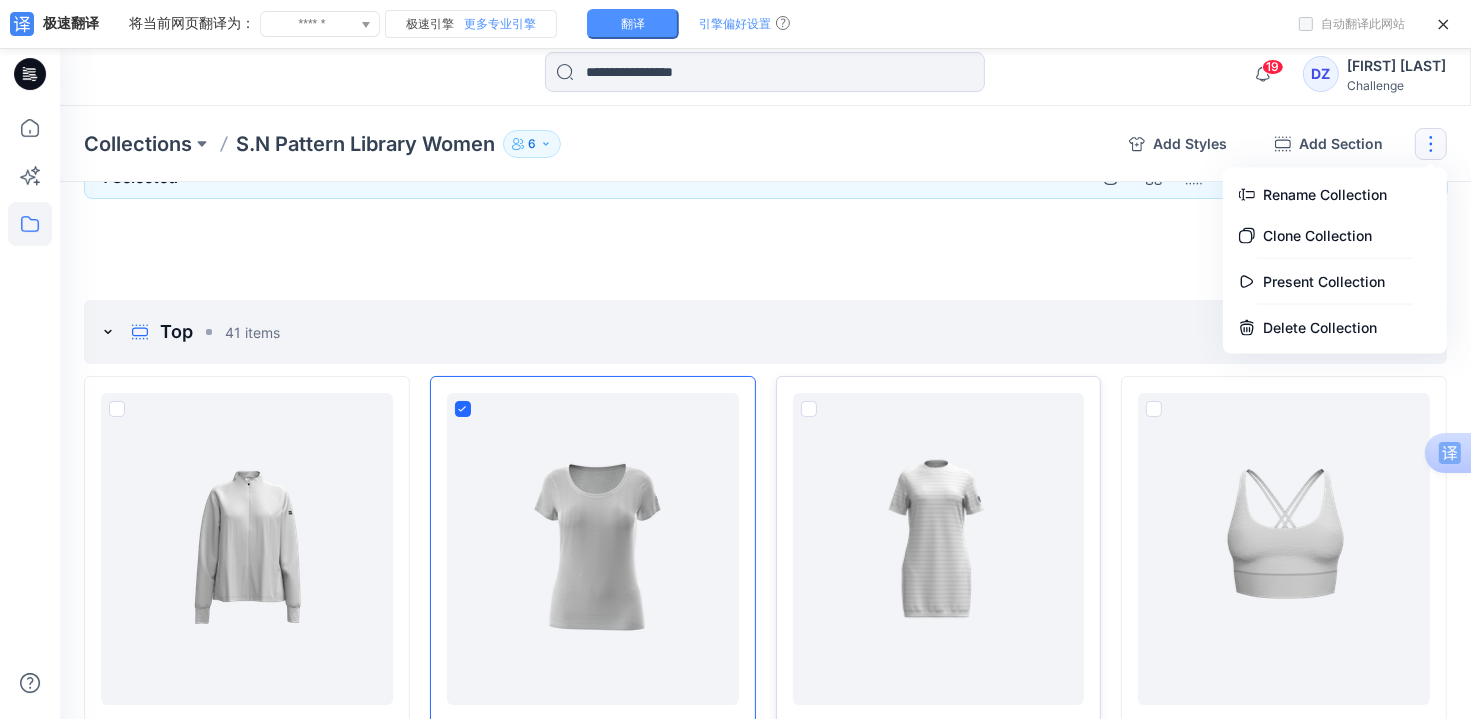 click at bounding box center (809, 409) 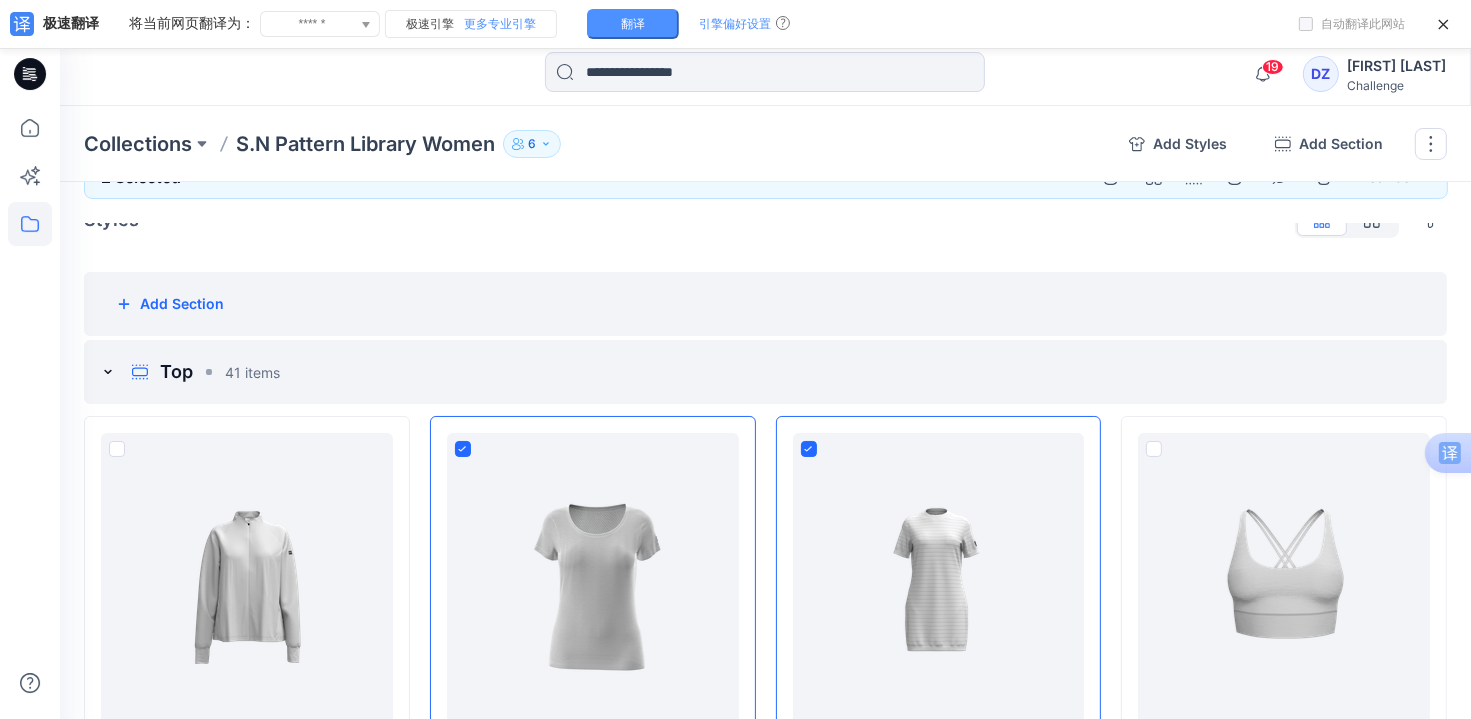 scroll, scrollTop: 0, scrollLeft: 0, axis: both 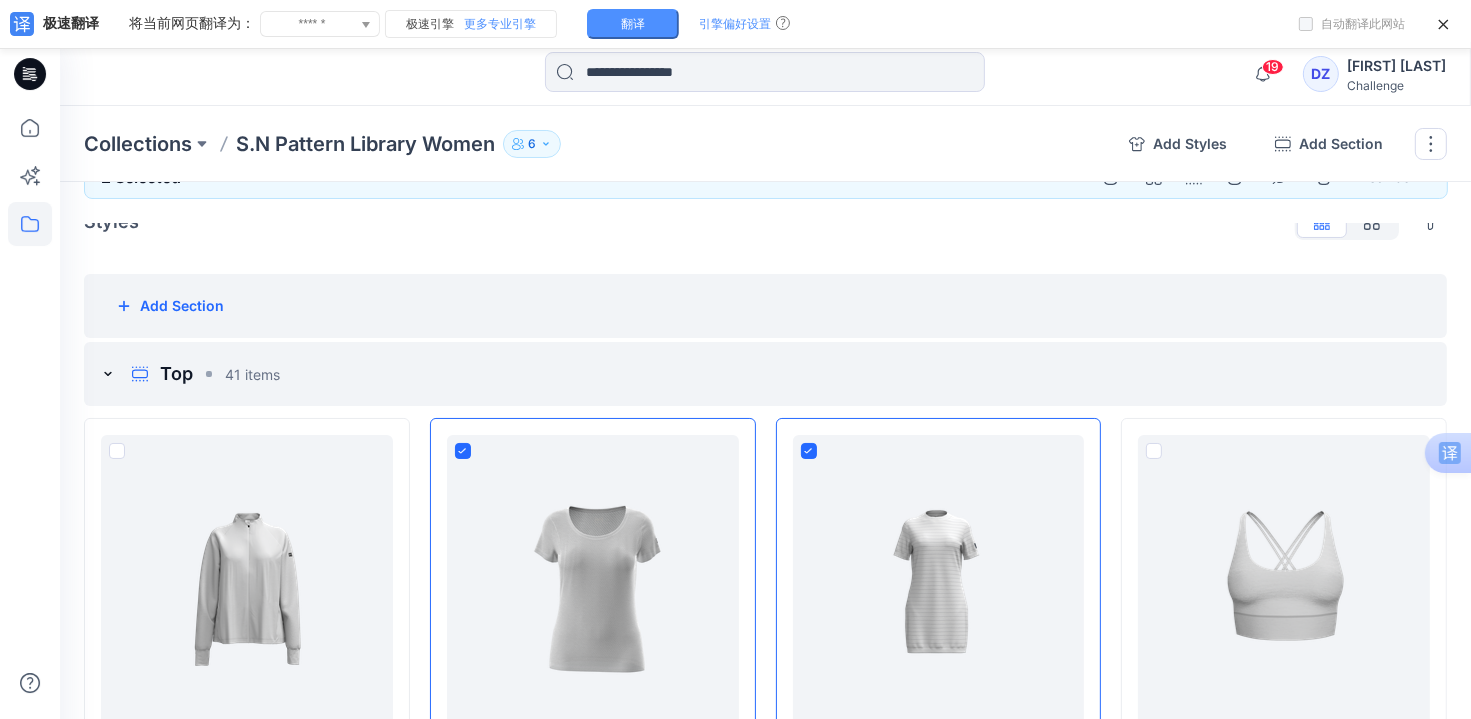 click on "Add Section" at bounding box center [765, 298] 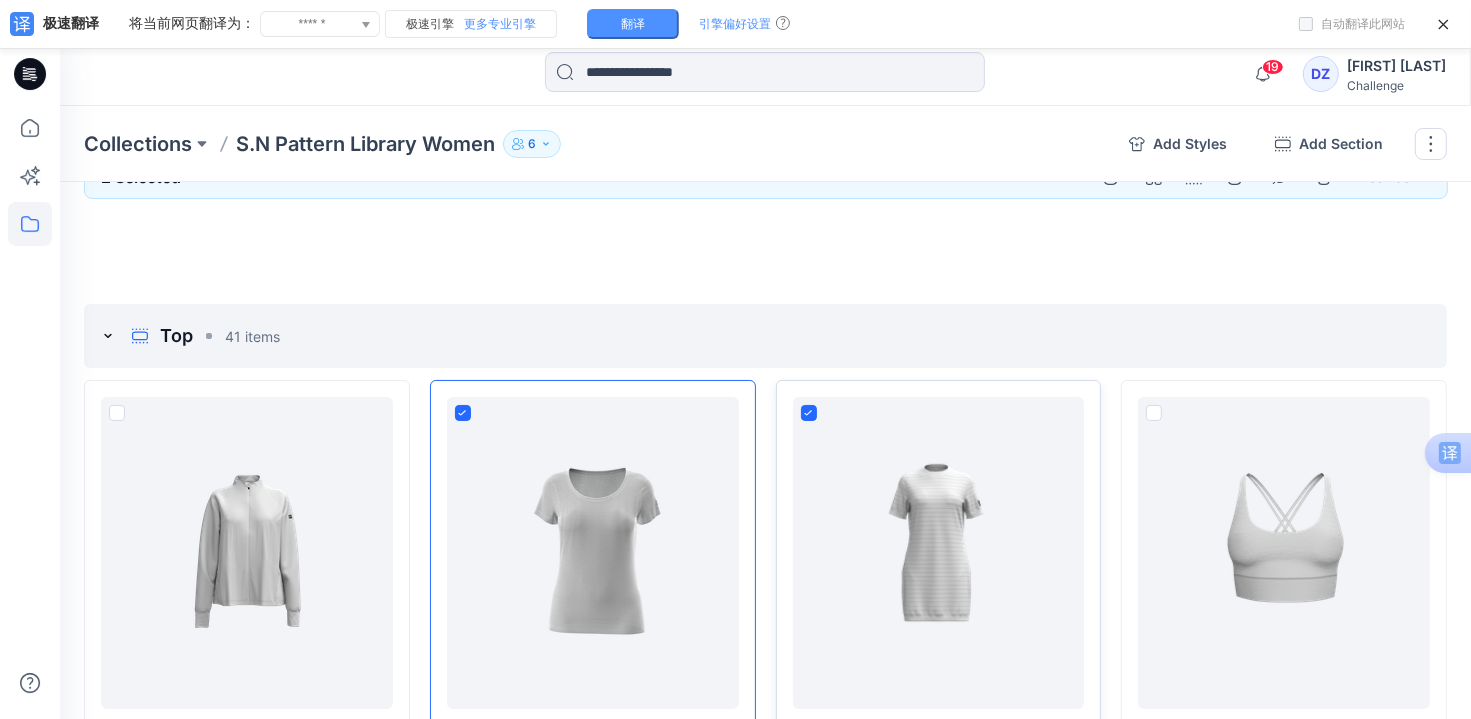 scroll, scrollTop: 0, scrollLeft: 0, axis: both 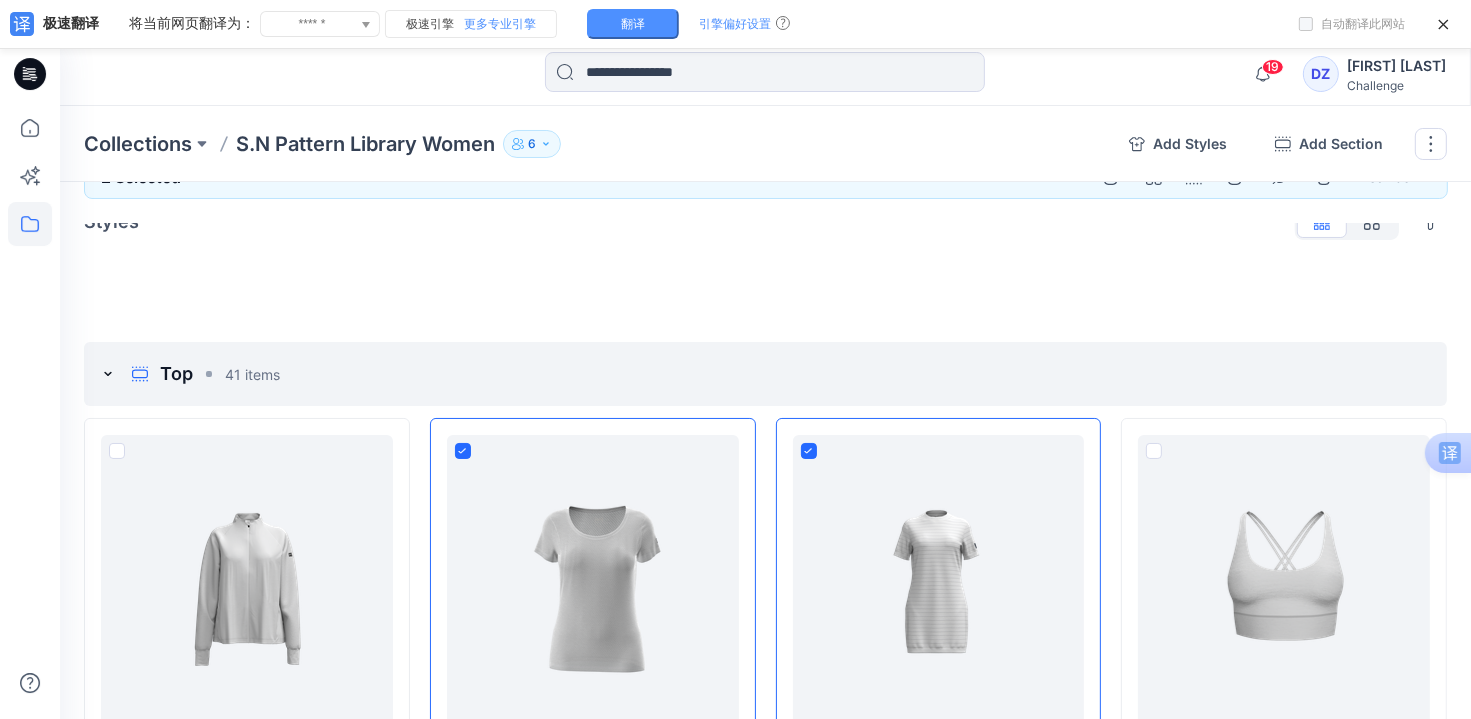 click on "Styles Hide Legacy Styles Add Section Top 41 items SNW026670 1 0 0 SNW026870 1 0 0 SNW026550 1 0 0 SNW026830 1 0 0 Jeans_003 1 0 0 SNWP03071 1 0 0 Loading... SNW020370 1 0 0 Loading... SNW024470 1 0 0 Loading... SNWO20770 1 0 0 Loading... SNW019050 1 0 0 SNW026770 1 0 0 SNW026430 1 0 0 SNW026630 1 0 0 SNW026650 1 0 0 SNW026590 1 0 0 SNWP04016 1 0 0 Loading... SNW023770 1 0 0 Loading... SNW016410 1 0 0 Loading... SNW018710 1 0 0 Loading... SNW006570 1 0 0 SNW026570 1 0 0 SNW026410 1 0 0 SNW026710 NO 1 0 0 SNW026470 1 0 0 SNW023770 1 0 0 SNW020330 1 0 0 Loading... SNW021570 1 0 0 Loading... SNW017170 1 0 0 Loading... SNW019810 1 0 0 Loading... SNW023470 1 0 0 SNW026450 1 0 0 SNW026530 1 0 0 SNW026750 1 0 0 SNW026790 1 0 0 SNW013470 1 0 0 SNW020350 1 0 0 Loading... SNW021530 1 0 0 Loading... SNW018690 1 0 0 Loading... SNW018430 1 0 0 Loading... SNW004990 1 0 0 Loading... Add Section Bottom 10 items SNW020410 1 0 0 SNW021490 1 0 0 SNW020270 1 0 0 SNW020430 1 0 0 SNW012930 1 0 0 SNW022130 1 0 0 SNW023790 1 0 0 1 0" at bounding box center (765, 3394) 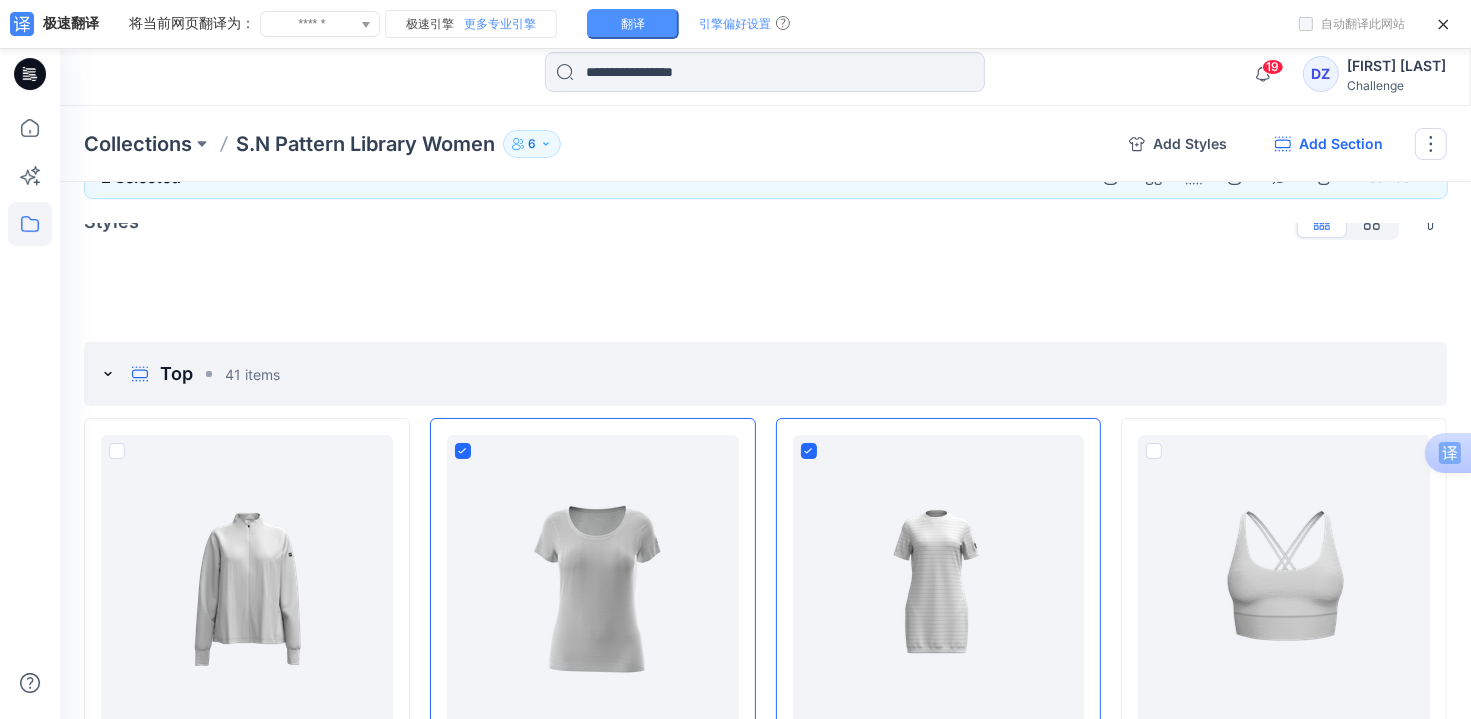 click on "Add Section" at bounding box center [1329, 144] 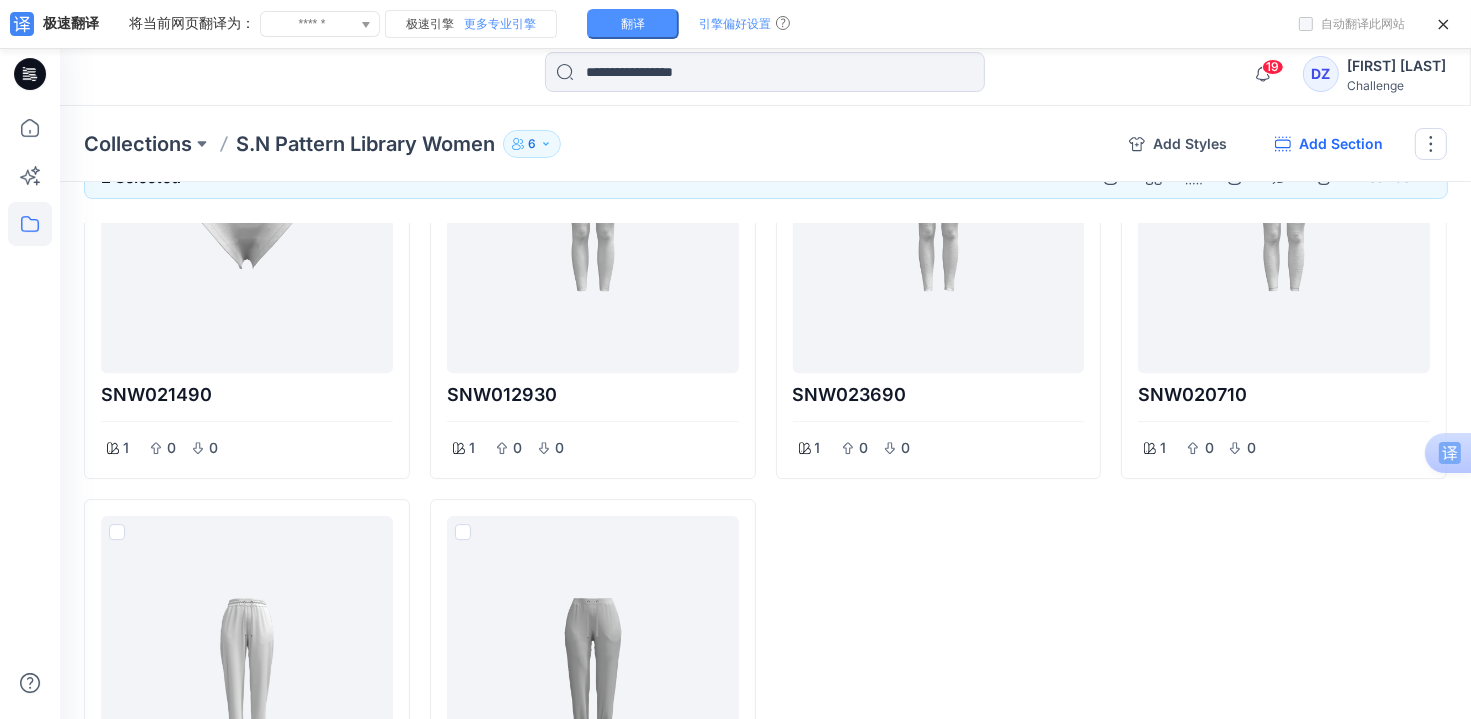 scroll, scrollTop: 5960, scrollLeft: 0, axis: vertical 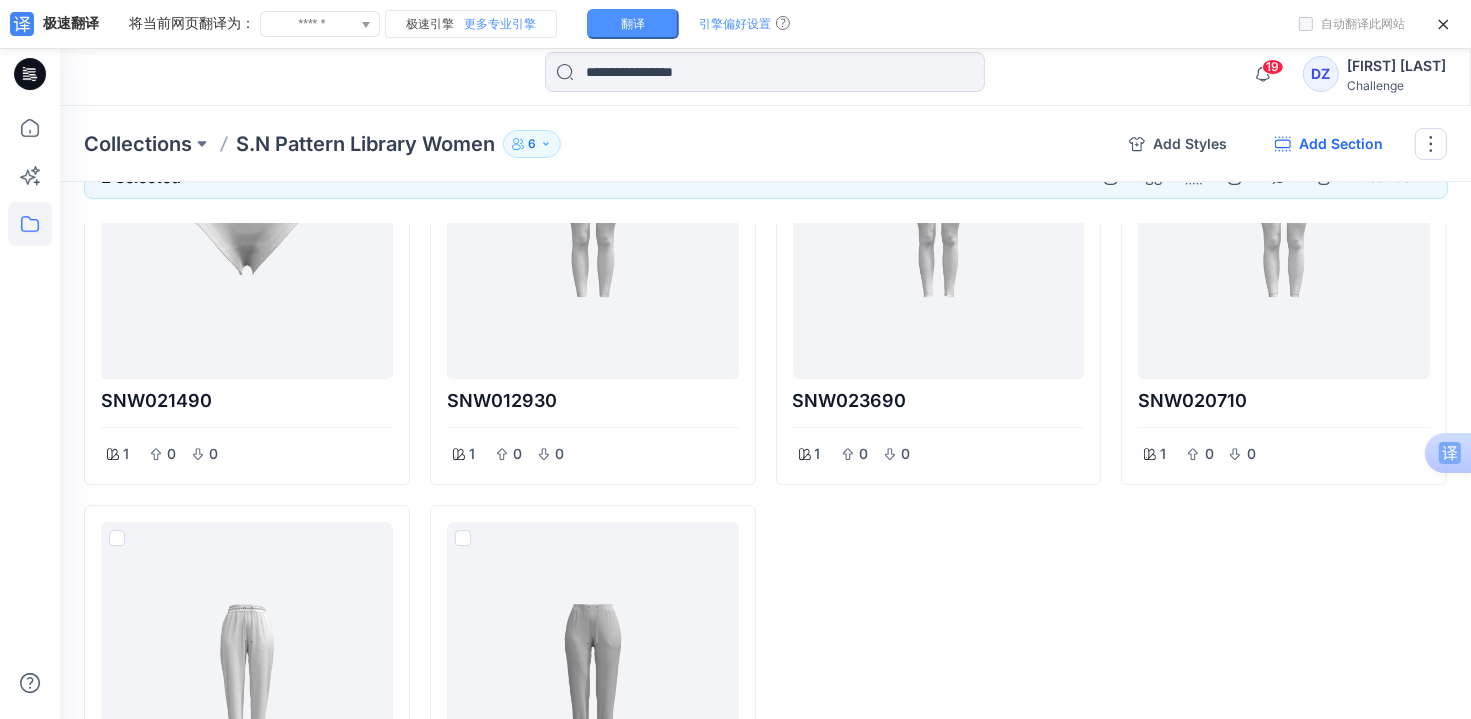 click on "Add Section" at bounding box center [1329, 144] 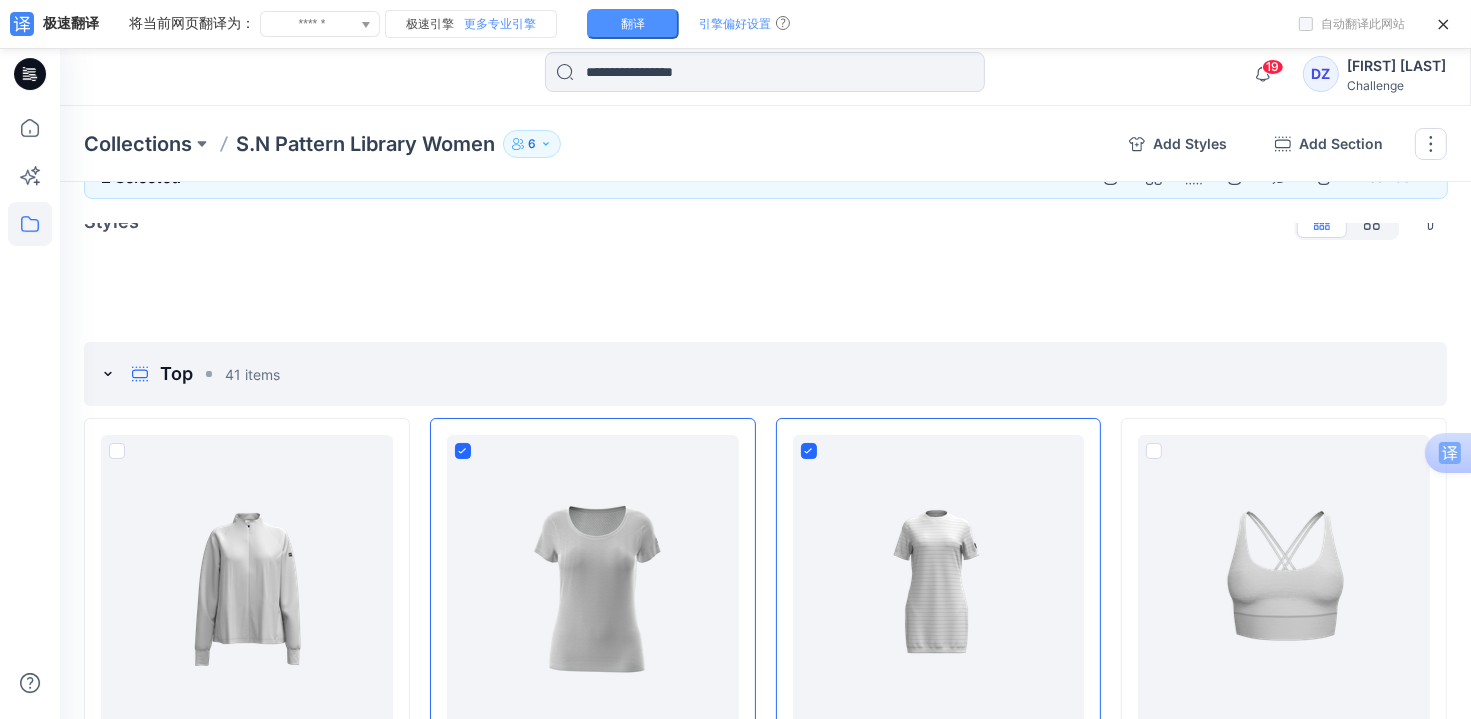 scroll, scrollTop: 0, scrollLeft: 0, axis: both 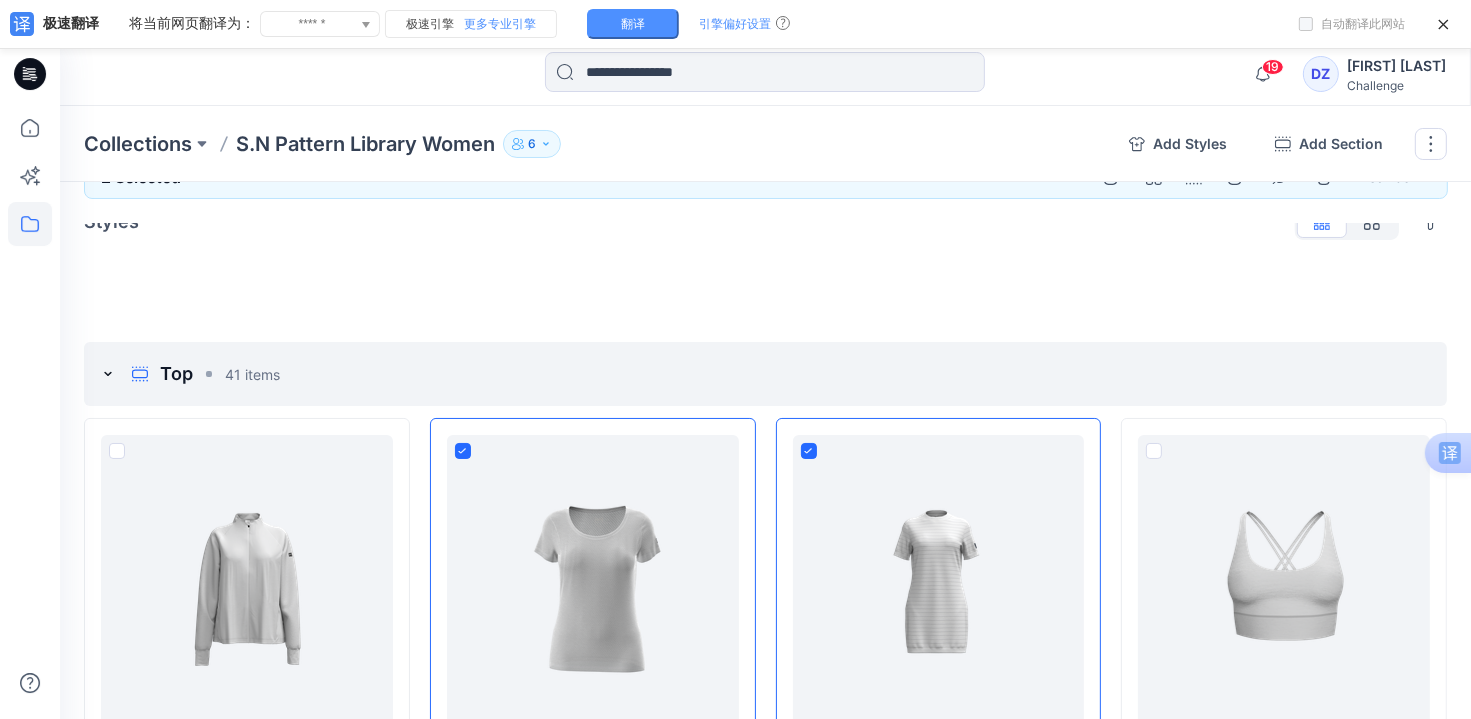 click on "Styles Hide Legacy Styles Add Section Top 41 items SNW026670 1 0 0 SNW026870 1 0 0 SNW026550 1 0 0 SNW026830 1 0 0 Jeans_003 1 0 0 SNWP03071 1 0 0 SNW020370 1 0 0 SNW024470 1 0 0 SNWO20770 1 0 0 SNW019050 1 0 0 SNW020890 1 0 0 SNW026770 1 0 0 SNW026430 1 0 0 SNW026630 1 0 0 SNW026650 1 0 0 SNW026590 1 0 0 SNWP04016 1 0 0 SNW023770 1 0 0 SNW016410 1 0 0 SNW018710 1 0 0 SNW006570 1 0 0 SNW026570 1 0 0 SNW026410 1 0 0 SNW026710 NO 1 0 0 SNW026470 1 0 0 SNW023770 1 0 0 SNW020330 1 0 0 SNW021570 1 0 0 SNW017170 1 0 0 SNW019810 1 0 0 SNW023470 1 0 0 SNW026450 1 0 0 SNW026530 1 0 0 SNW026750 1 0 0 SNW026790 1 0 0 SNW013470 1 0 0 SNW020350 1 0 0 SNW021530 1 0 0 SNW018690 1 0 0 SNW018430 1 0 0 SNW004990 1 0 0 Add Section Bottom 10 items SNW020410 1 0 0 SNW021490 1 0 0 SNW020270 1 0 0 SNW020430 1 0 0 SNW012930 1 0 0 SNW022130 1 0 0 SNW023790 1 0 0 SNW023690 1 0 0 SNW021410 1 0 0 SNW020710 1 0 0 Add Section" at bounding box center [765, 3591] 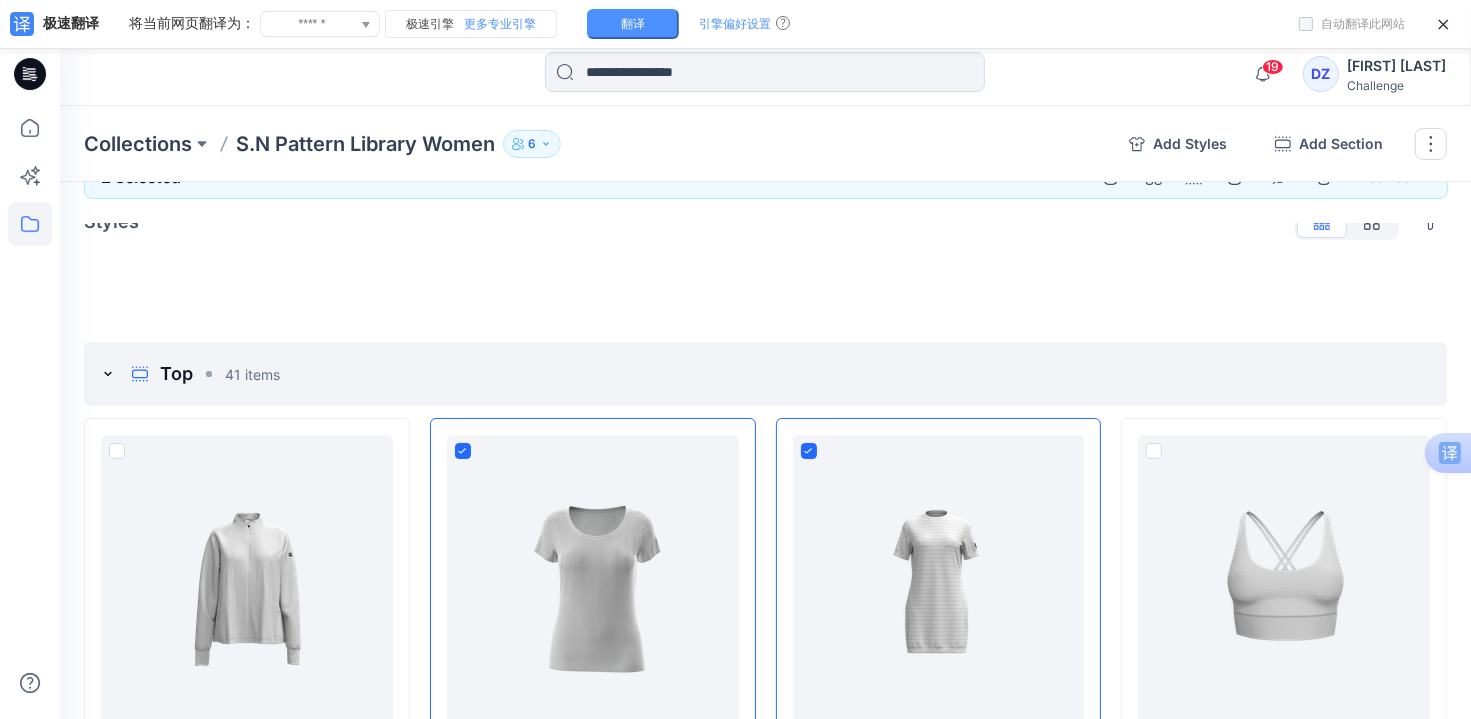 drag, startPoint x: 1088, startPoint y: 152, endPoint x: 1097, endPoint y: 119, distance: 34.20526 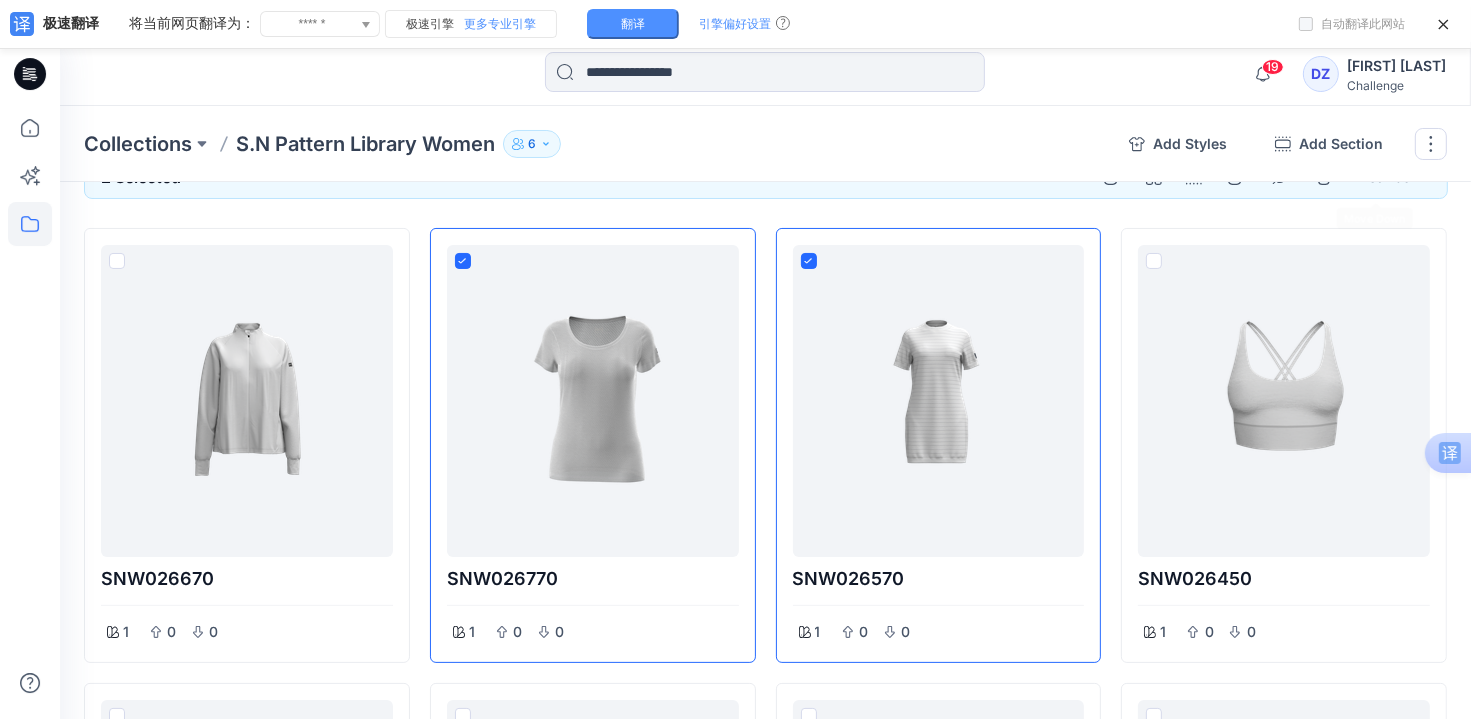 scroll, scrollTop: 0, scrollLeft: 0, axis: both 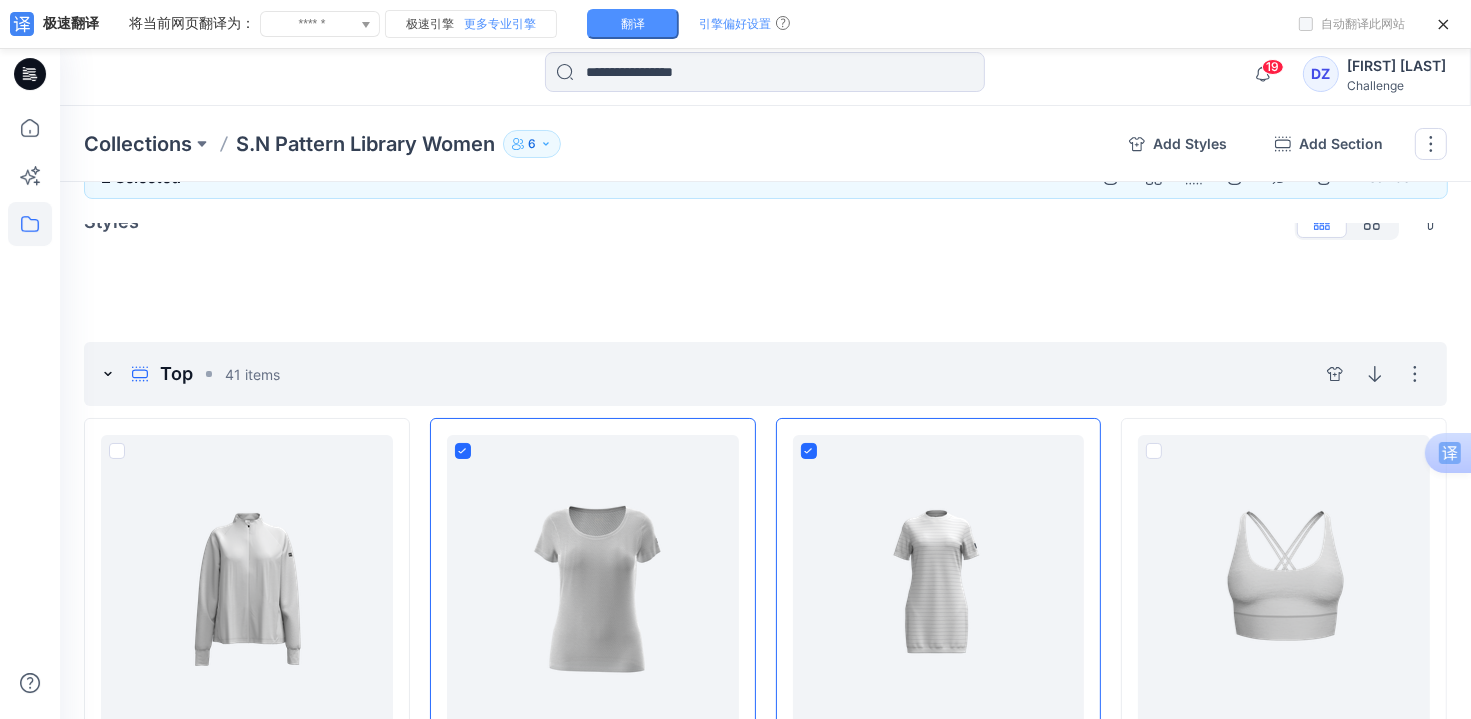 click on "Top 41 items Hide section Delete section" at bounding box center [765, 374] 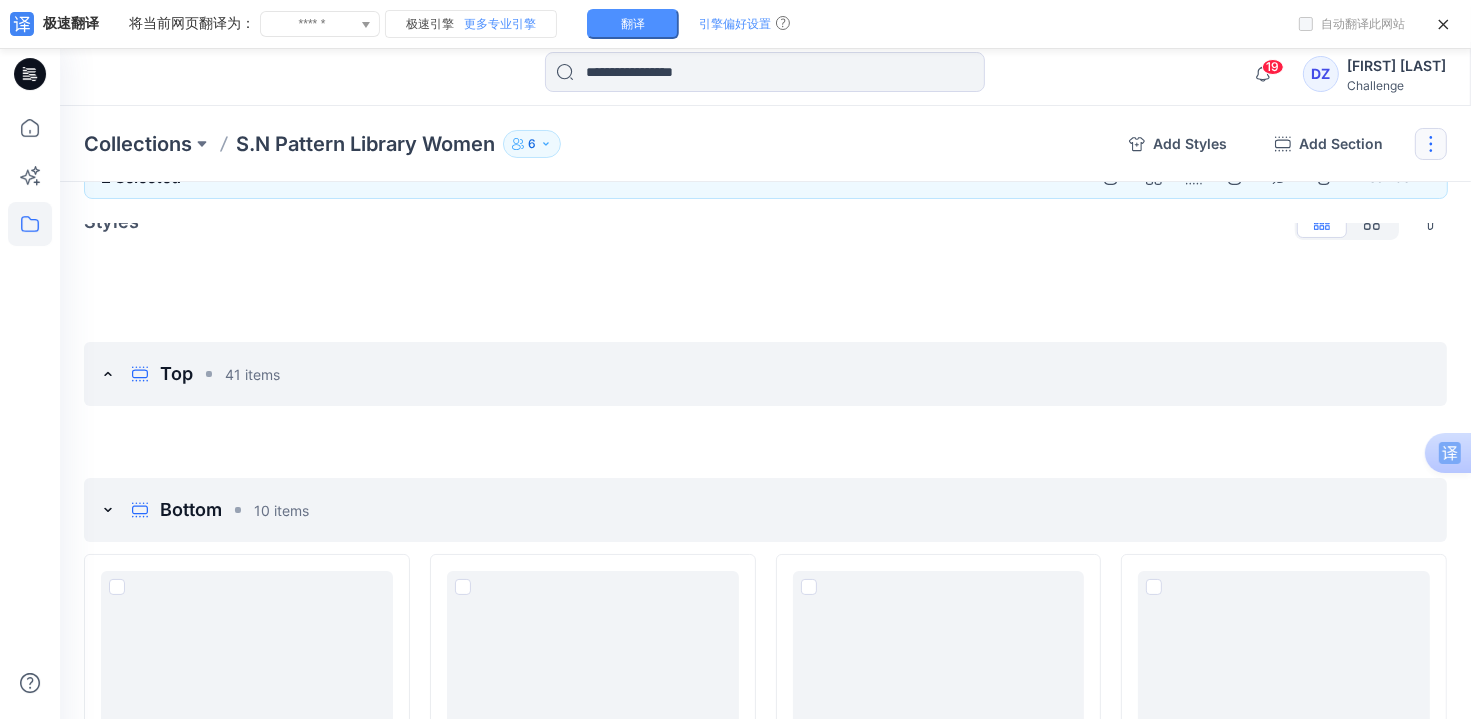 click at bounding box center [1431, 144] 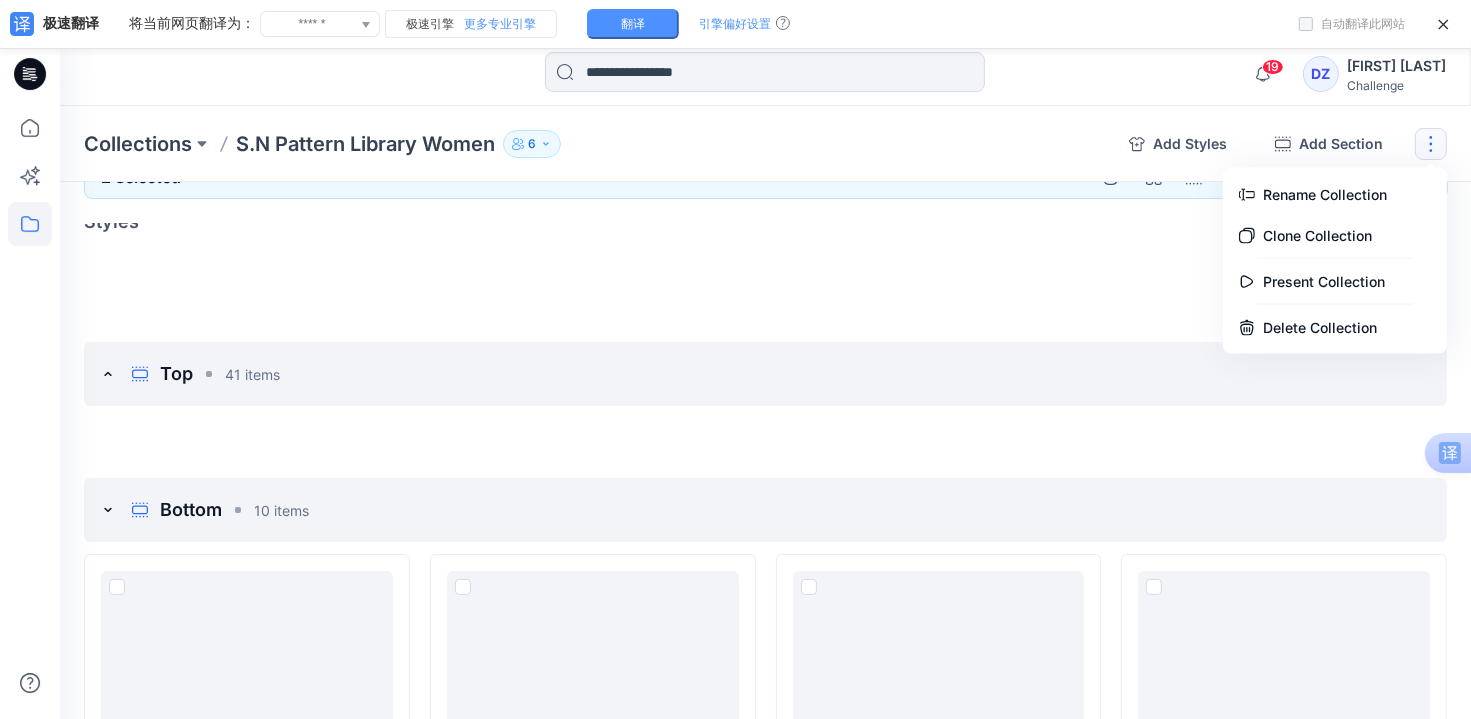 click at bounding box center [765, 266] 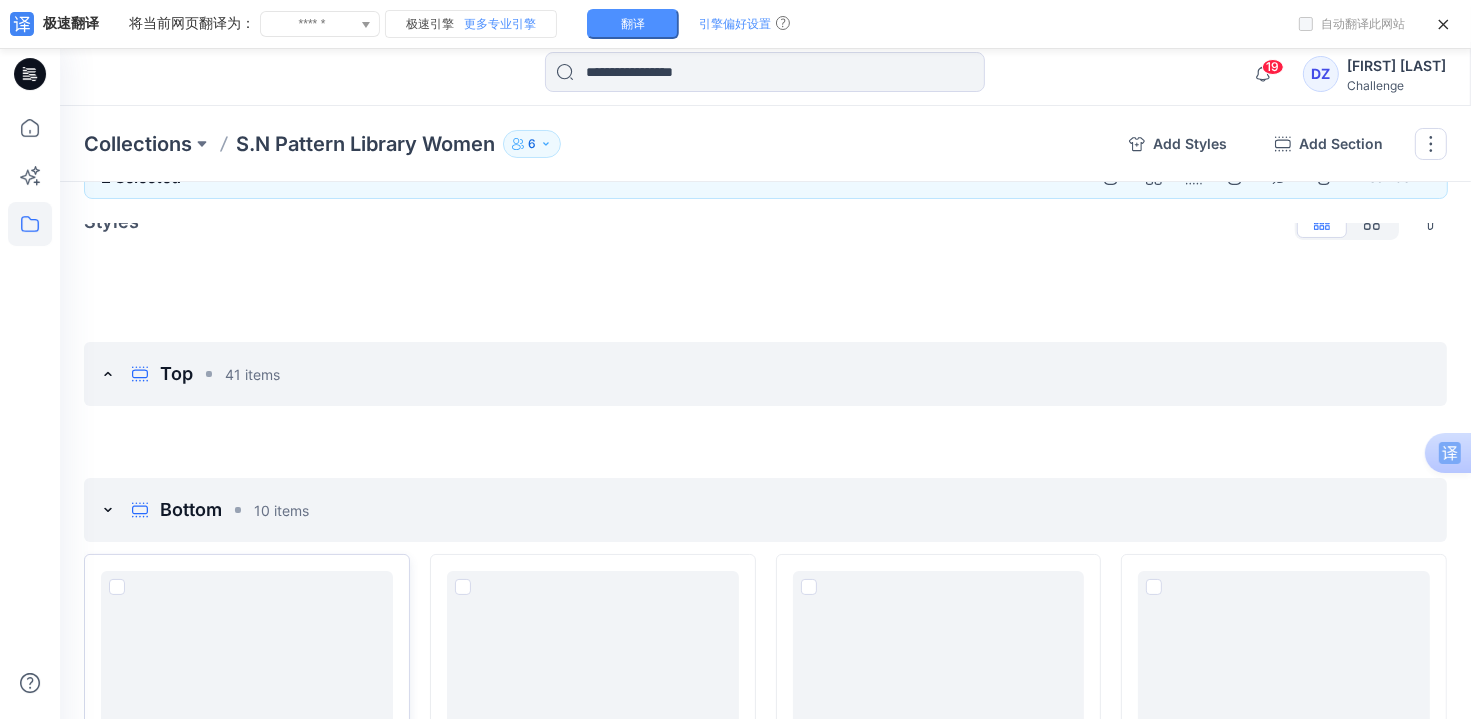 click at bounding box center [247, 727] 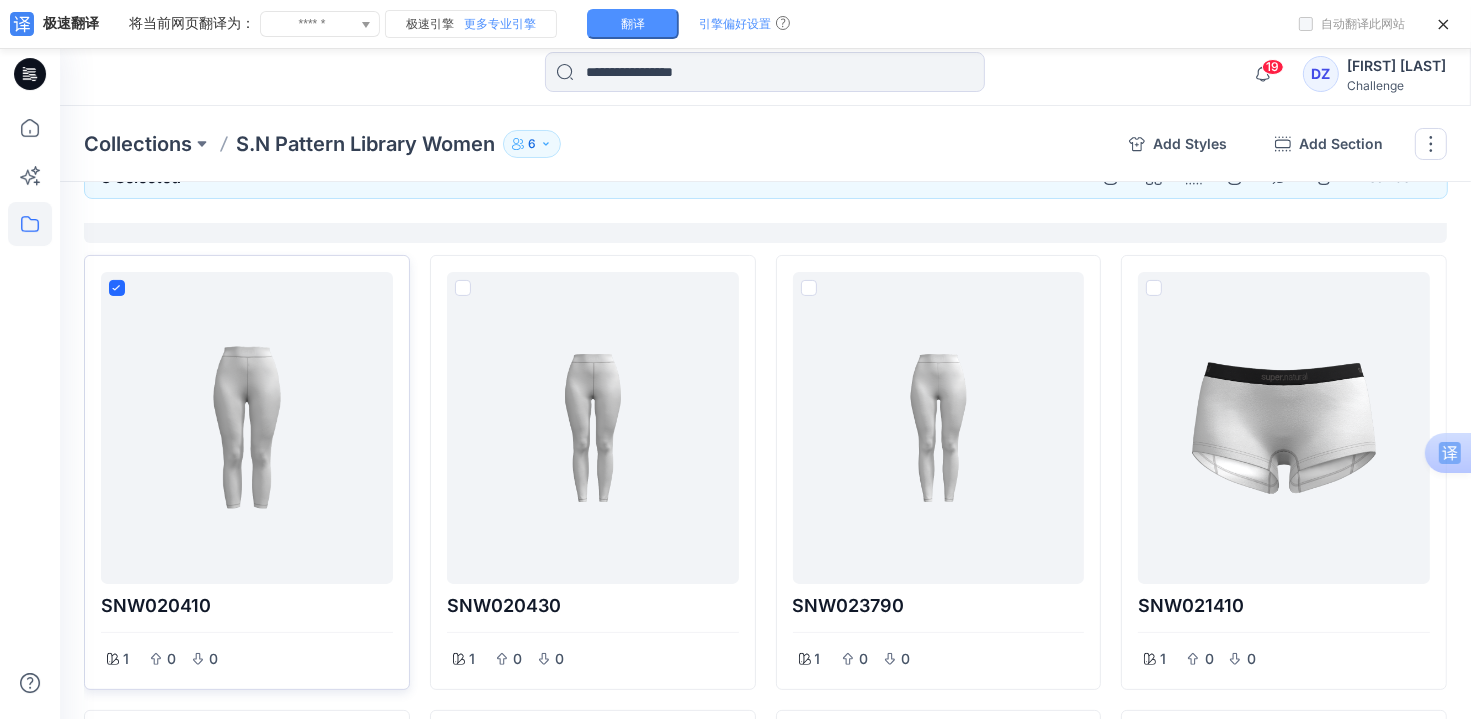 scroll, scrollTop: 300, scrollLeft: 0, axis: vertical 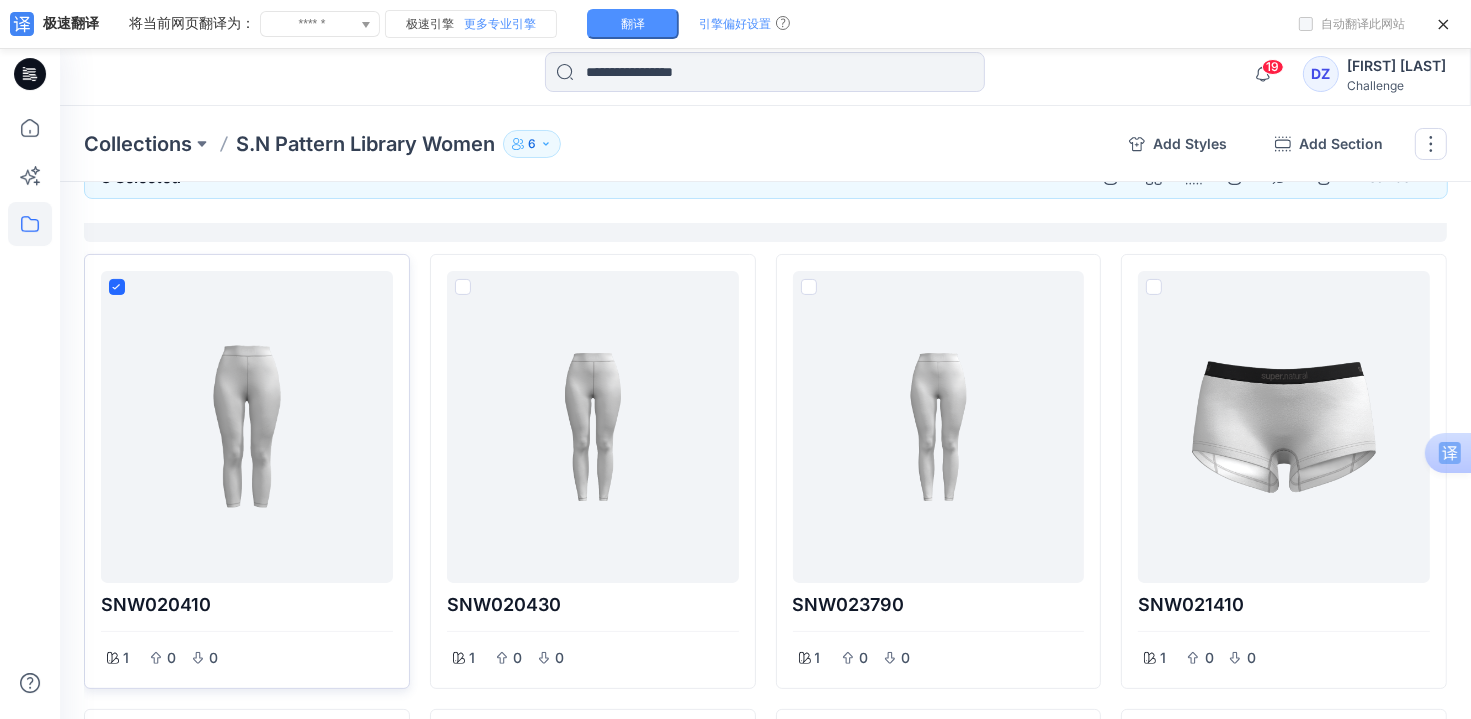 click at bounding box center (247, 427) 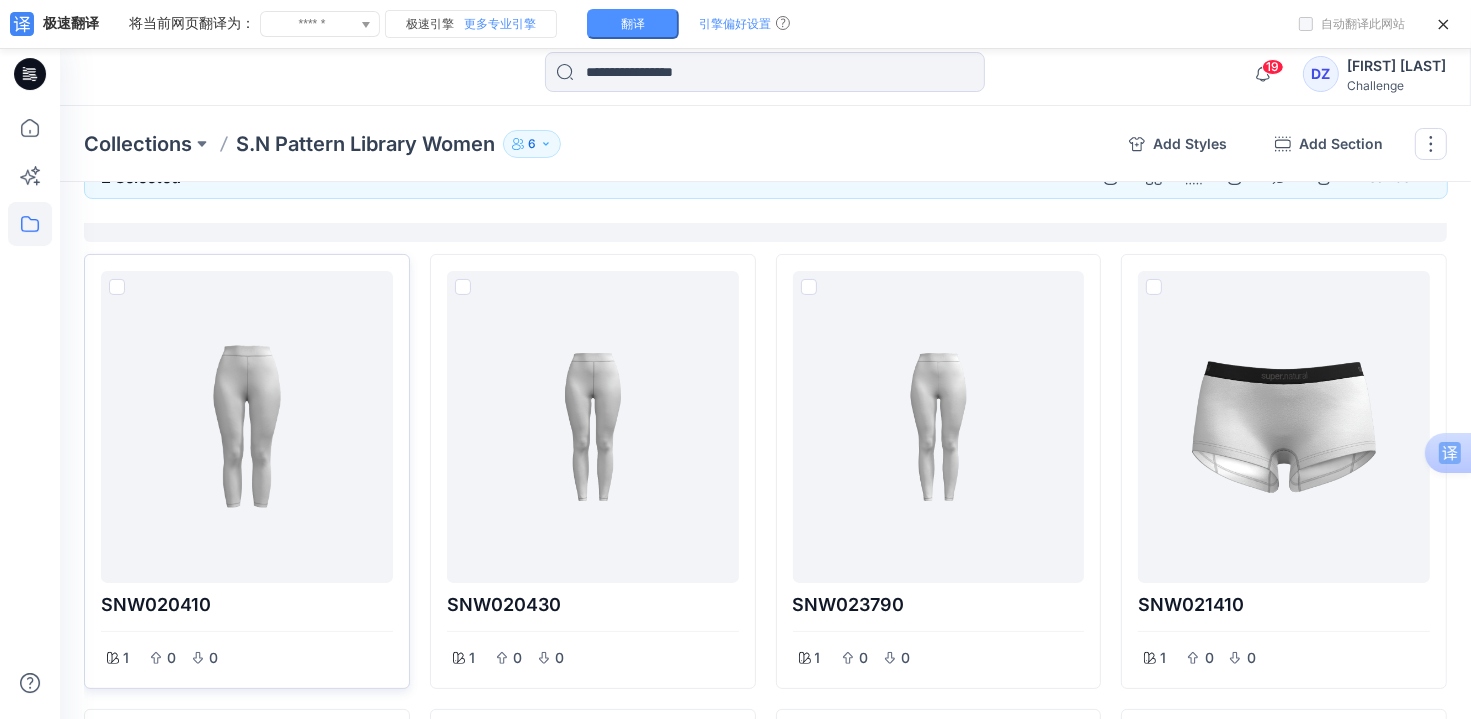 click at bounding box center [117, 287] 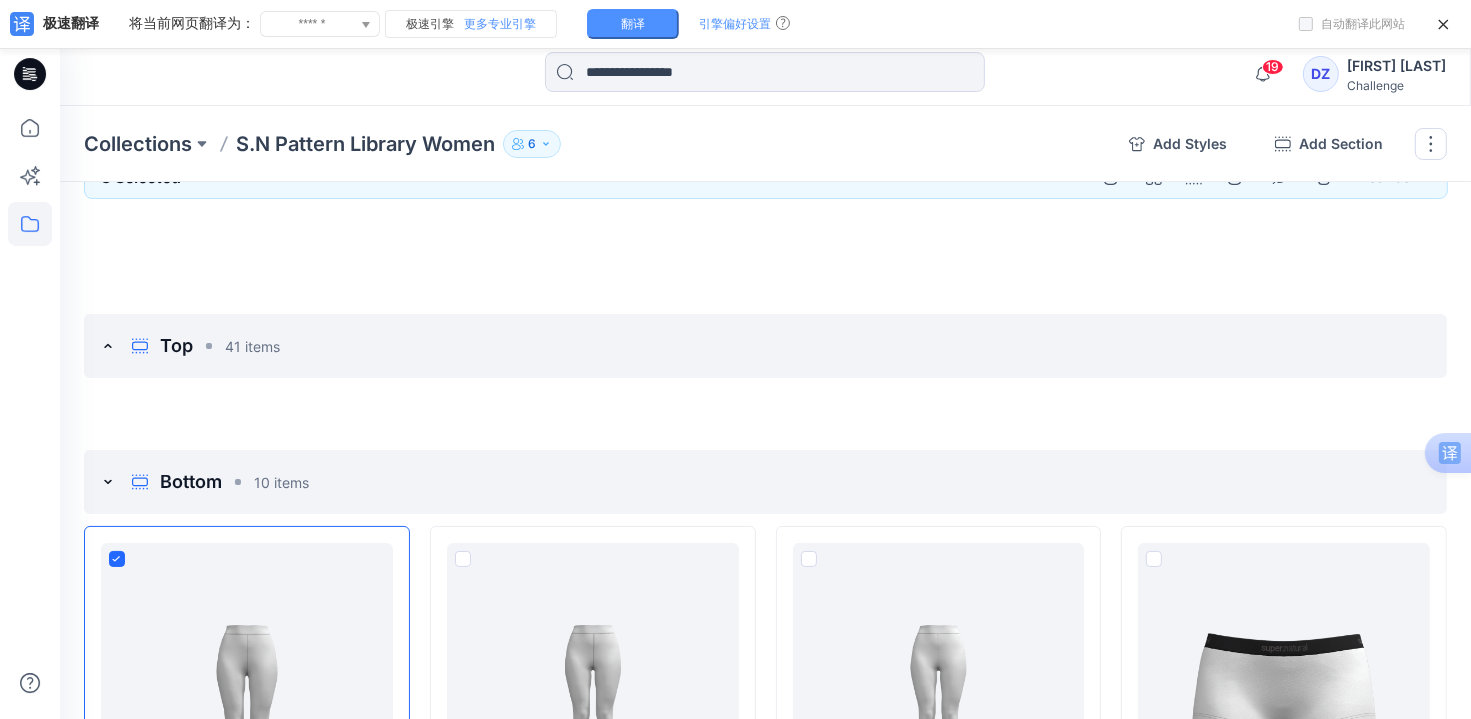 scroll, scrollTop: 0, scrollLeft: 0, axis: both 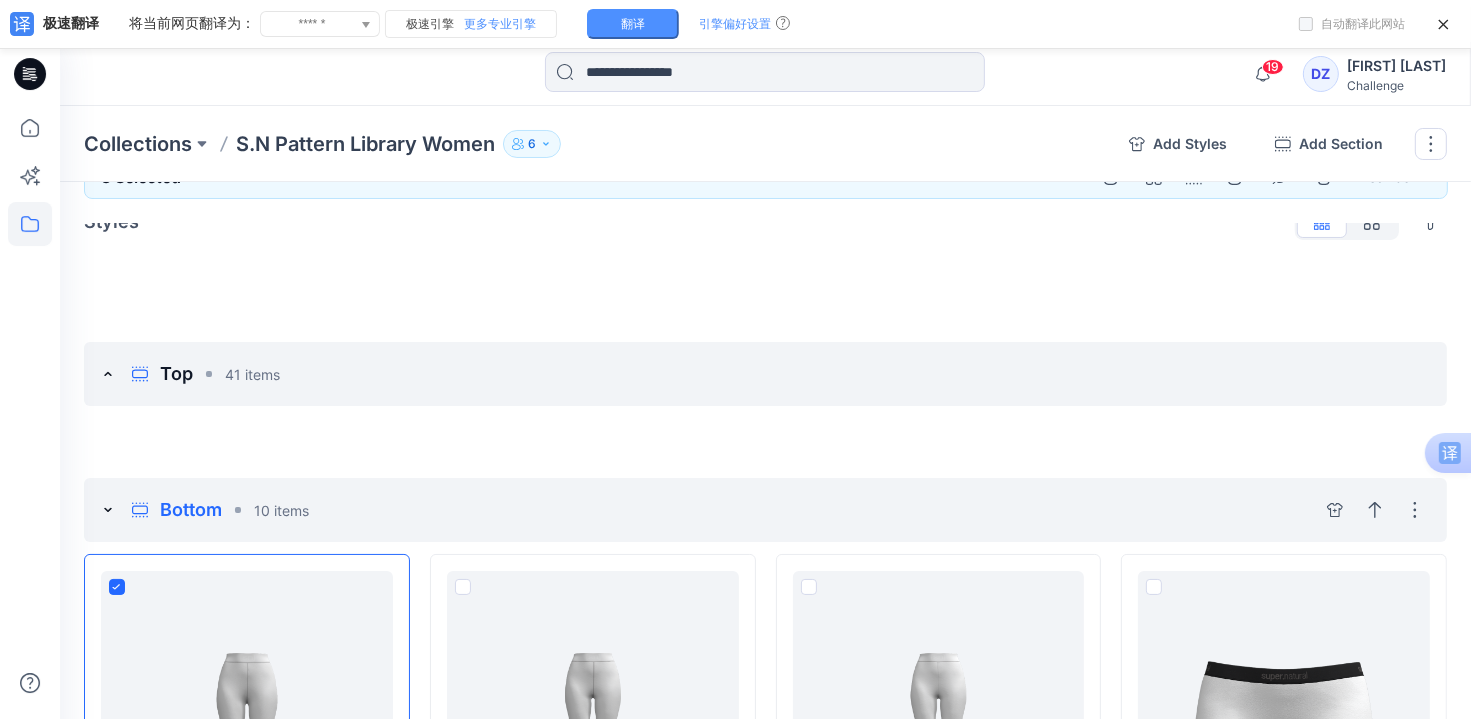 click on "Bottom" at bounding box center [191, 510] 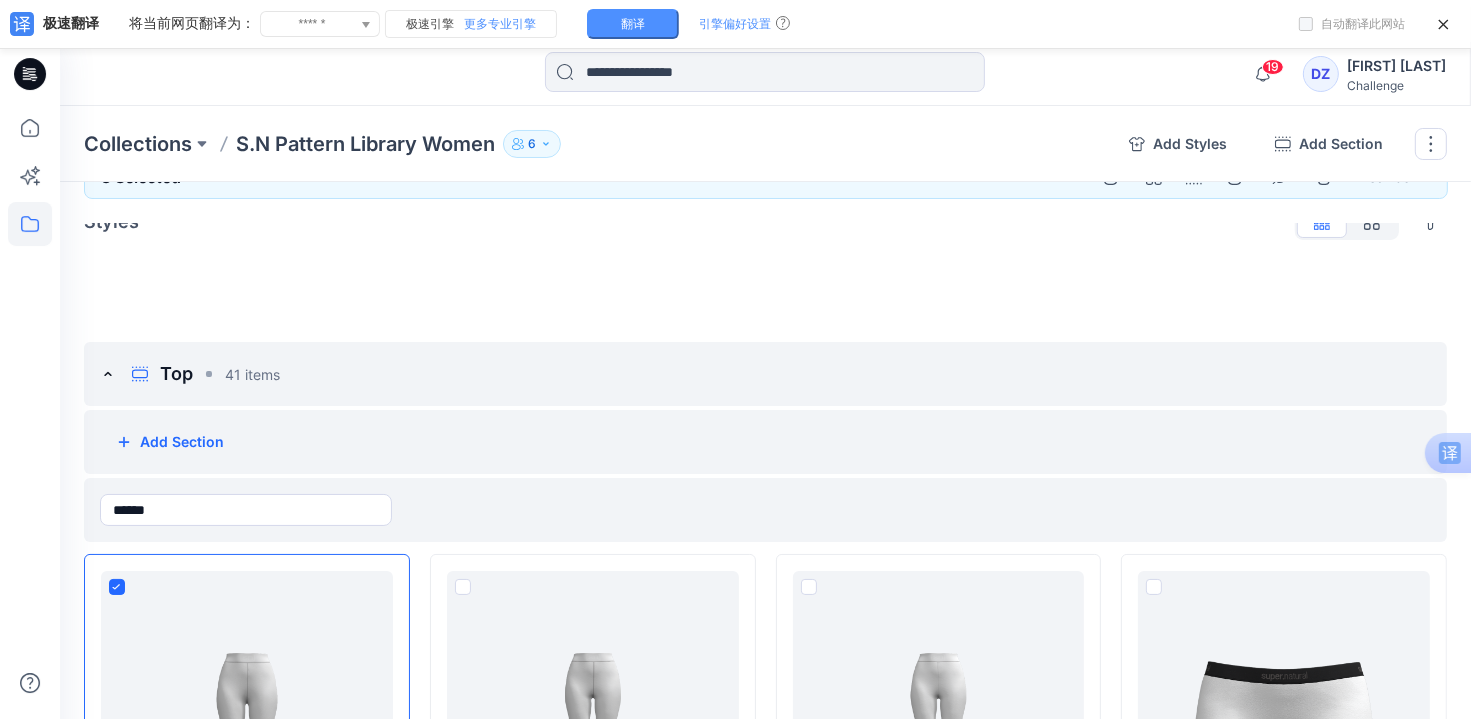 click on "Add Section" at bounding box center (765, 442) 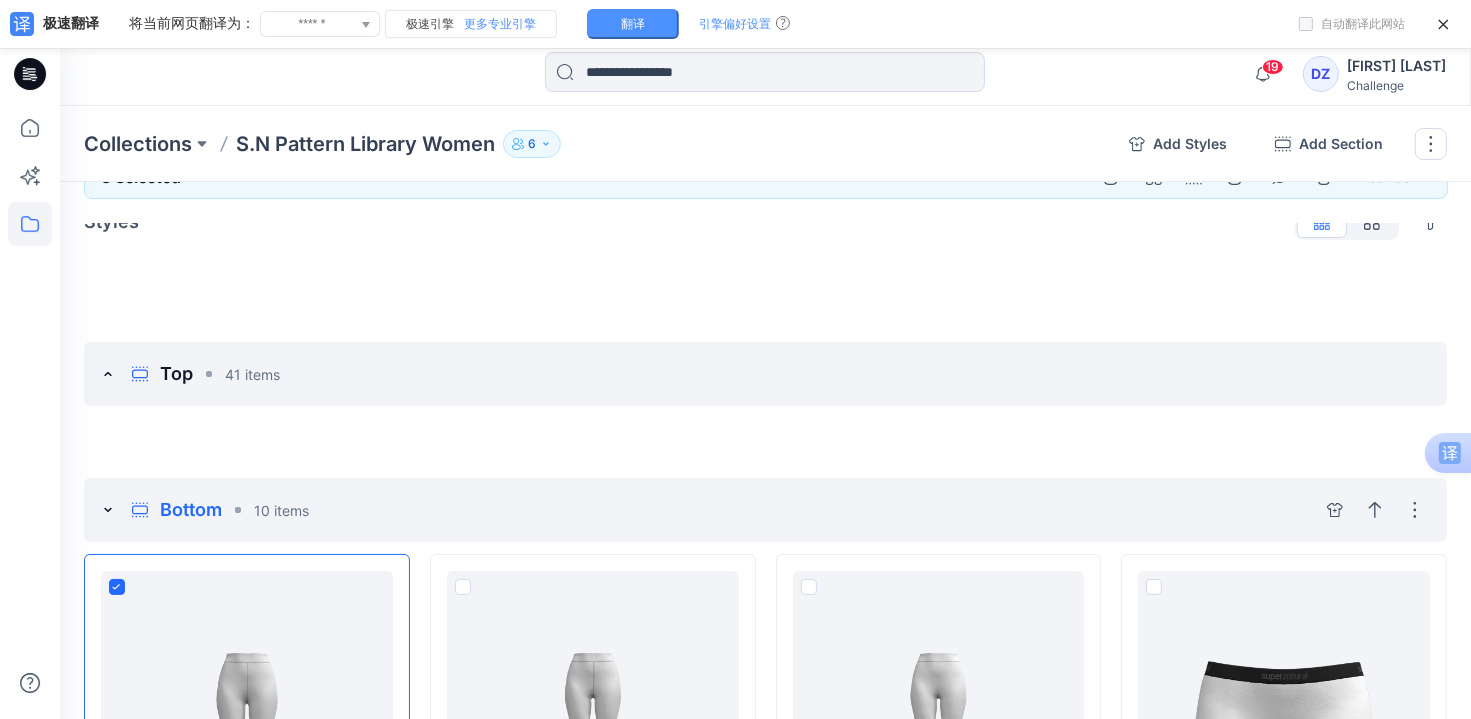 click 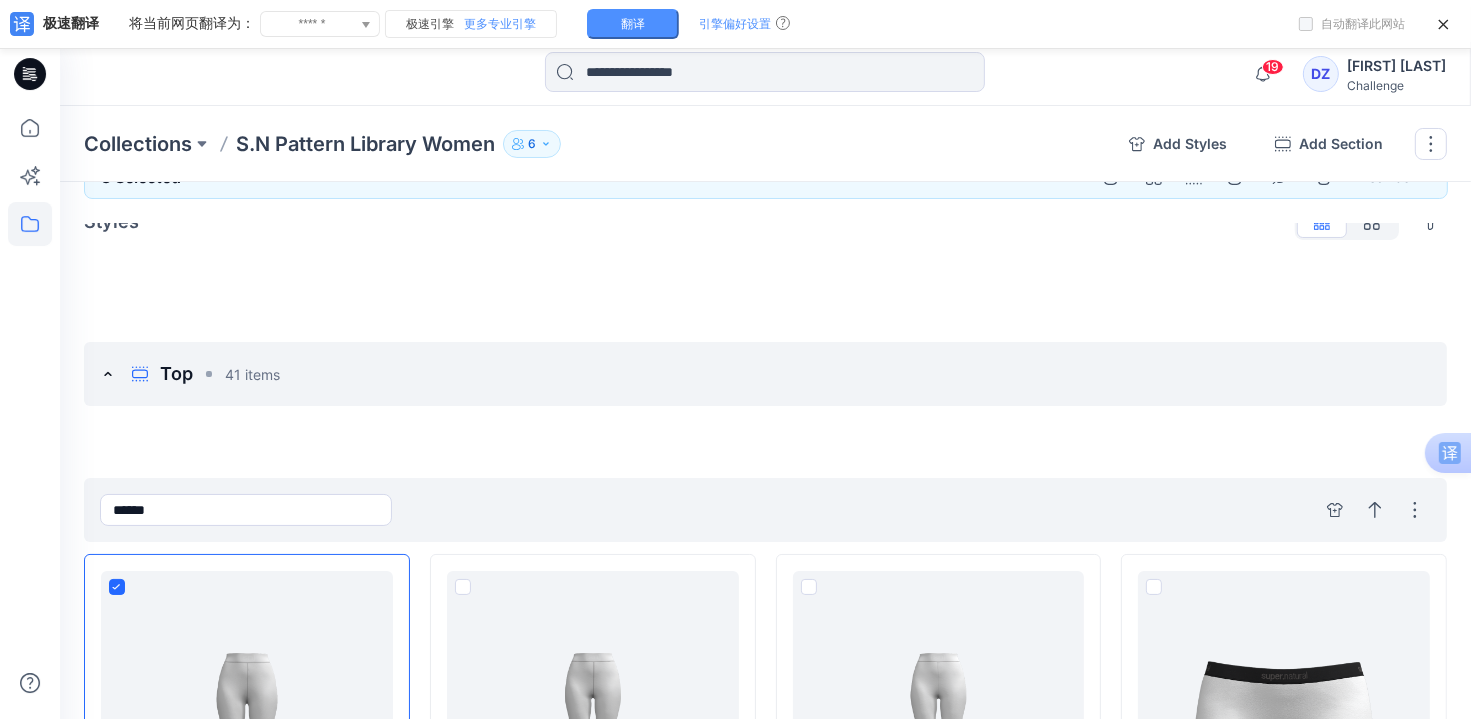 click on "****** Hide section Delete section" at bounding box center [765, 510] 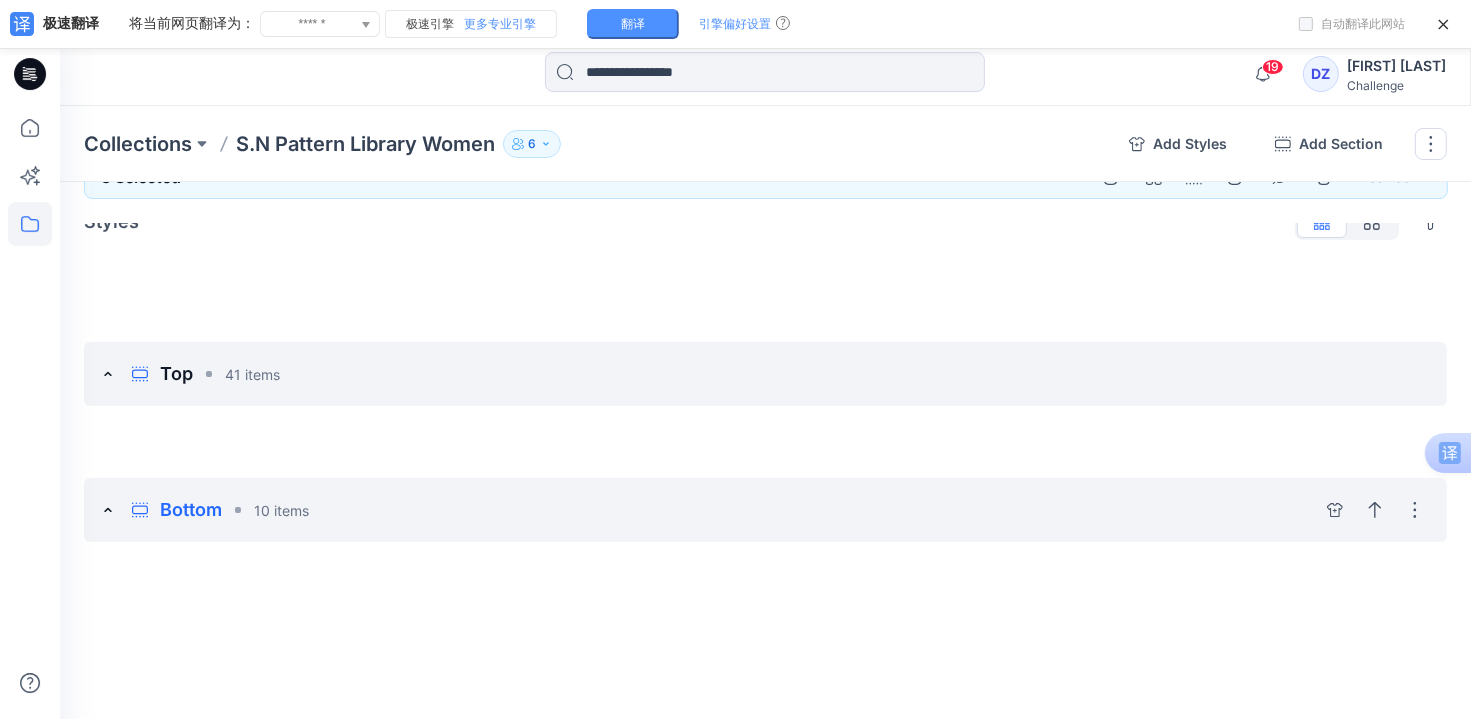 click on "Bottom" at bounding box center [191, 510] 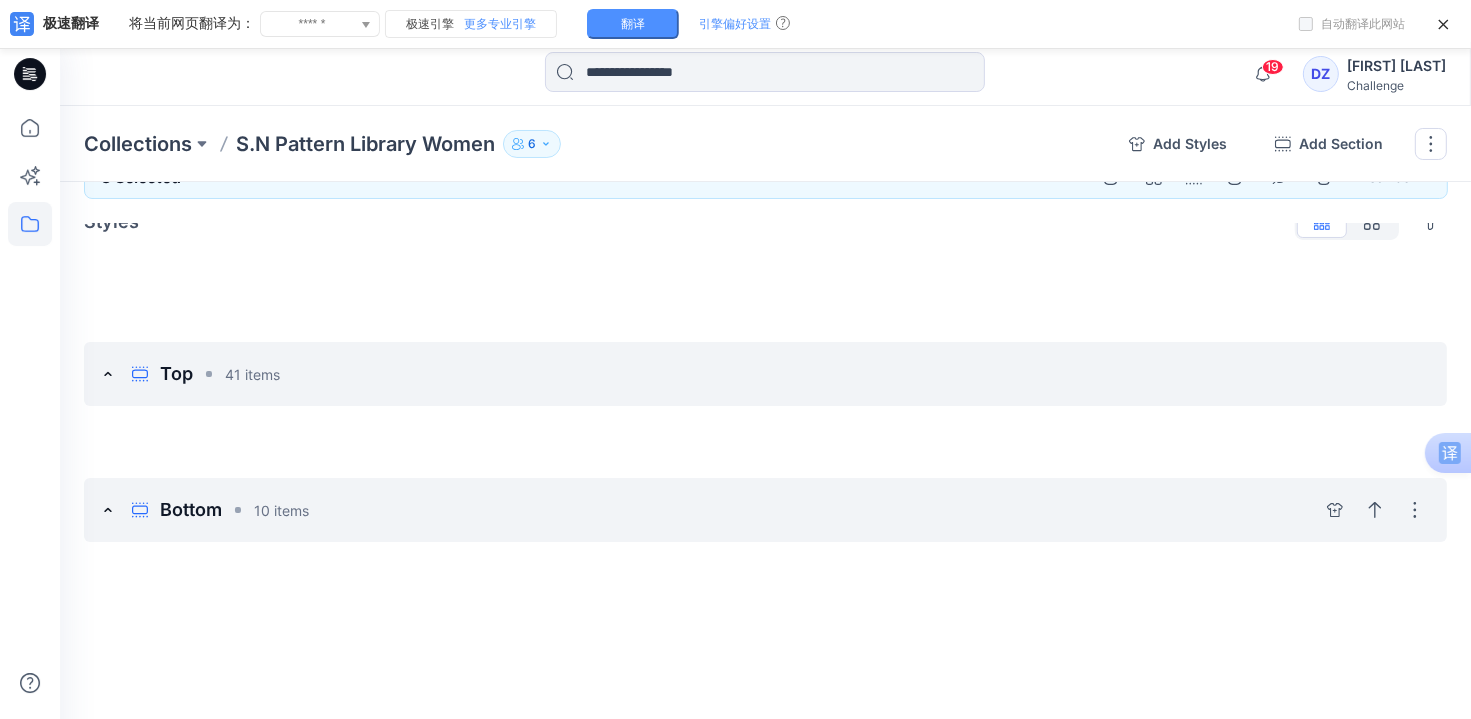 click on "Bottom 10 items Hide section Delete section" at bounding box center (765, 510) 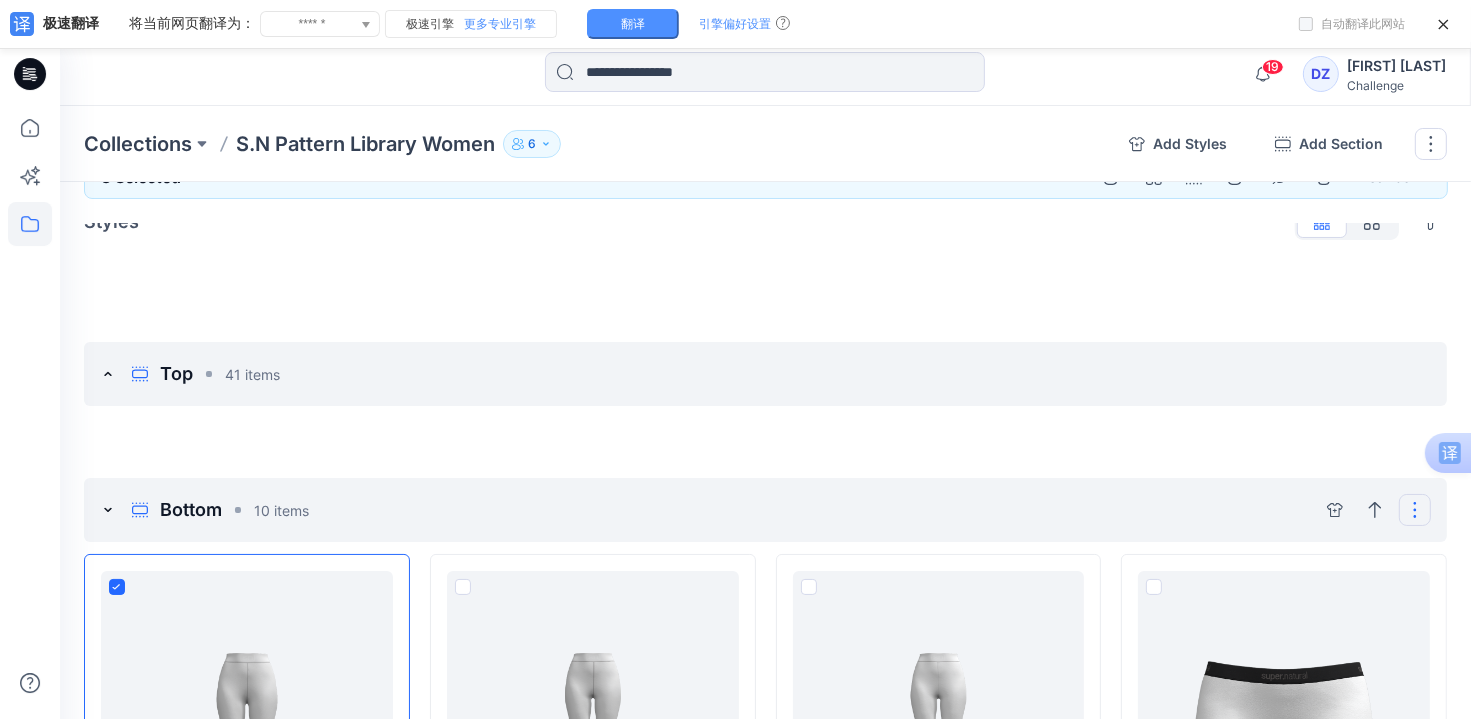 click at bounding box center [1415, 510] 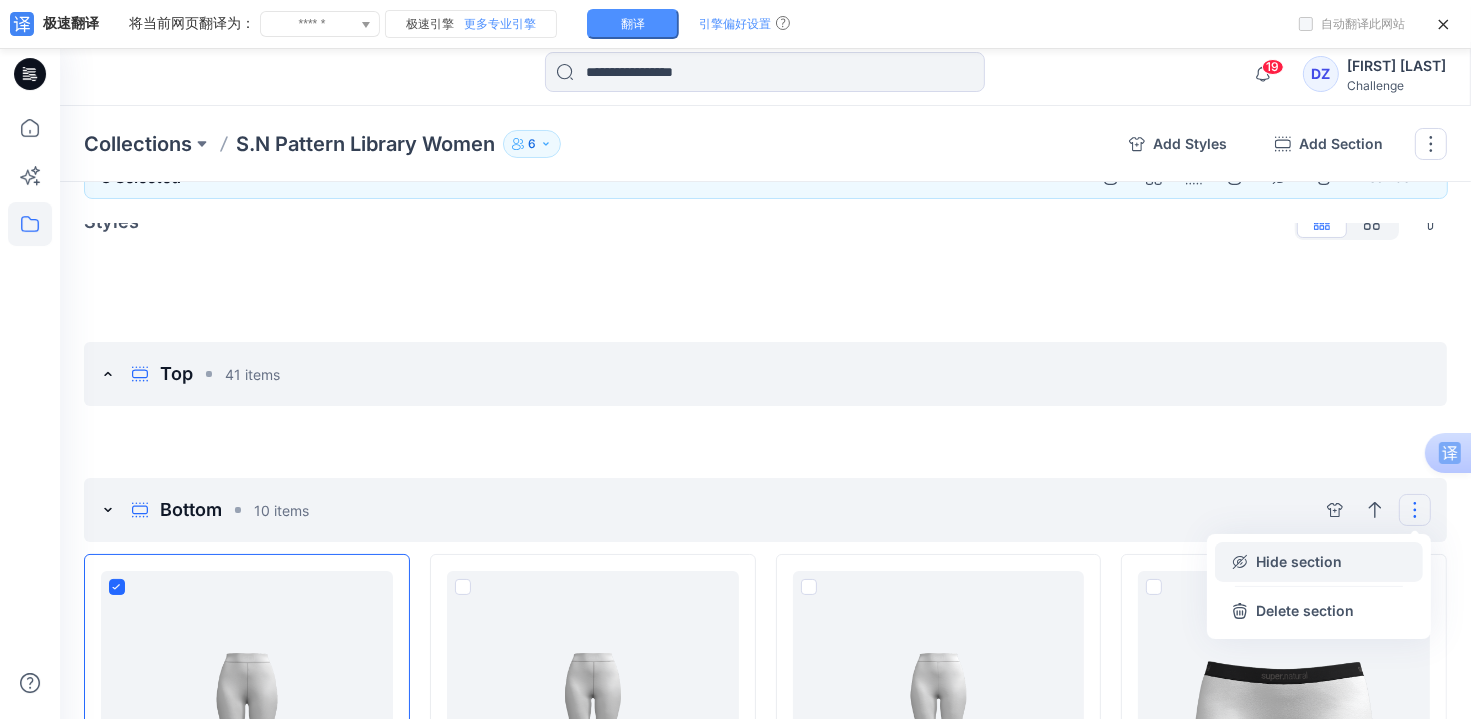 click on "Hide section" at bounding box center [1319, 562] 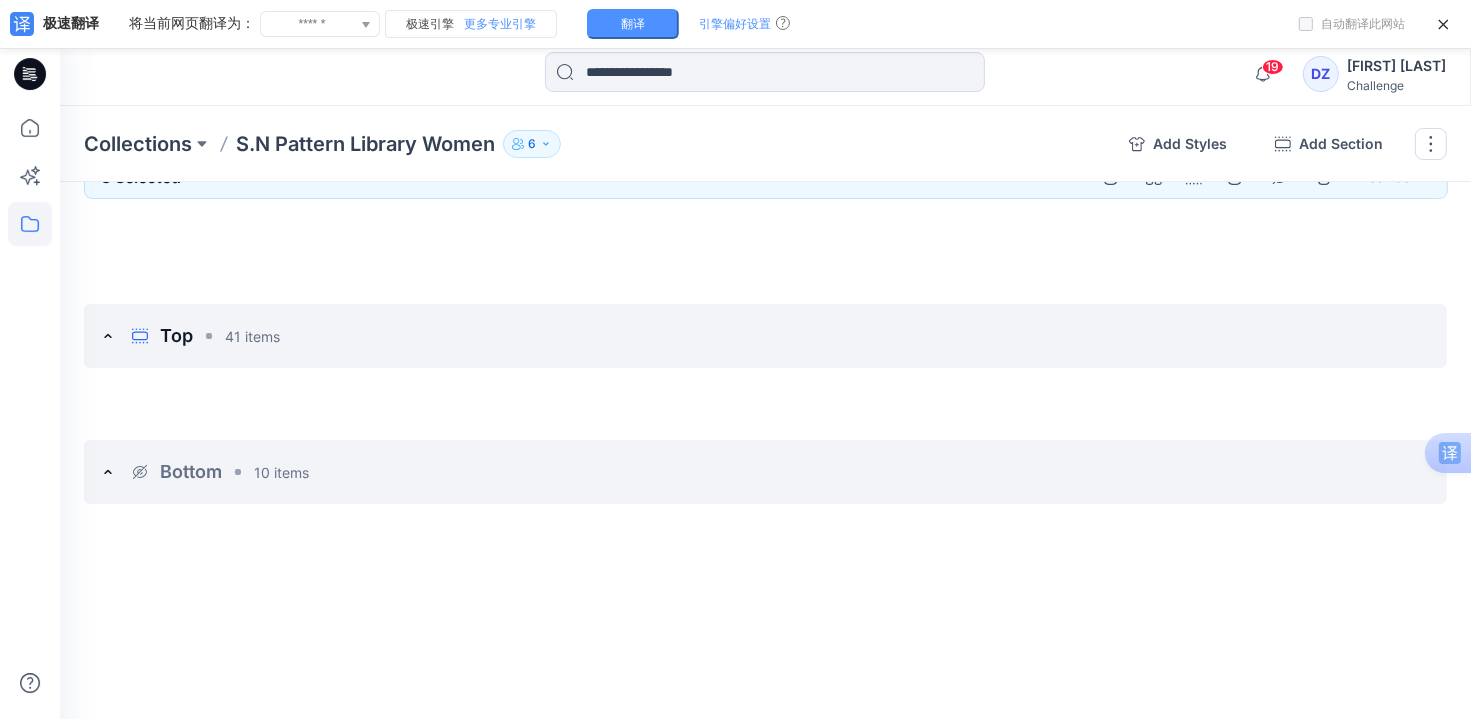 scroll, scrollTop: 42, scrollLeft: 0, axis: vertical 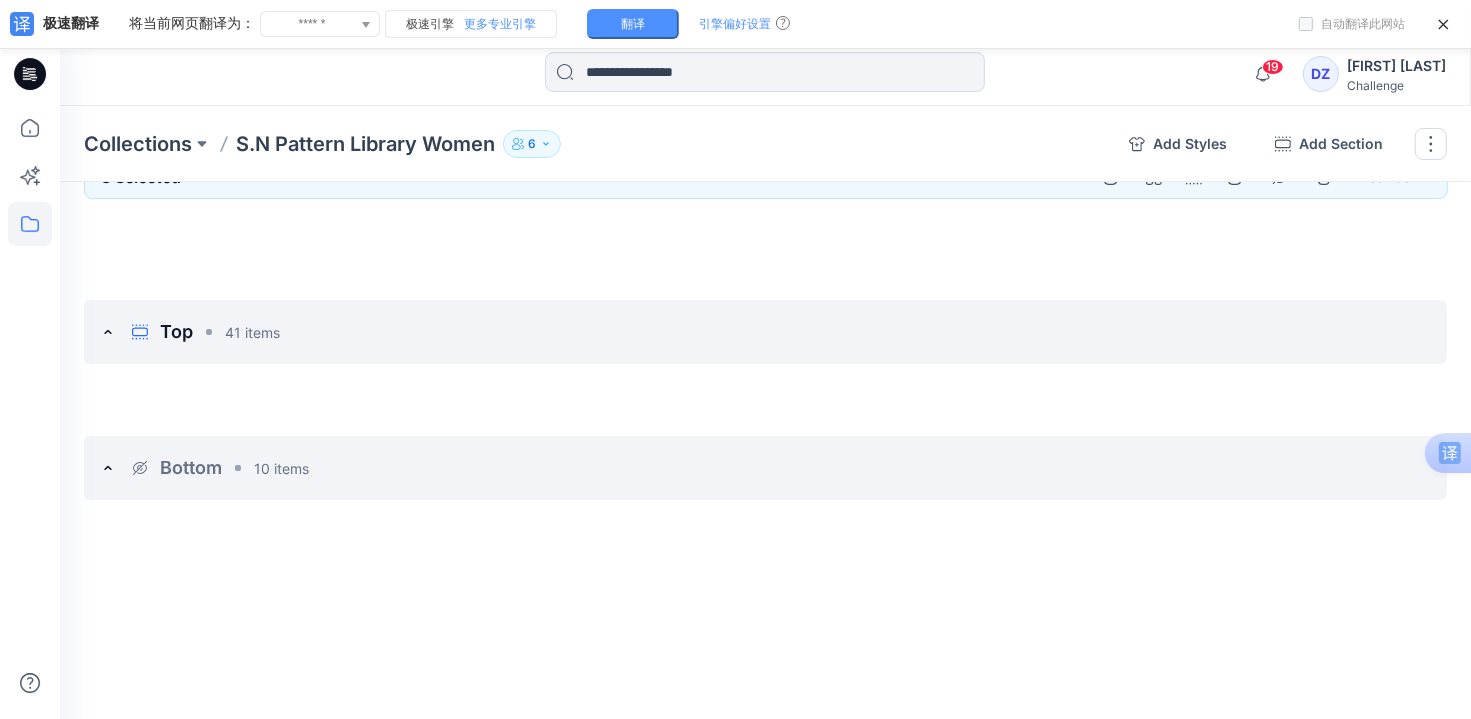 click on "Collections S.N Pattern Library Women 6 Add Styles Add Section Rename Collection Clone Collection Present Collection Delete Collection" at bounding box center [765, 144] 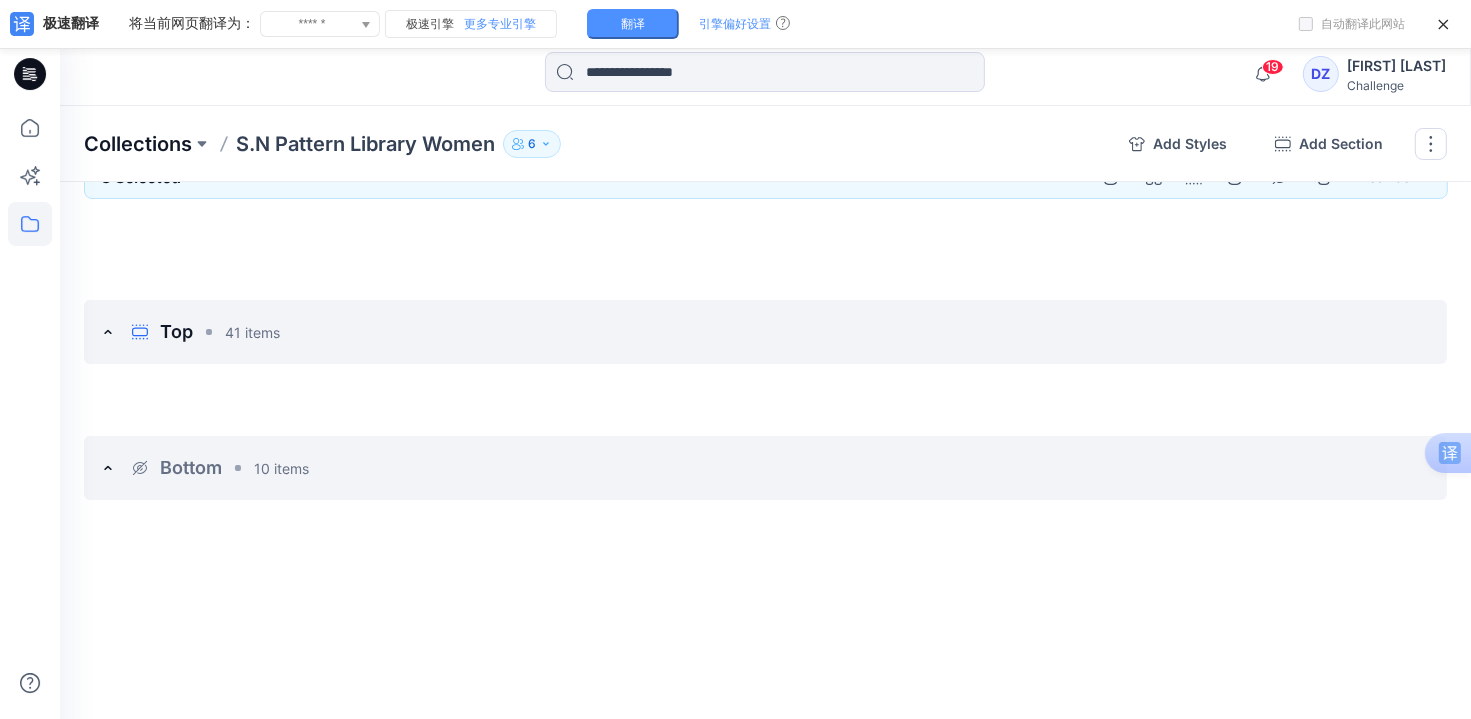 click on "Collections" at bounding box center [138, 144] 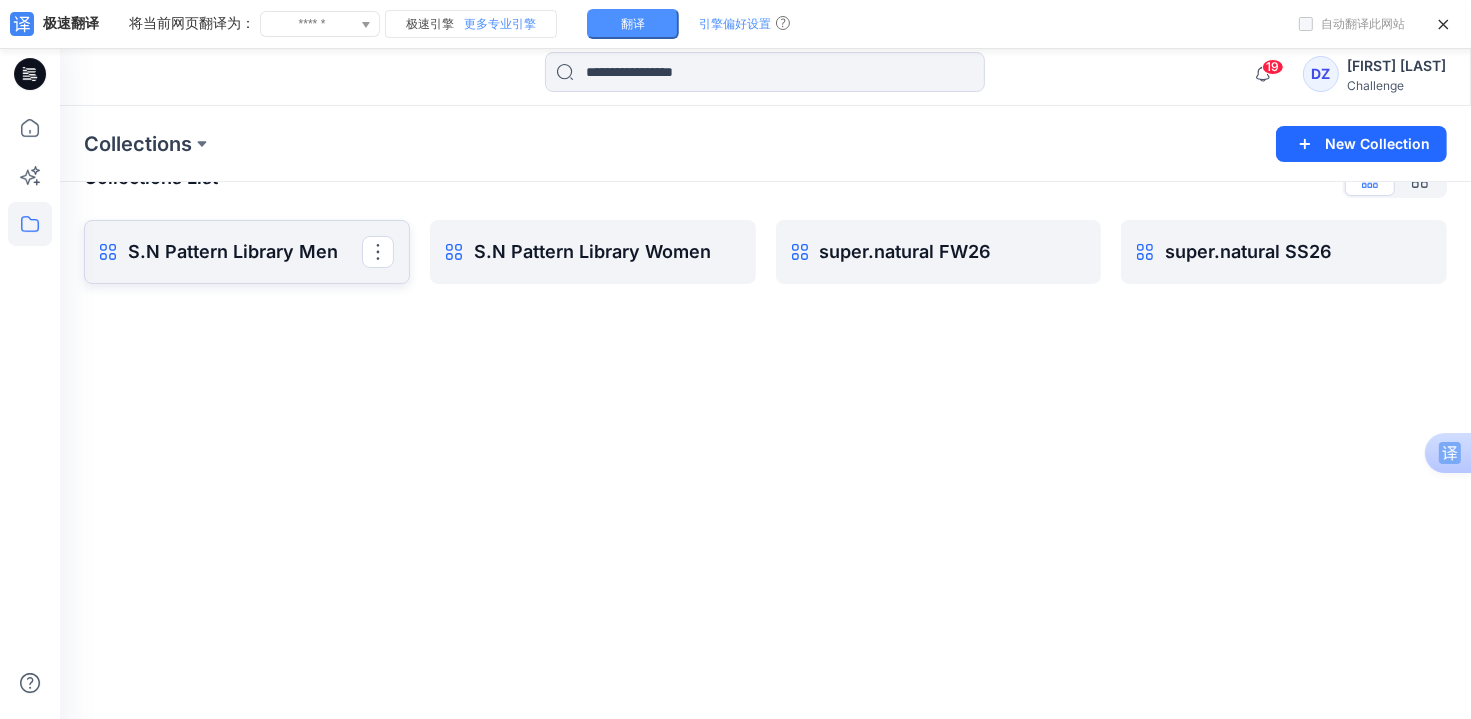 click on "S.N Pattern Library  Men" at bounding box center [245, 252] 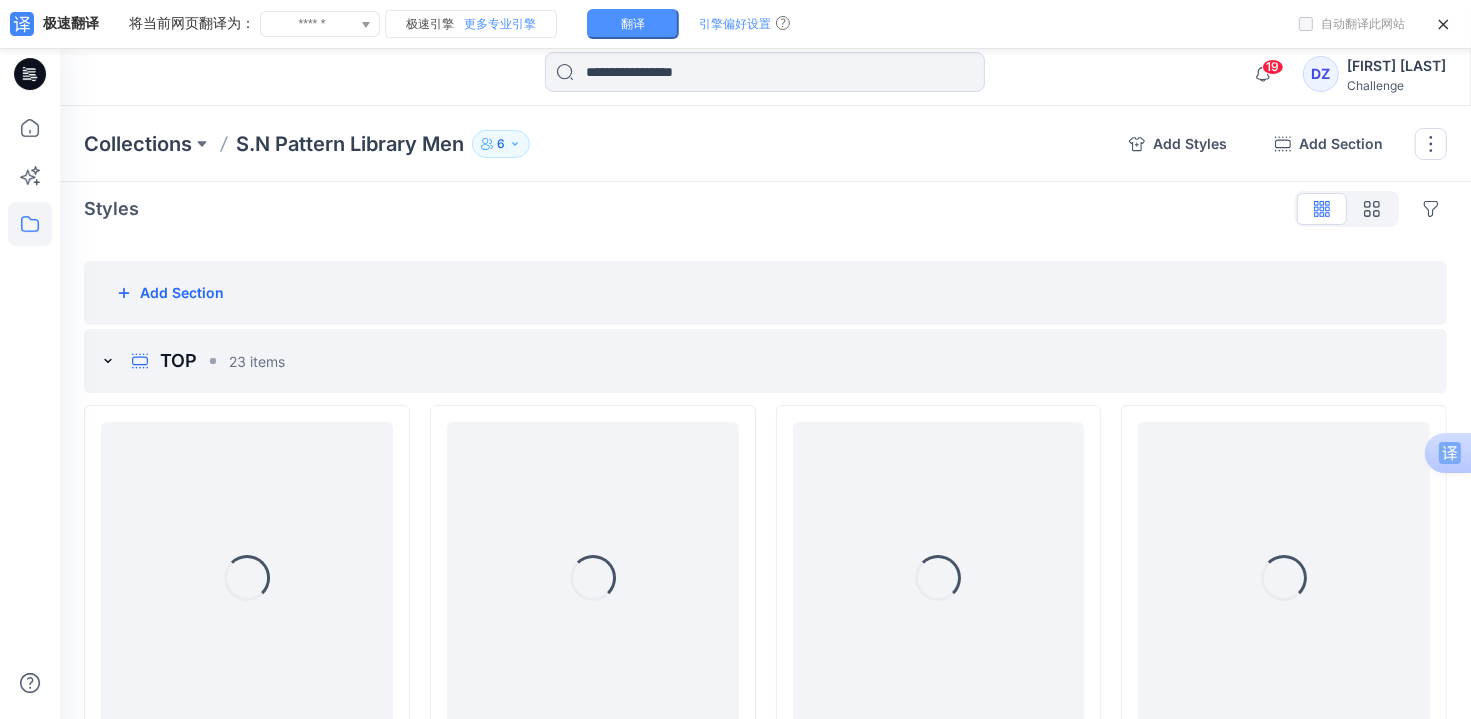 scroll, scrollTop: 0, scrollLeft: 0, axis: both 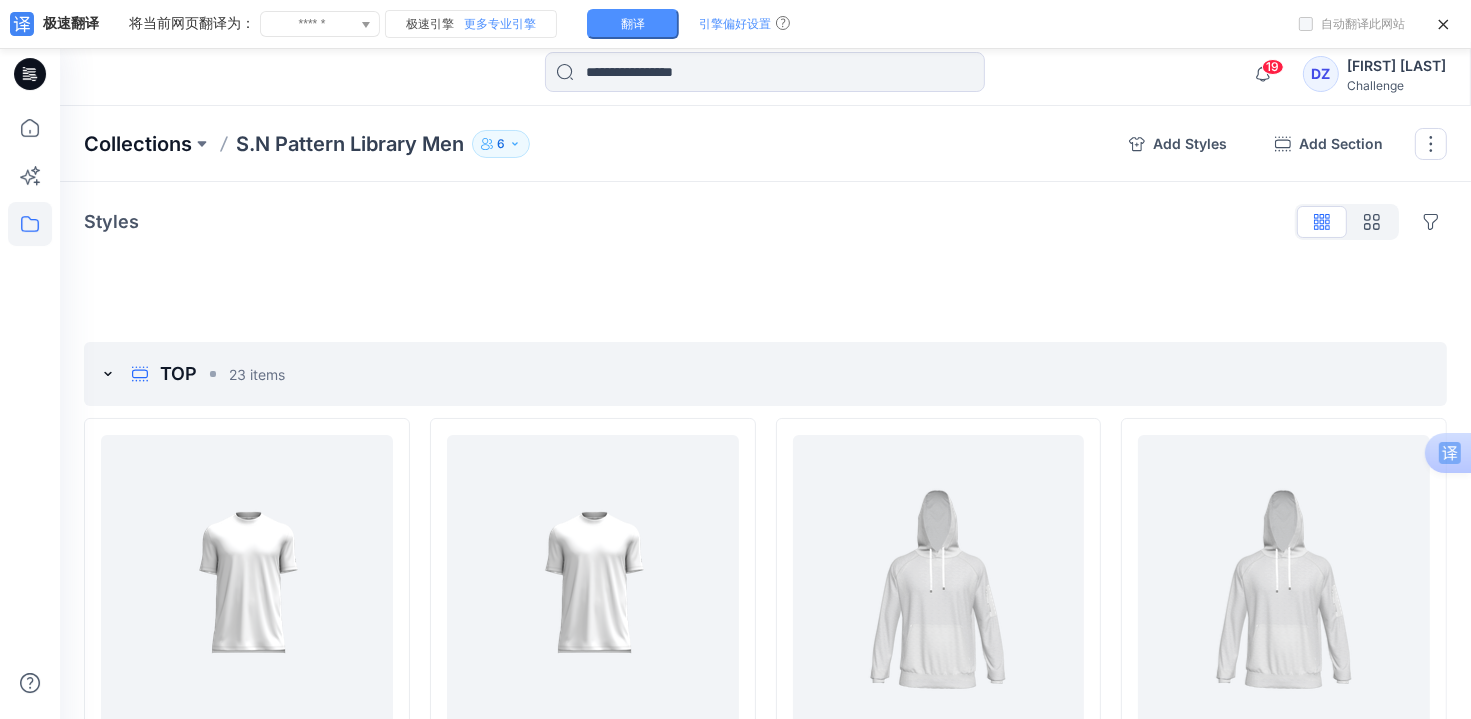 click on "Collections" at bounding box center [138, 144] 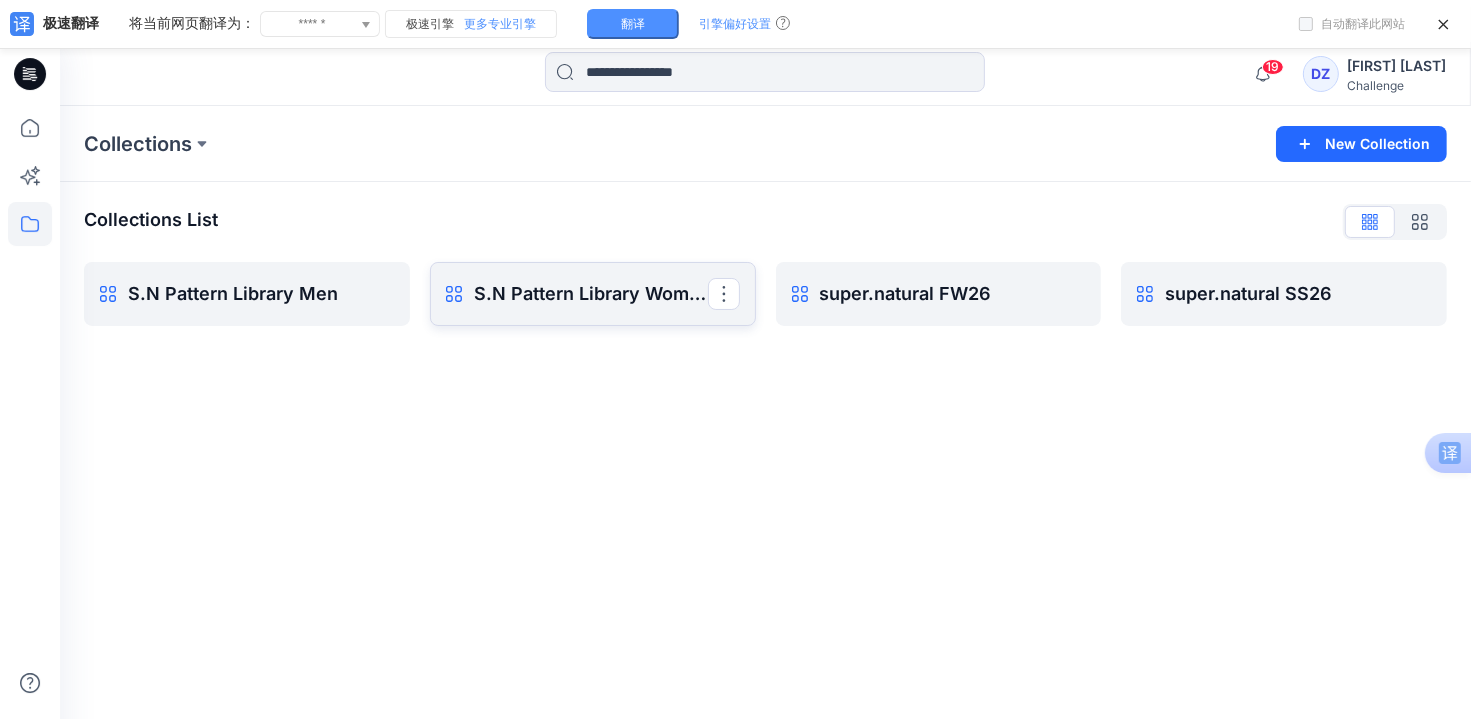 click on "S.N Pattern Library Women" at bounding box center [591, 294] 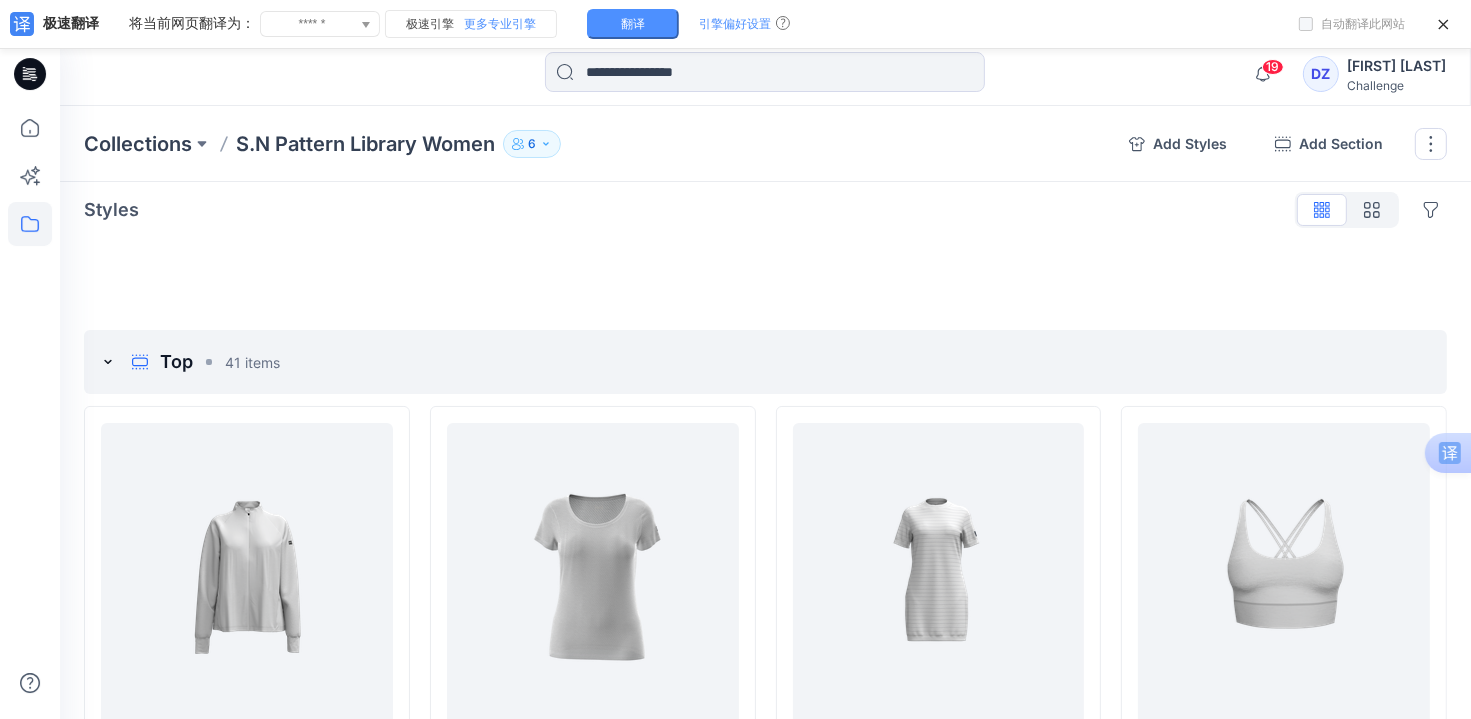 scroll, scrollTop: 0, scrollLeft: 0, axis: both 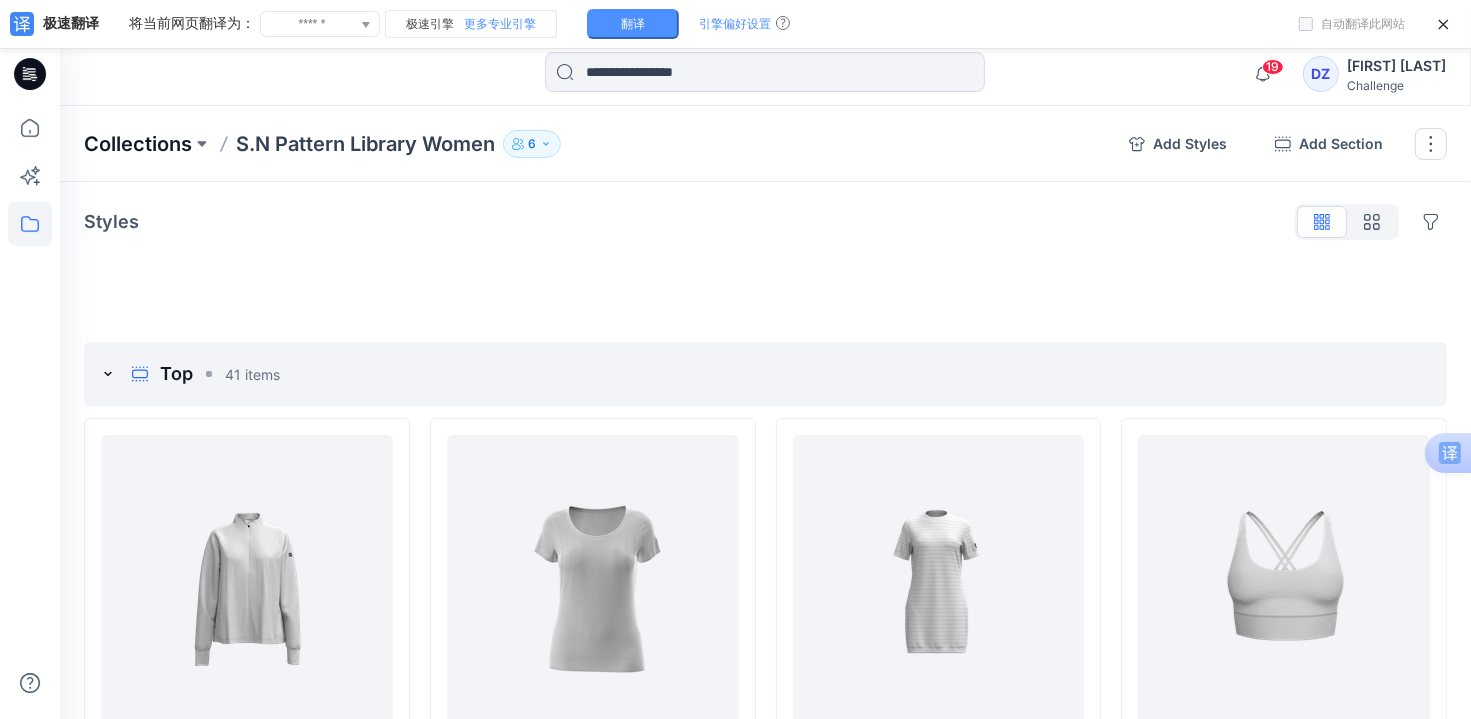 click on "Collections" at bounding box center [138, 144] 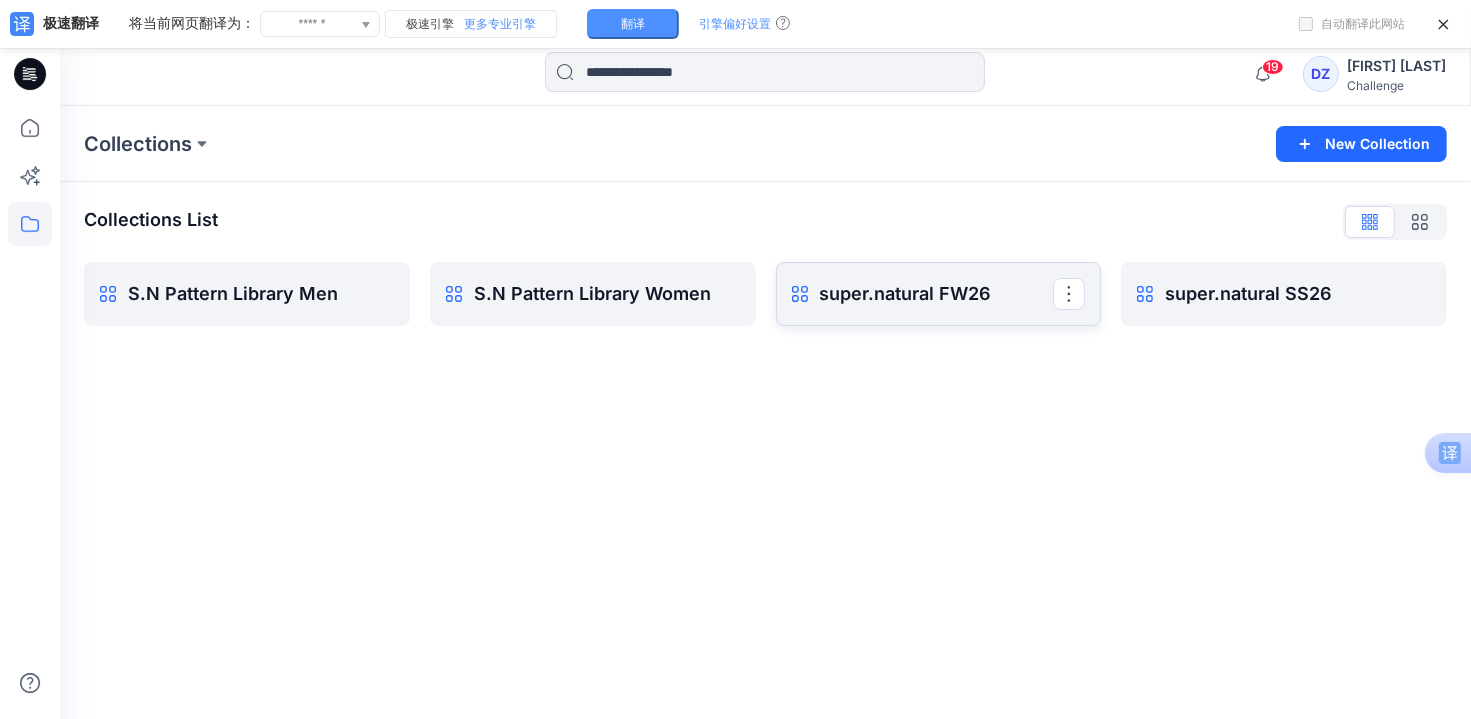 click on "super.natural FW26" at bounding box center [937, 294] 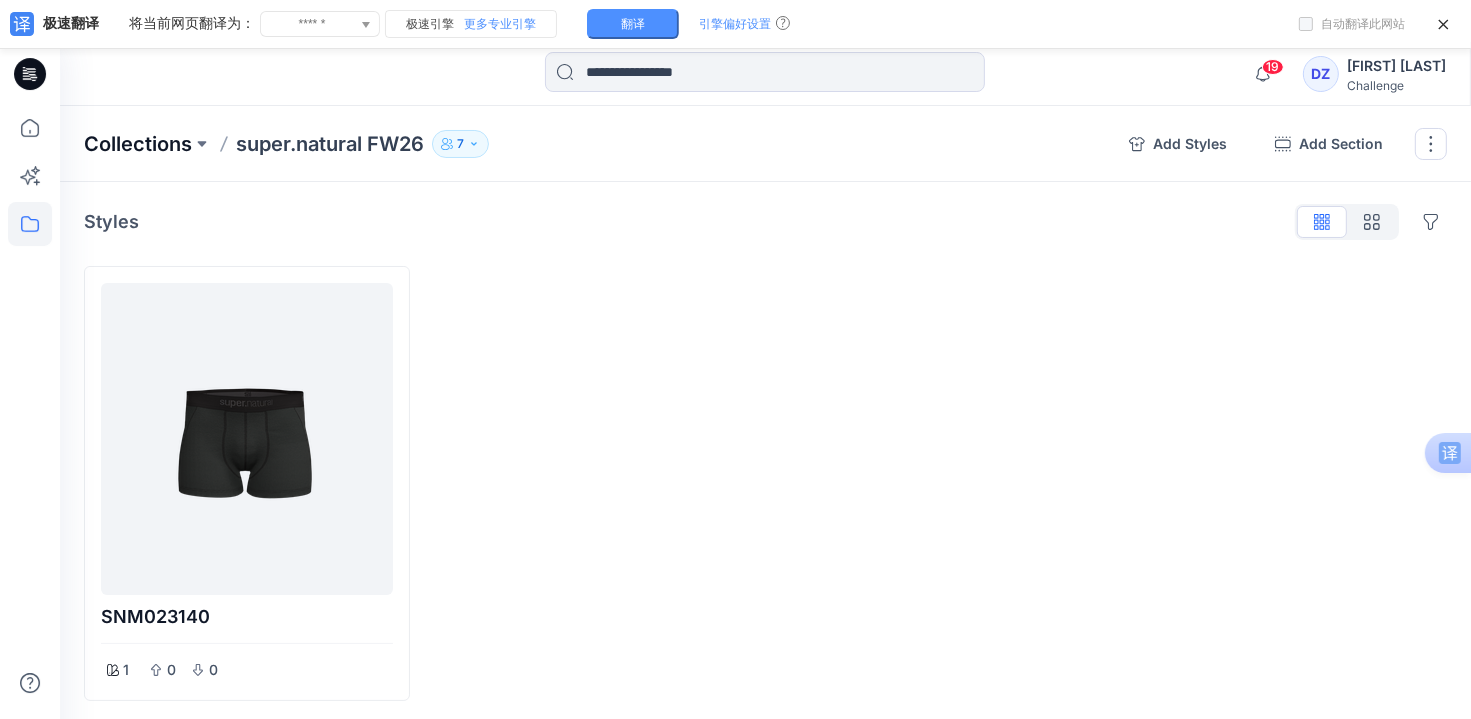 click on "Collections" at bounding box center [138, 144] 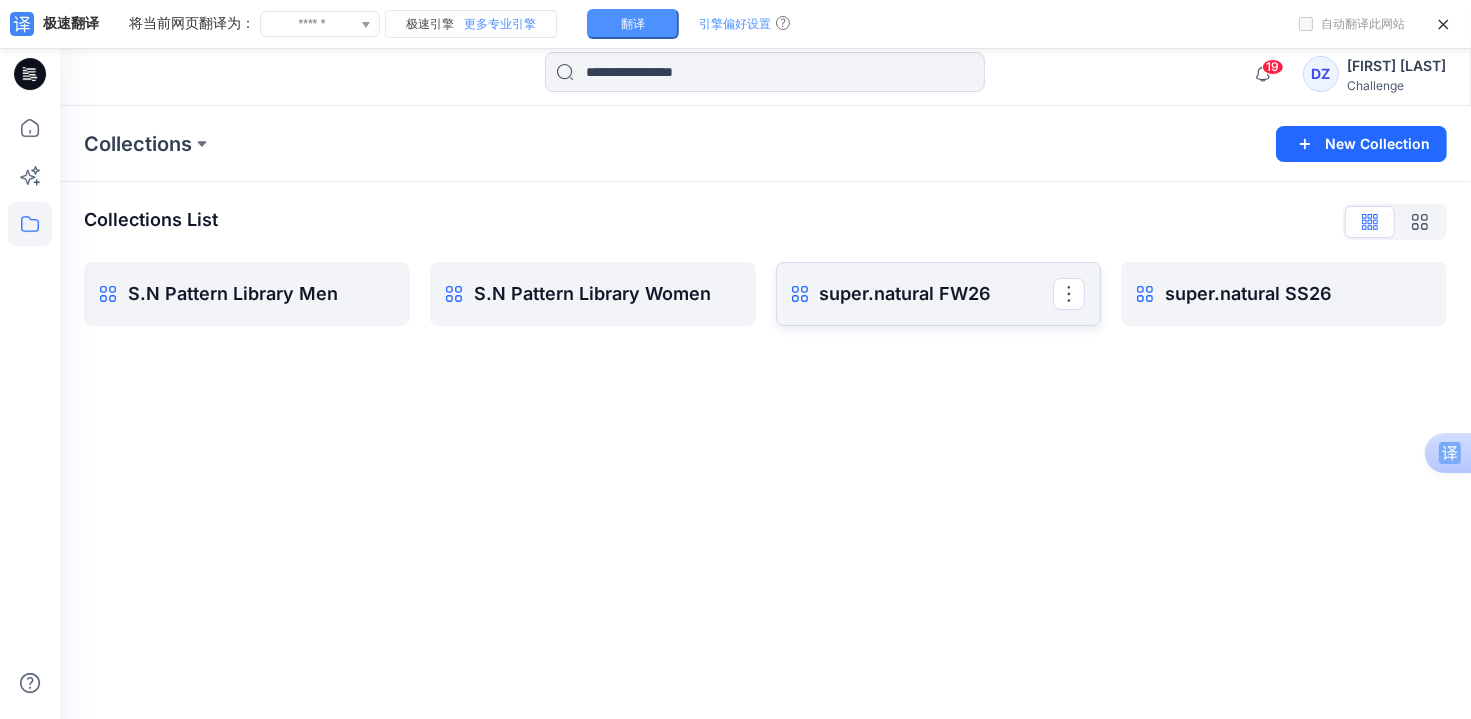 click on "super.natural FW26" at bounding box center (937, 294) 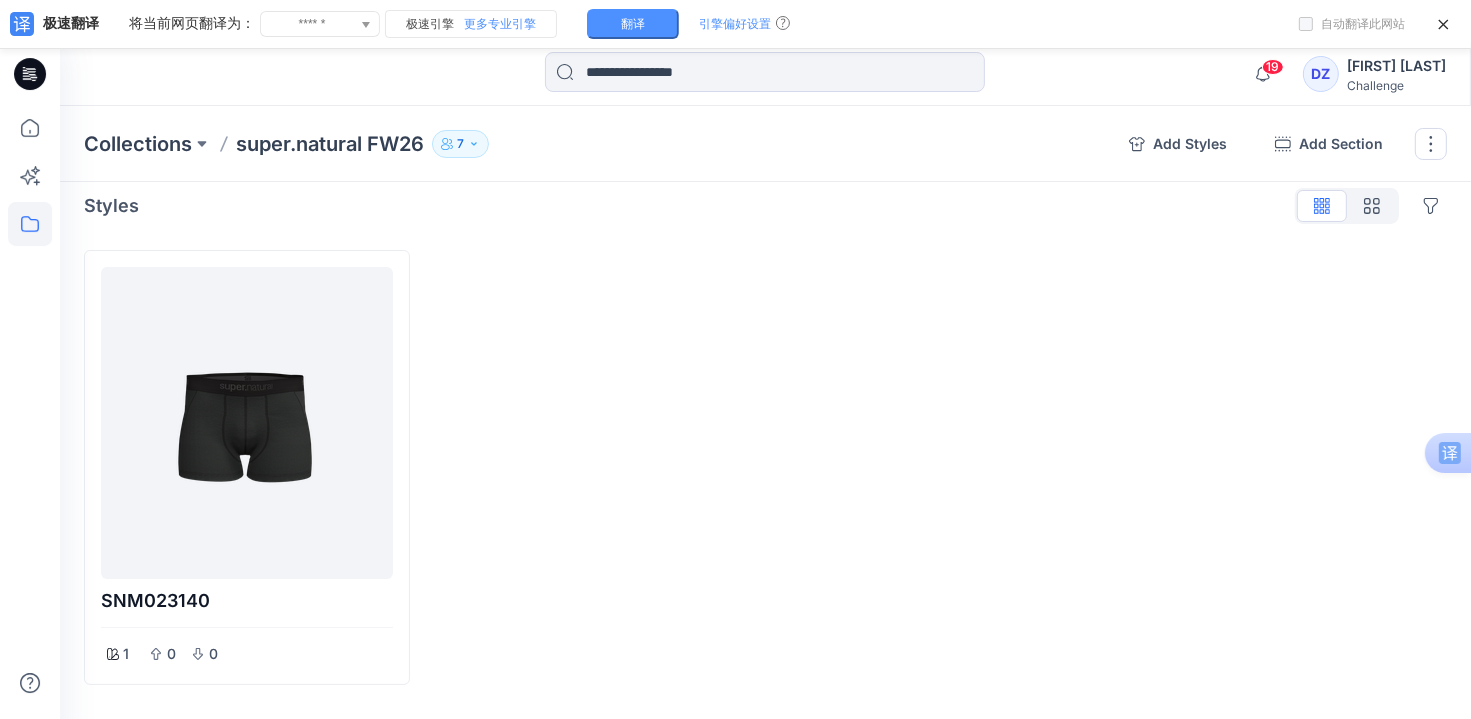 scroll, scrollTop: 0, scrollLeft: 0, axis: both 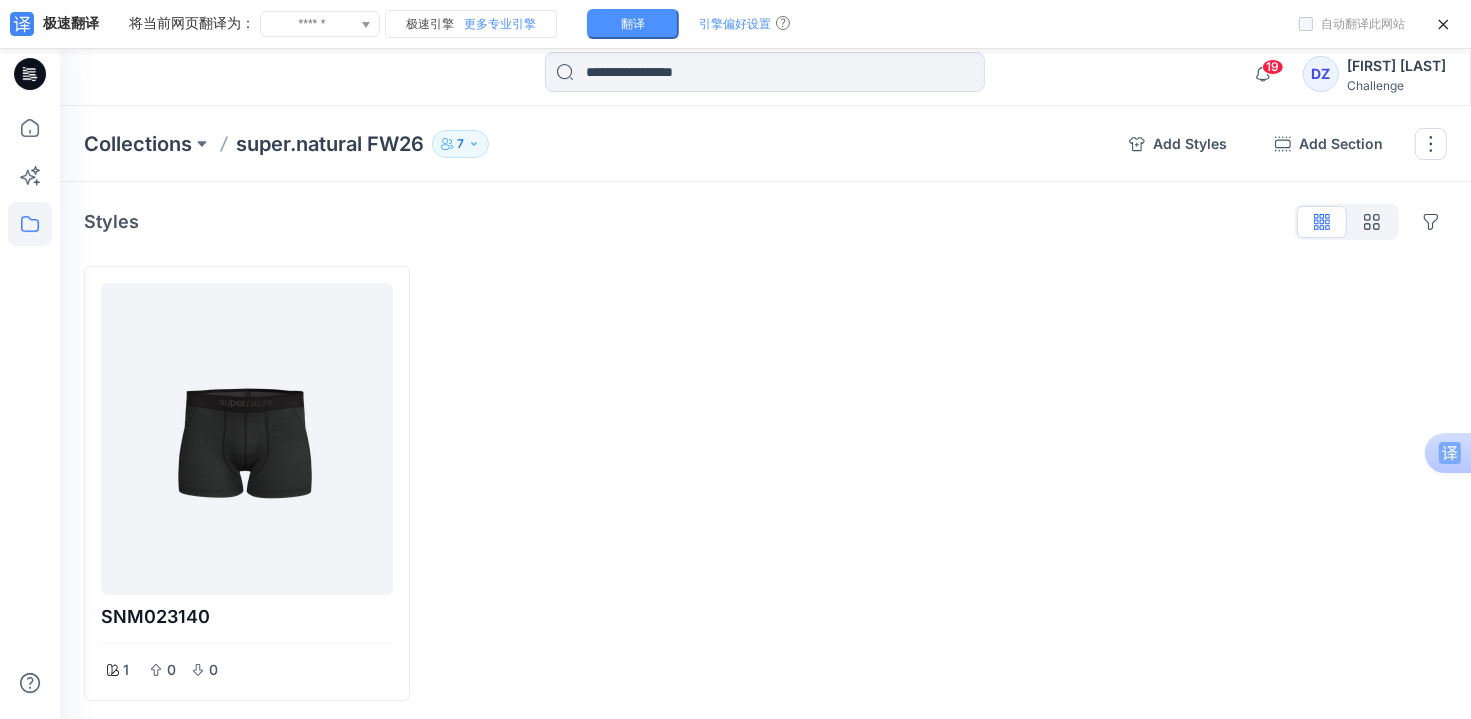 click on "super.natural FW26" at bounding box center (330, 144) 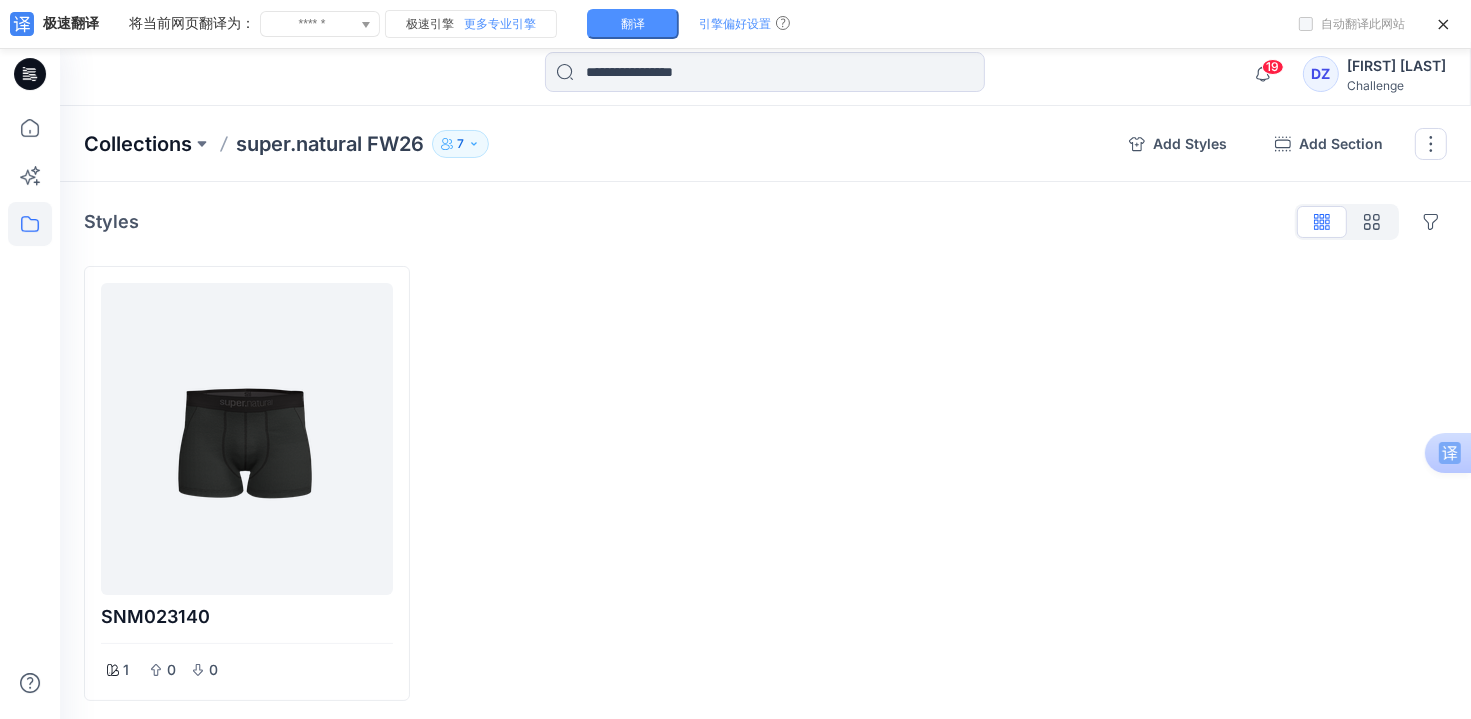 click on "Collections" at bounding box center (138, 144) 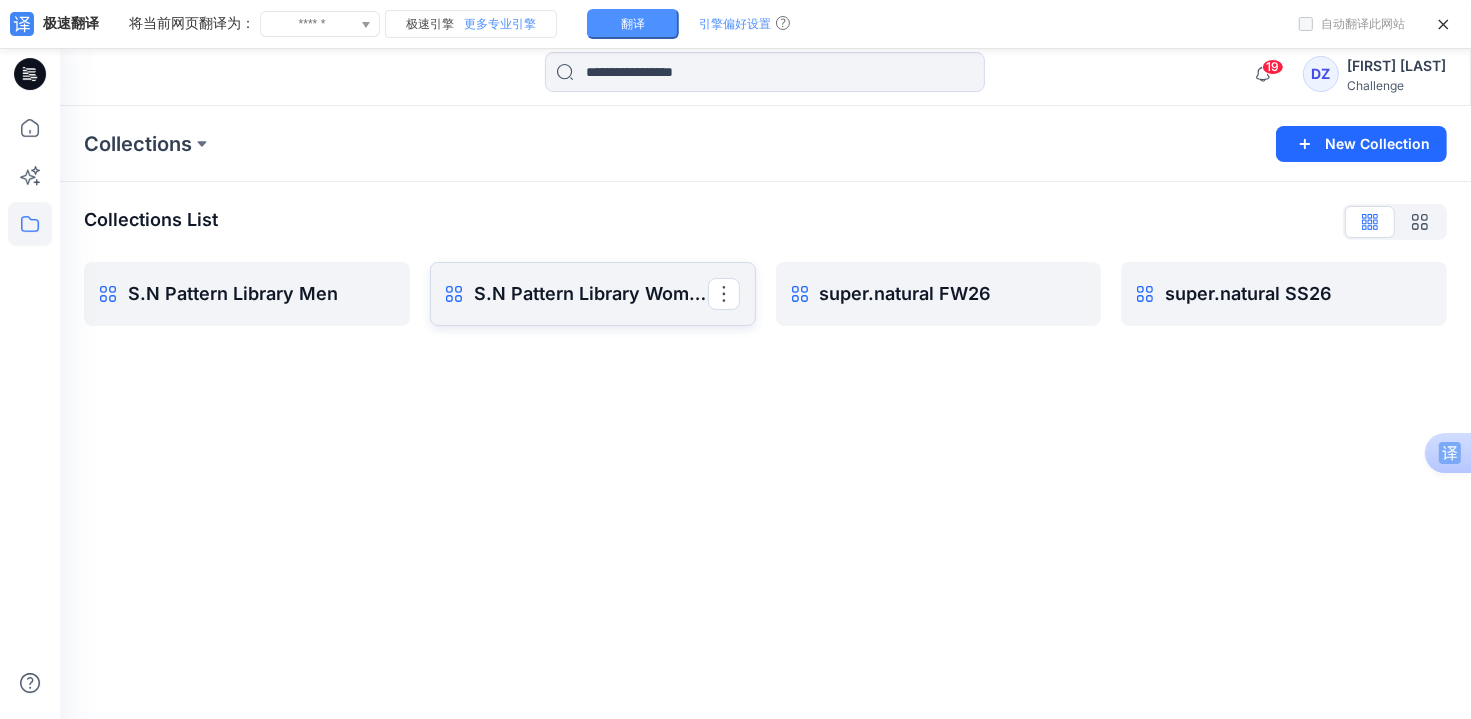 click on "S.N Pattern Library Women" at bounding box center [591, 294] 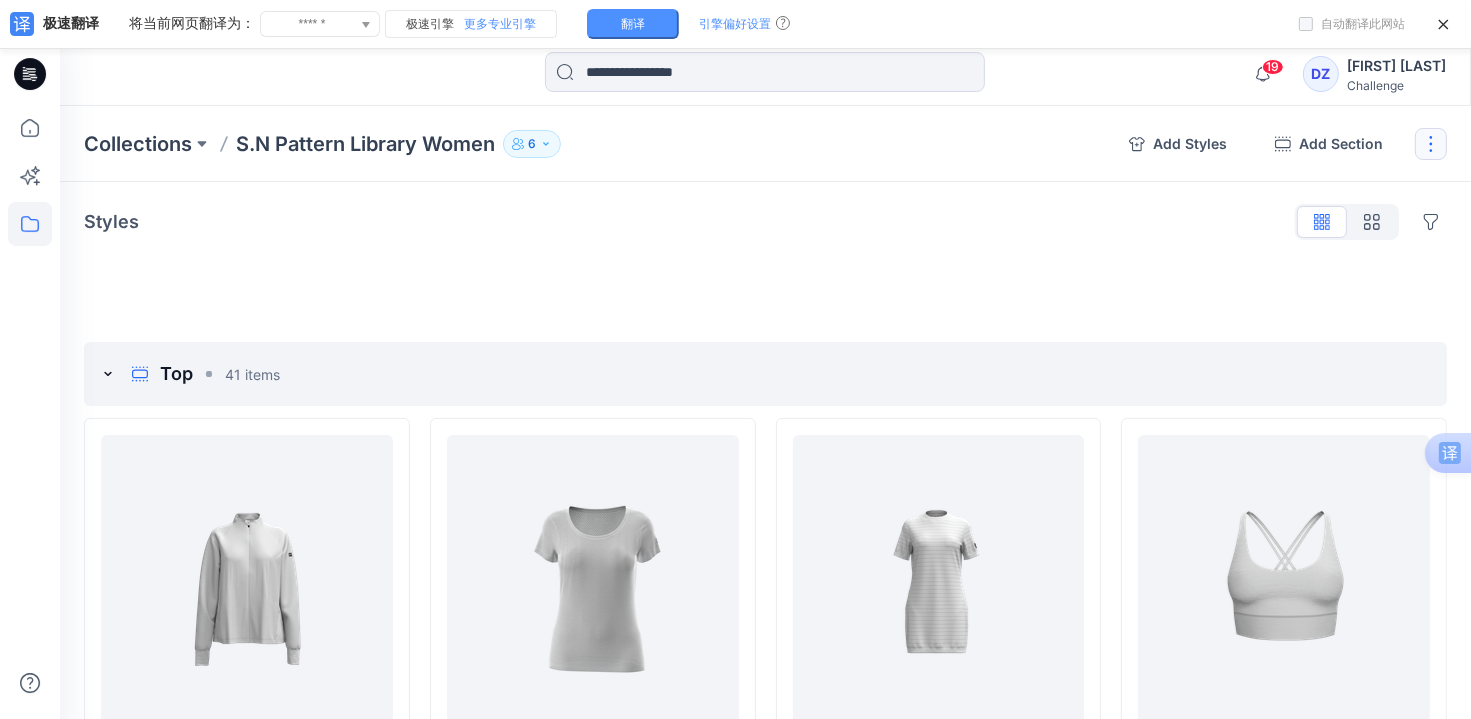 click at bounding box center (1431, 144) 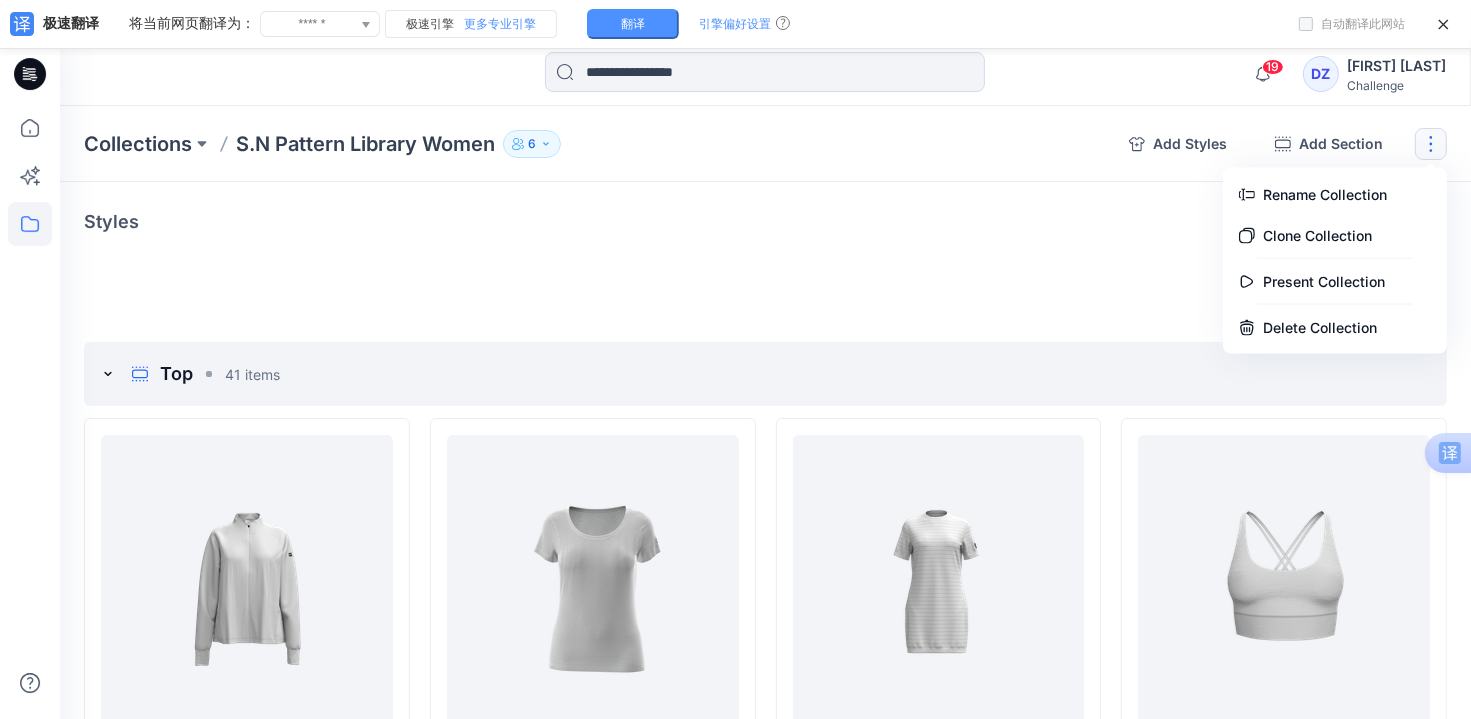 click on "Styles Hide Legacy Styles Add Section Top 41 items SNW026670 1 0 0 SNW026870 1 0 0 SNW026550 1 0 0 SNW026830 1 0 0 Jeans_003 1 0 0 SNWP03071 1 0 0 Loading... SNW020370 1 0 0 Loading... SNW024470 1 0 0 Loading... SNWO20770 1 0 0 Loading... SNW019050 1 0 0 Loading... SNW020890 1 0 0 SNW026770 1 0 0 SNW026430 1 0 0 SNW026630 1 0 0 SNW026650 1 0 0 SNW026590 1 0 0 SNWP04016 1 0 0 Loading... SNW023770 1 0 0 Loading... SNW016410 1 0 0 Loading... SNW018710 1 0 0 Loading... SNW006570 1 0 0 SNW026570 1 0 0 SNW026410 1 0 0 SNW026710 NO 1 0 0 SNW026470 1 0 0 SNW023770 1 0 0 SNW020330 1 0 0 Loading... SNW021570 1 0 0 Loading... SNW017170 1 0 0 Loading... SNW019810 1 0 0 Loading... SNW023470 1 0 0 SNW026450 1 0 0 SNW026530 1 0 0 SNW026750 1 0 0 SNW026790 1 0 0 SNW013470 1 0 0 SNW020350 1 0 0 Loading... SNW021530 1 0 0 Loading... SNW018690 1 0 0 Loading... SNW018430 1 0 0 Loading... SNW004990 1 0 0 Add Section Bottom 10 items Loading... SNW020410 1 0 0 Loading... SNW021490 1 0 0 Loading... SNW020270 1 0 0 Loading... 1 0 0 1" at bounding box center [765, 3591] 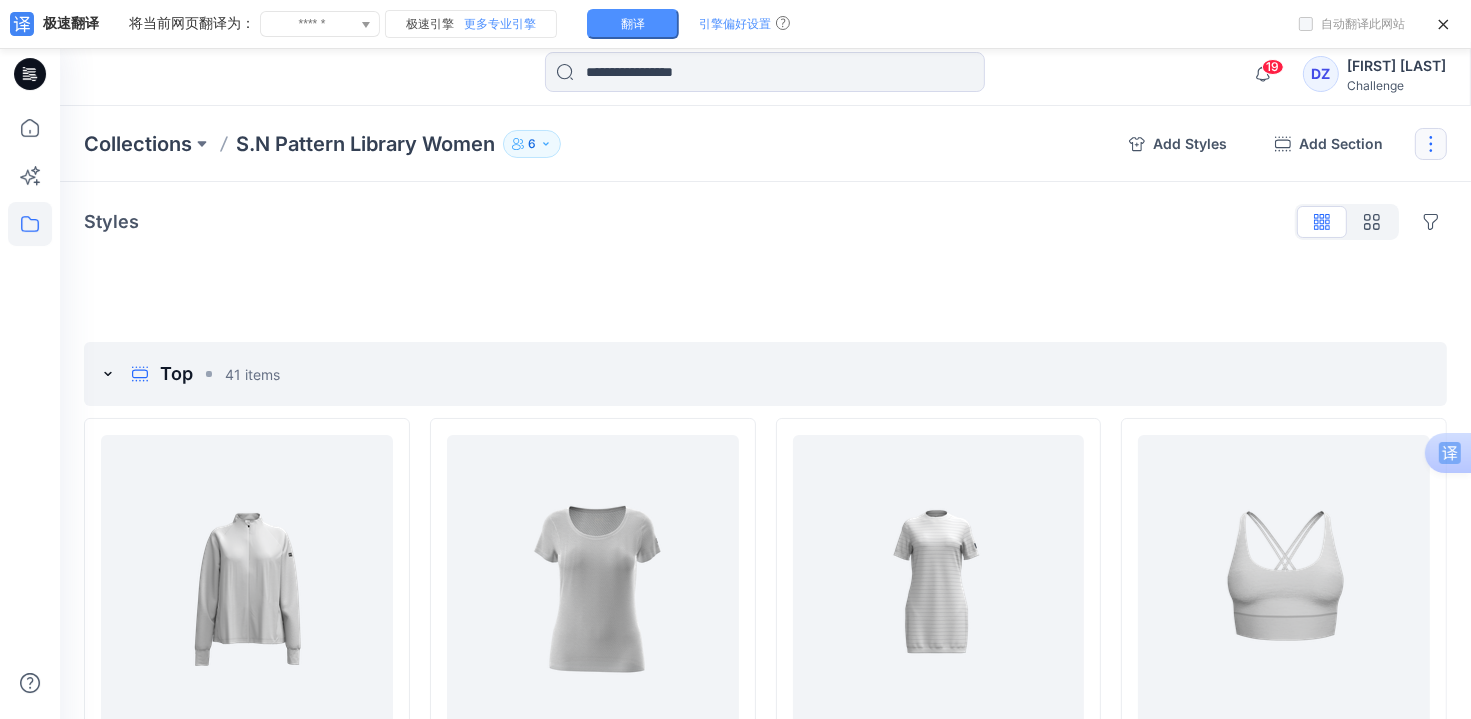 click at bounding box center (1431, 144) 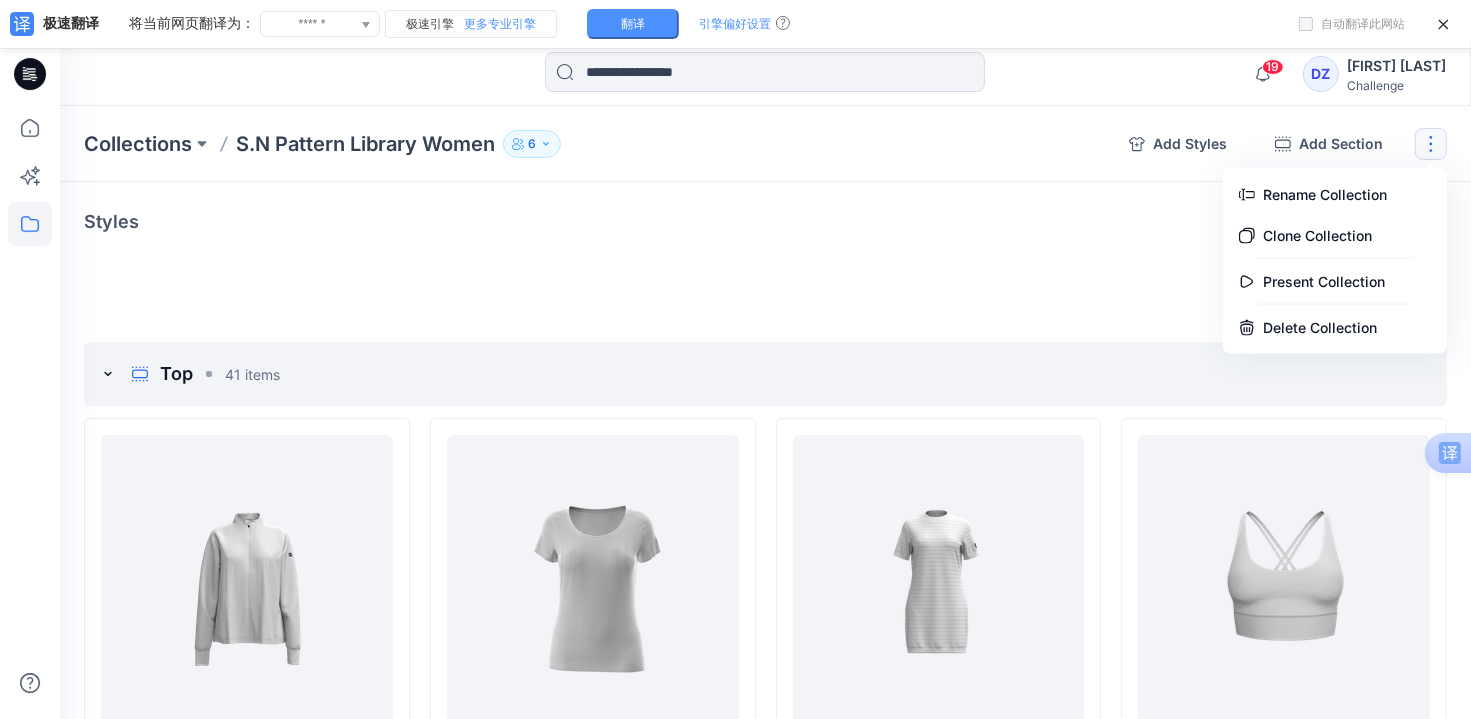click at bounding box center [1431, 144] 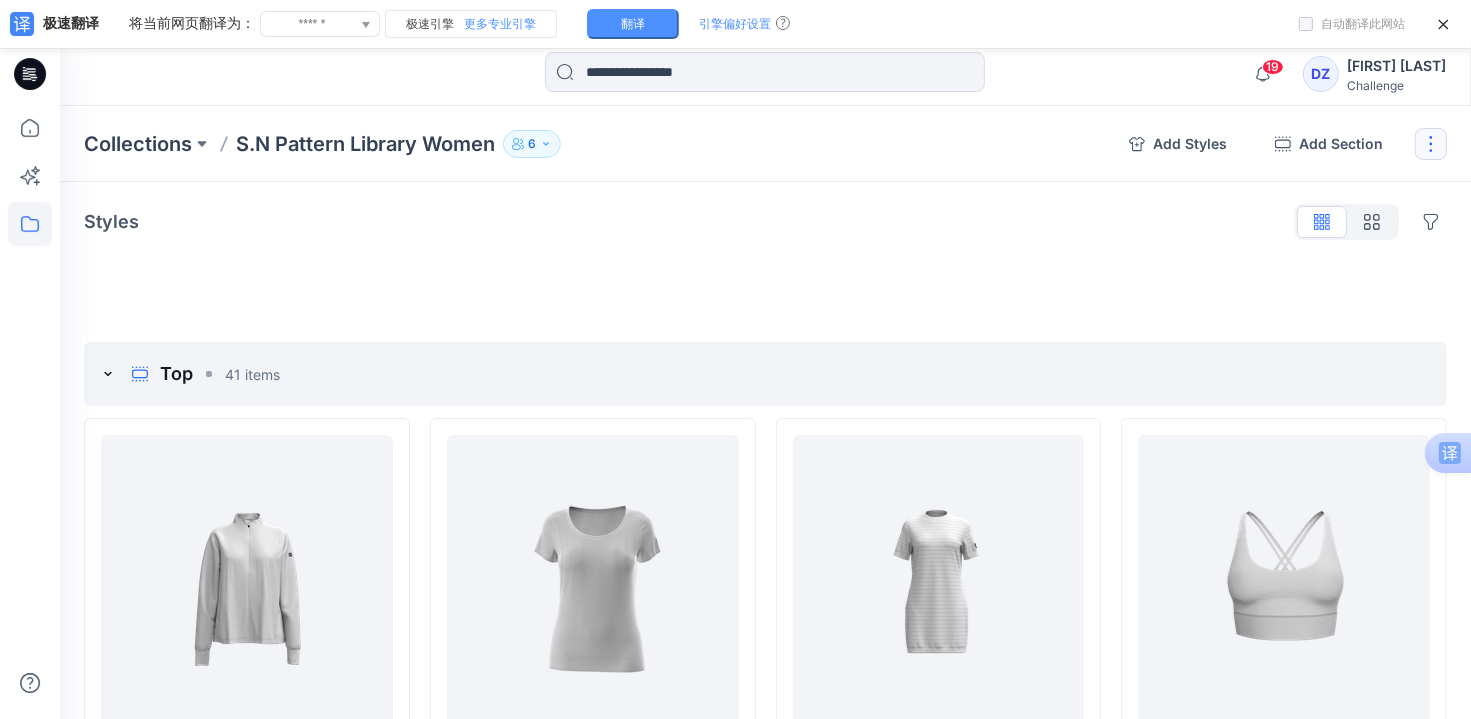 click at bounding box center [1431, 144] 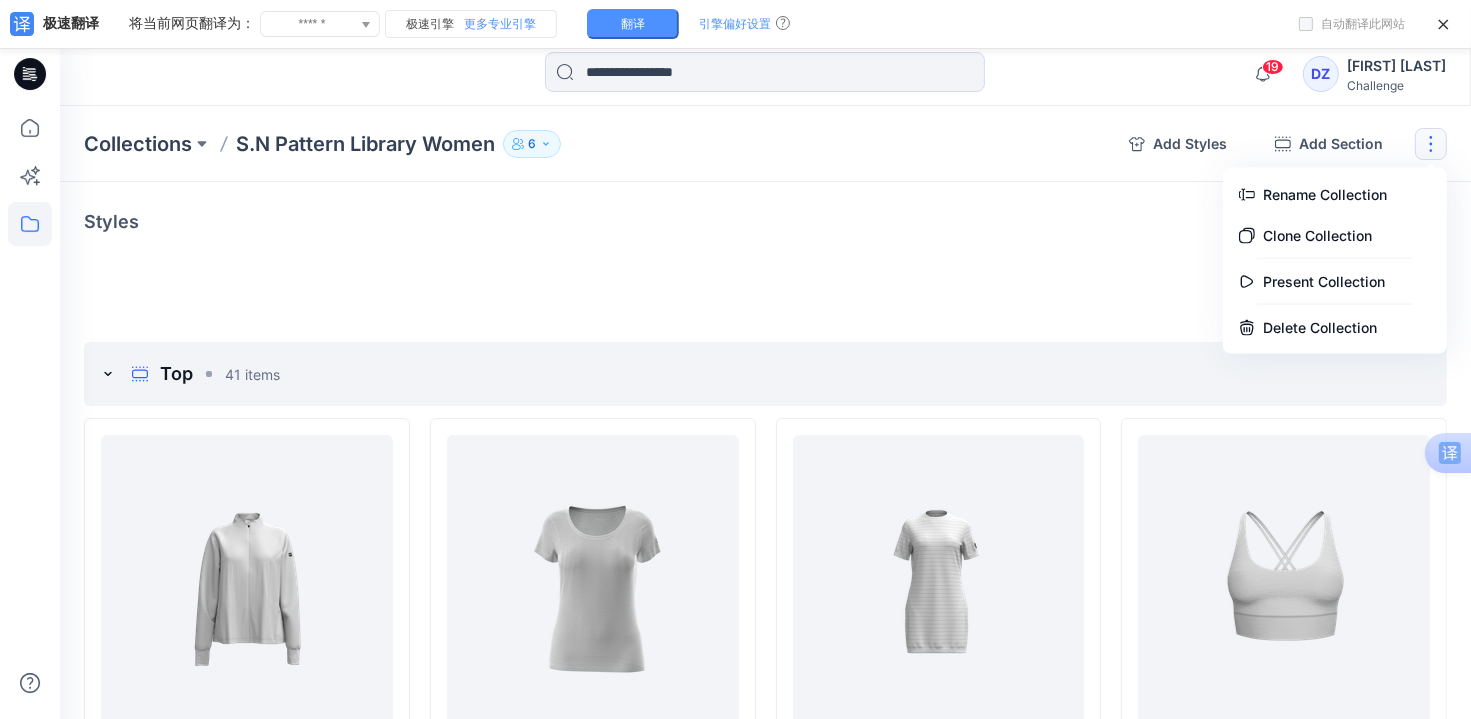 click on "Styles Hide Legacy Styles" at bounding box center (765, 222) 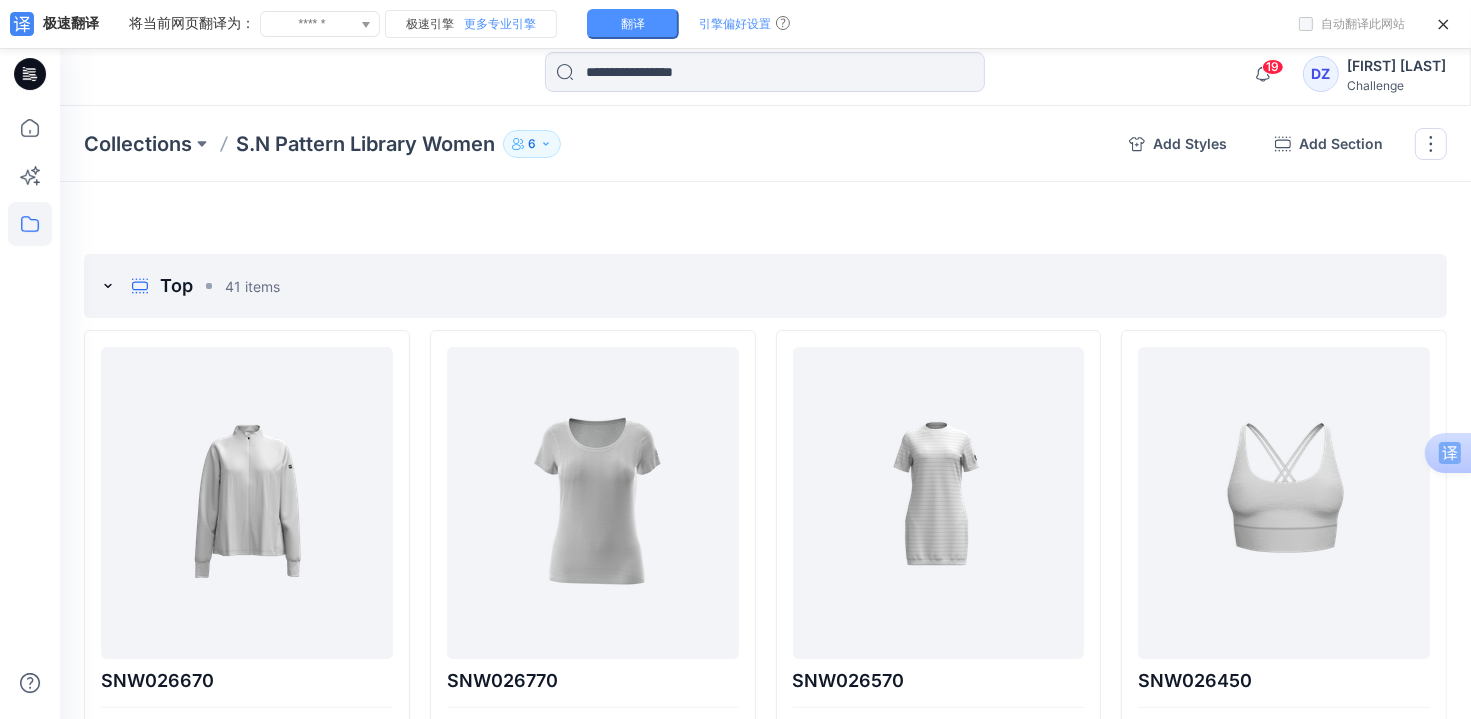 scroll, scrollTop: 0, scrollLeft: 0, axis: both 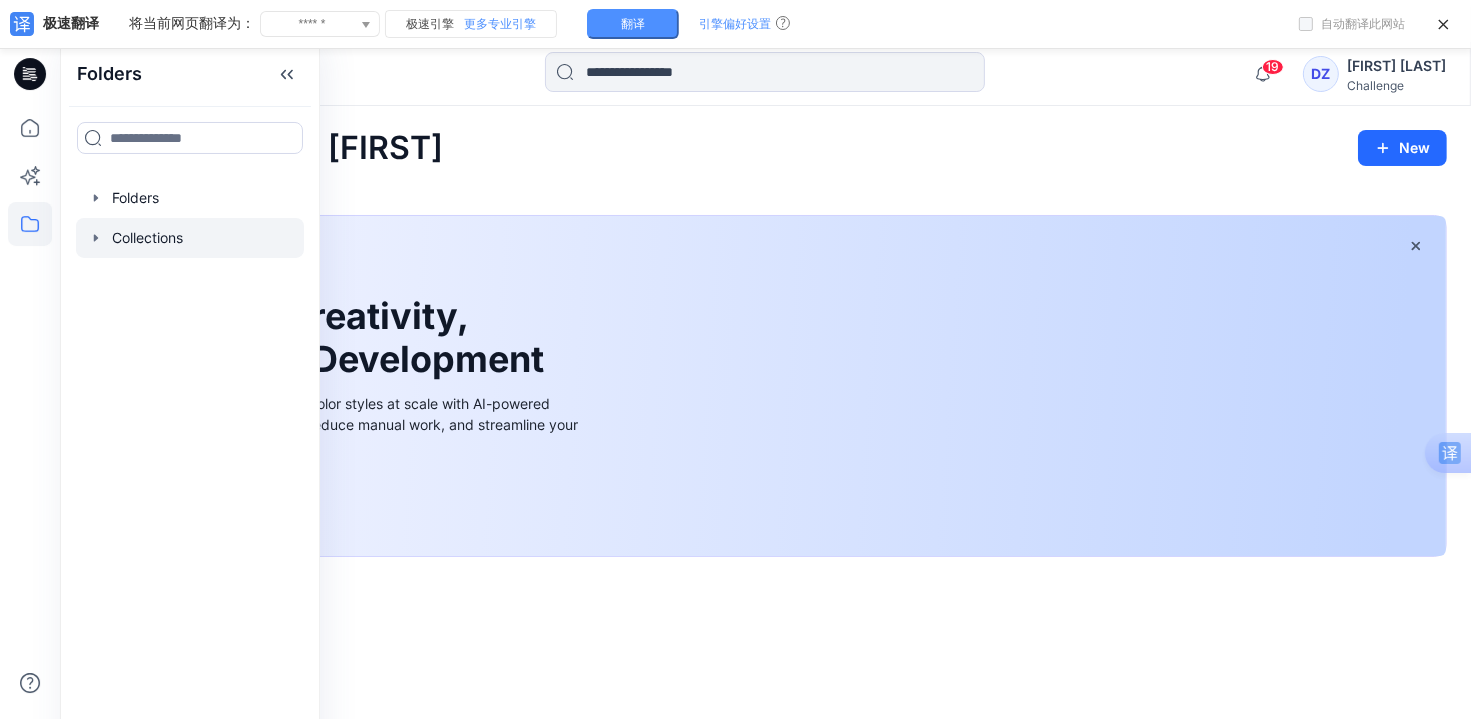 click at bounding box center [190, 238] 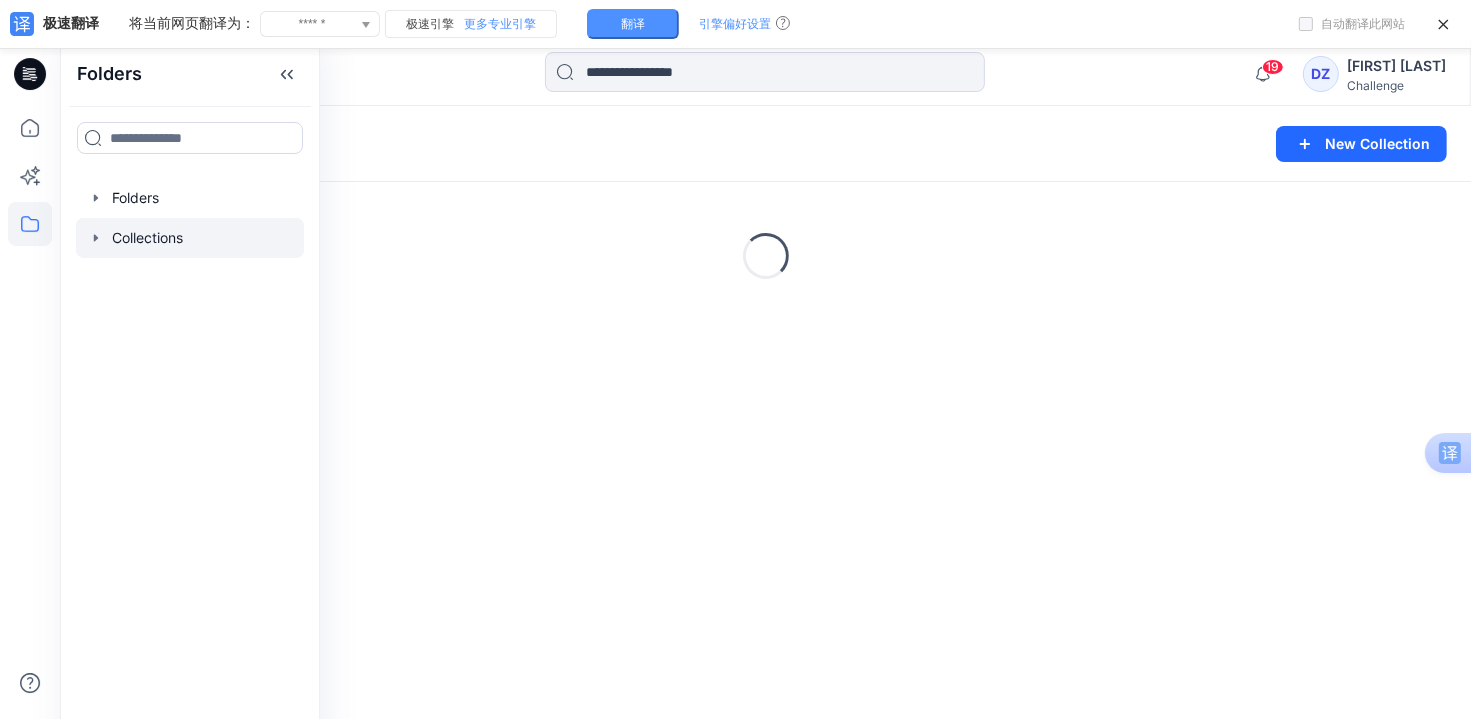 click 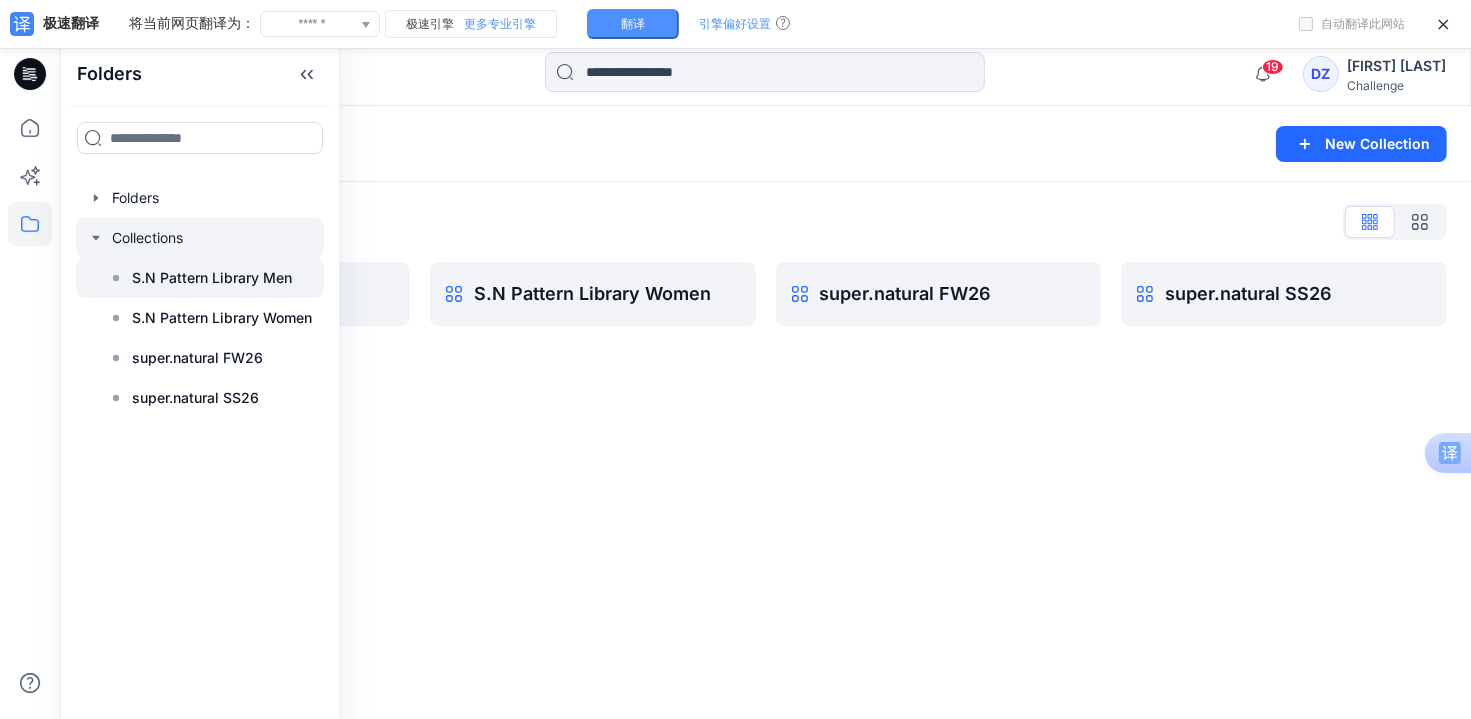 click on "S.N Pattern Library  Men" at bounding box center [212, 278] 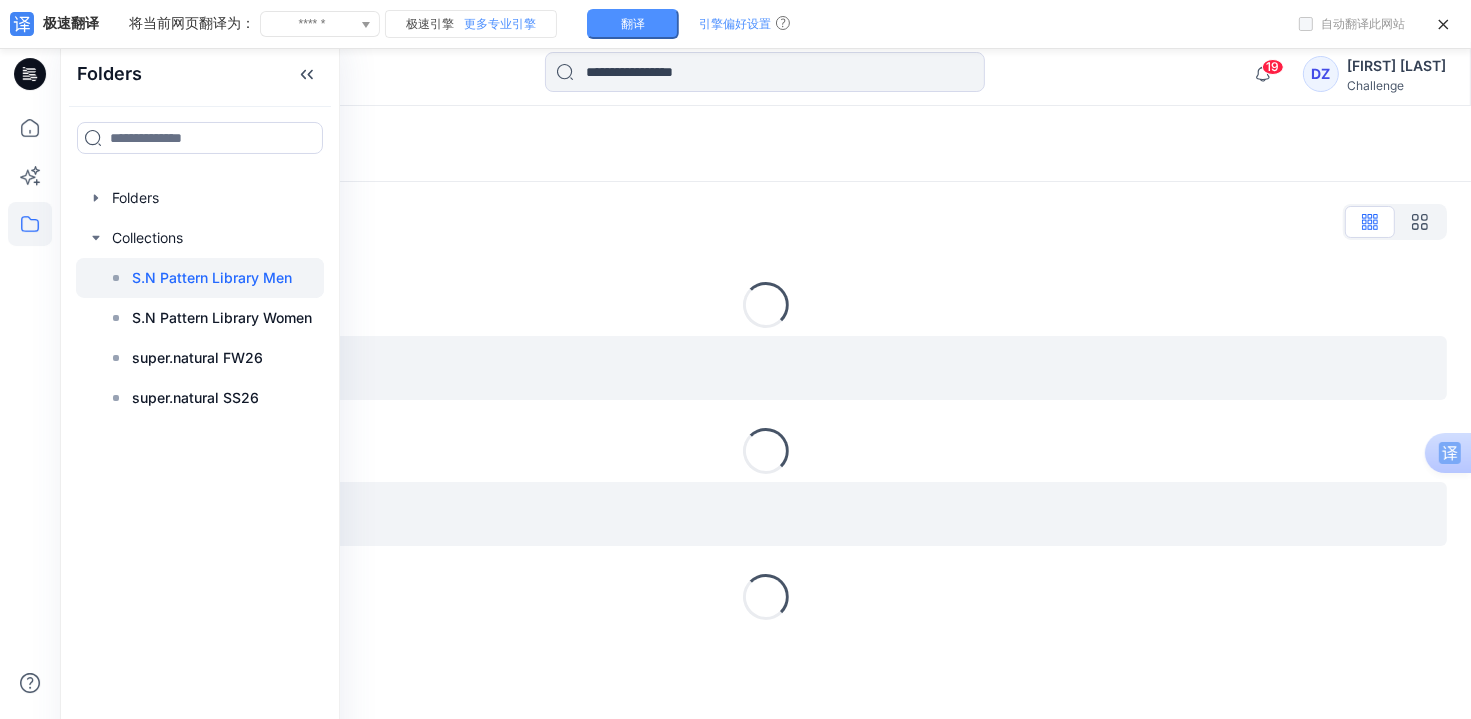 click 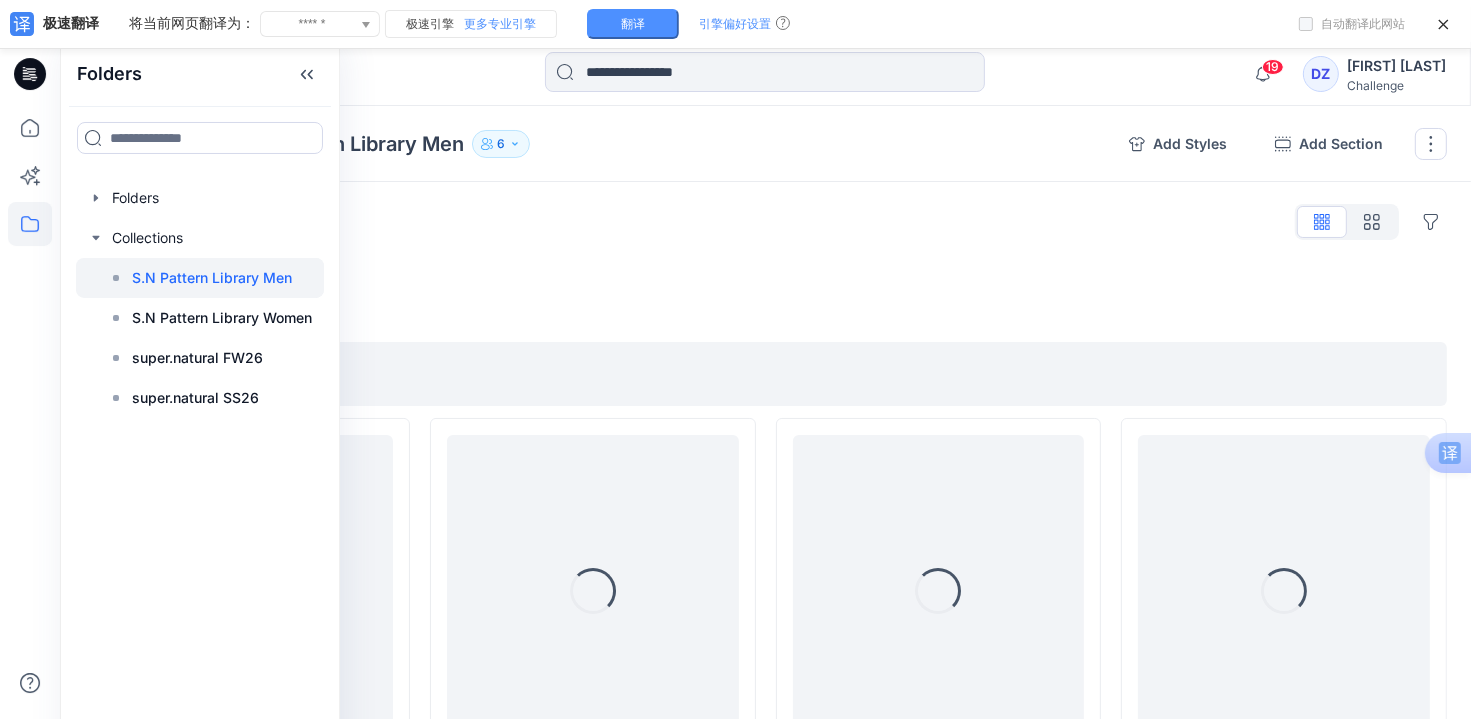 click 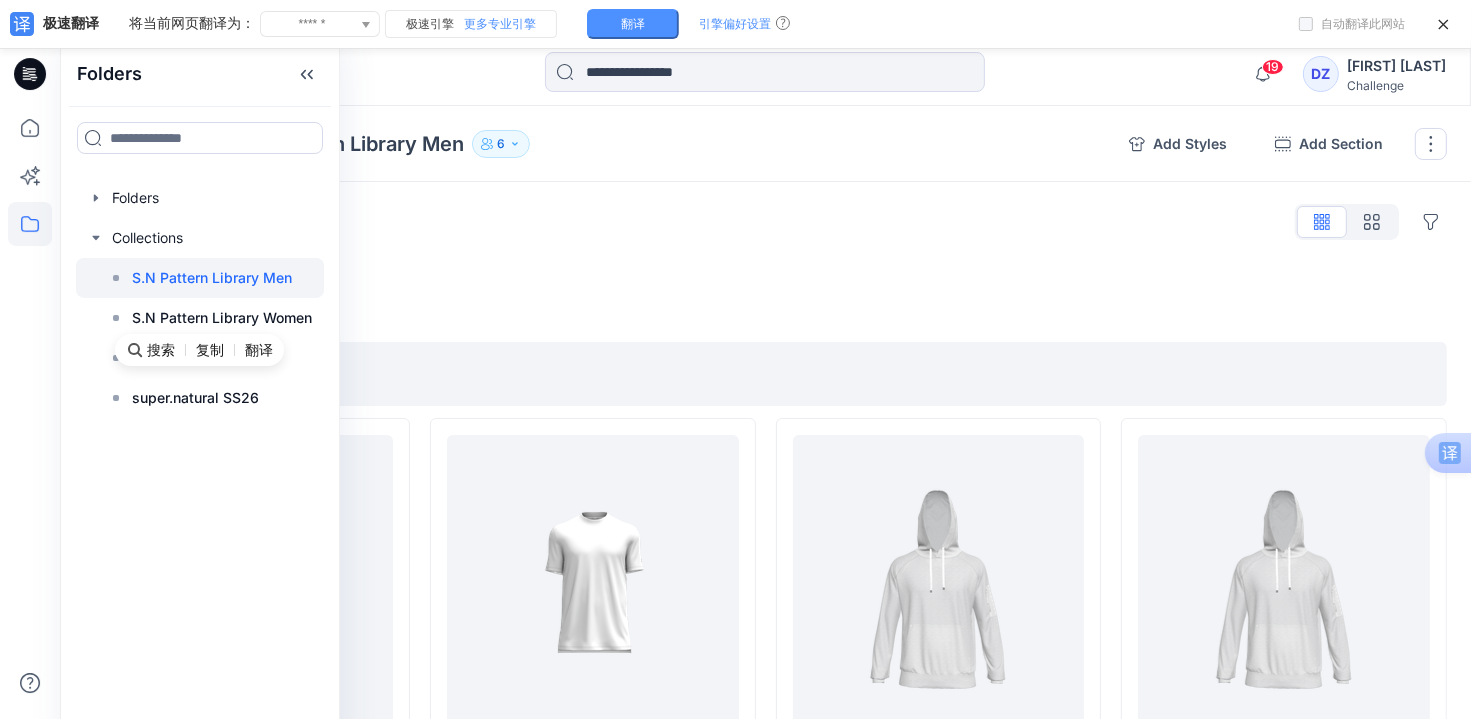 click 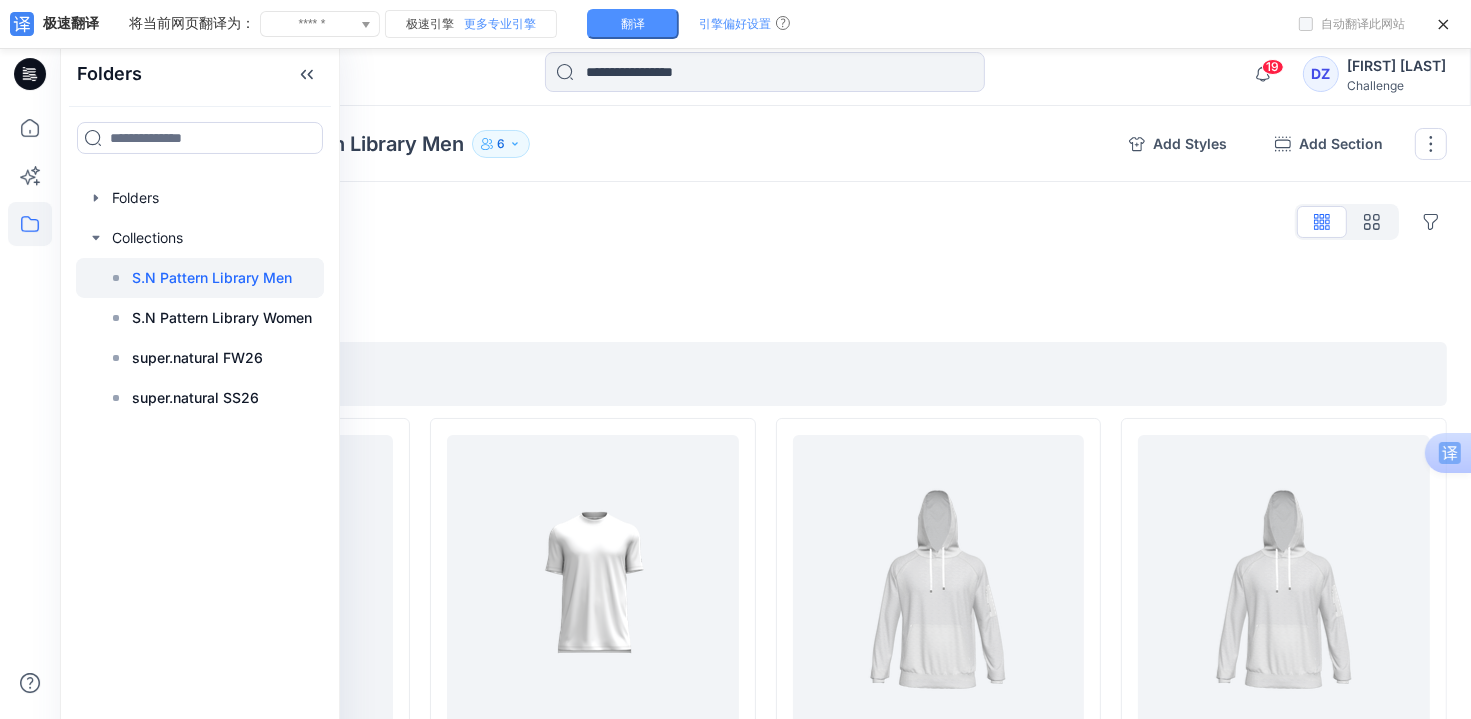 click on "Styles Hide Legacy Styles Add Section TOP 23 items SNM023240 1 0 0 SNM023280 1 0 0 SNM023200 1 0 0 Loading... SNMP02007 1 0 0 Loading... SNM016580 1 0 0 Loading... SNM020520 1 0 0 SNM023240 1 0 0 SNM023280 1 0 0 Loading... SNM023300 1 0 0 Loading... SNM019380 1 0 0 Loading... SNM022360 1 0 0 Loading... SNM019300 1 0 0 SNM023120 1 0 0 Loading... SNM023260 19-22025 1 0 0 Loading... SNM023220 1 0 0 Loading... SNM019400 1 0 0 Loading... SNM020100 1 0 0 Loading... SNM020140 1 0 0 SNM023120 1 0 0 Loading... SNM023160 1 0 0 Loading... SNMP01034 1 0 0 Loading... SNM020960 1 0 0 Loading... SNM017820 1 0 0 Add Section B0ttom 11 items SNM023140 1 0 0 SNM019800 1 0 0 SNM018100 1 0 0 SNM023140 1 0 0 SNM020980 1 0 0 SNM020160 1 0 0 Loading... SNM019780 1 0 0 SNM020980 1 0 0 SNM020160 1 0 0 Loading... SNM019780 1 0 0 SNM021140 1 0 0 Add Section" at bounding box center (765, 2453) 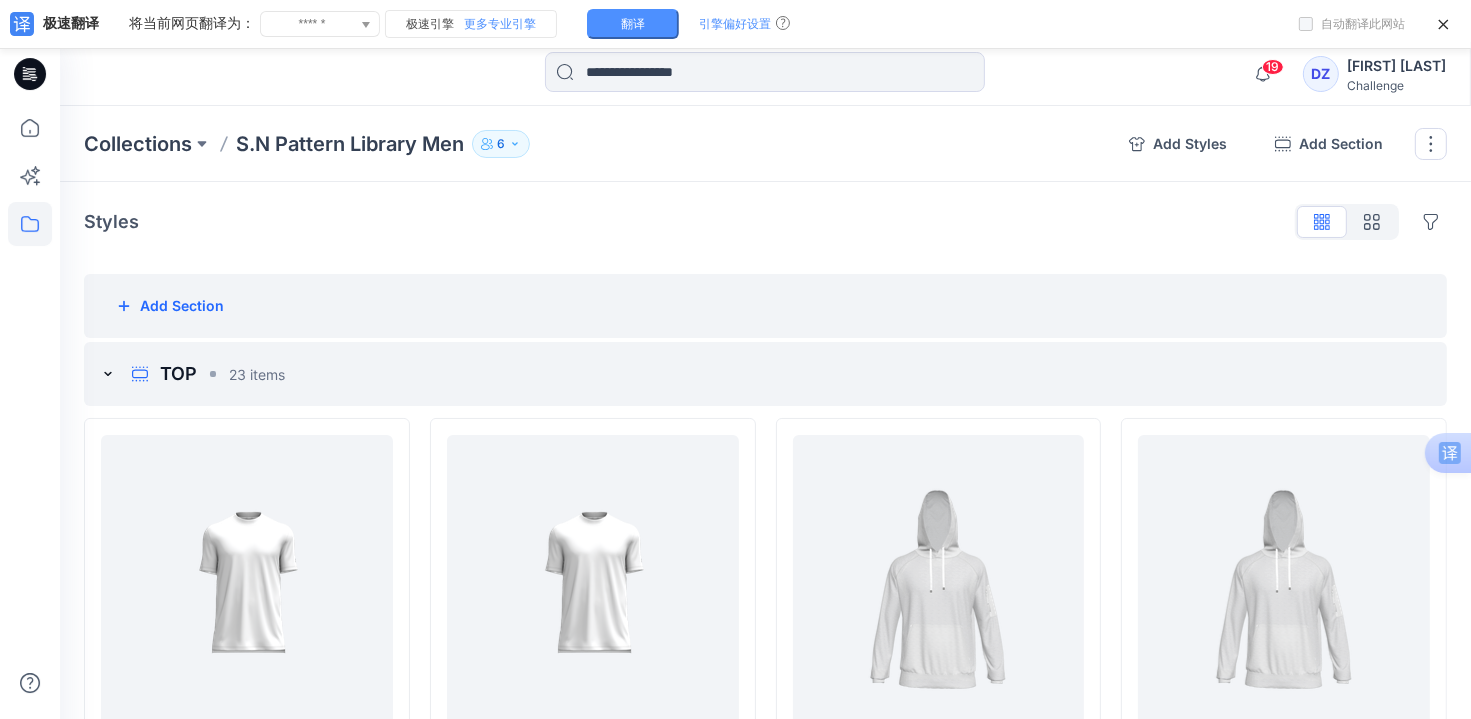 scroll, scrollTop: 0, scrollLeft: 0, axis: both 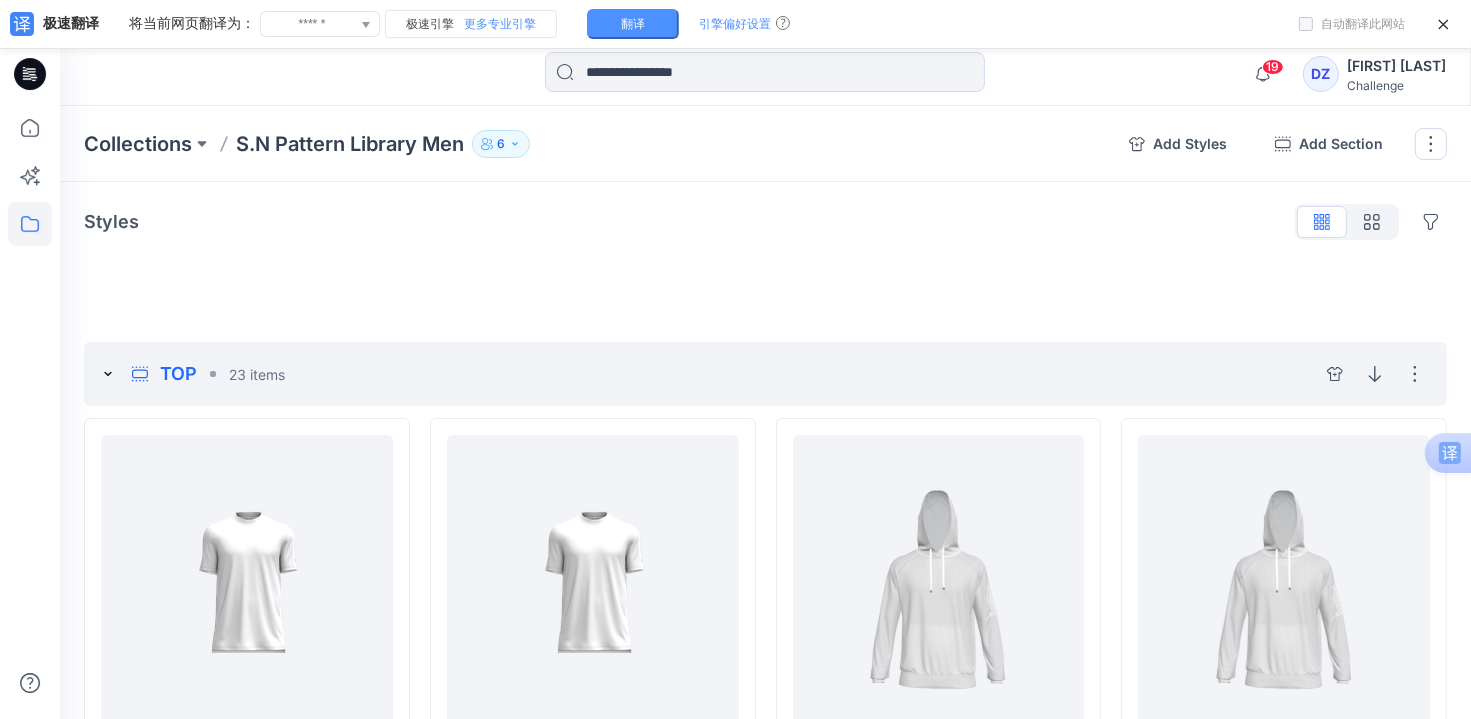 click 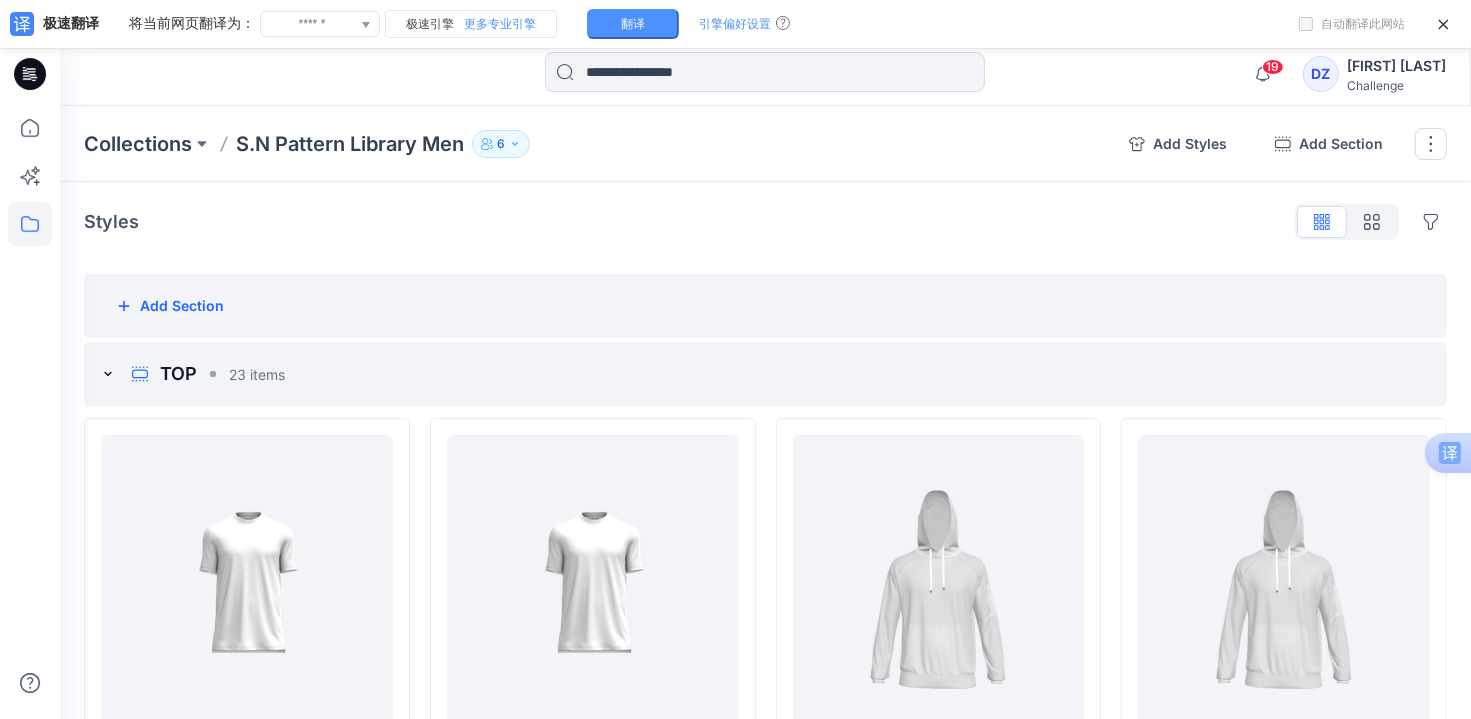 click on "Add Section" at bounding box center (765, 306) 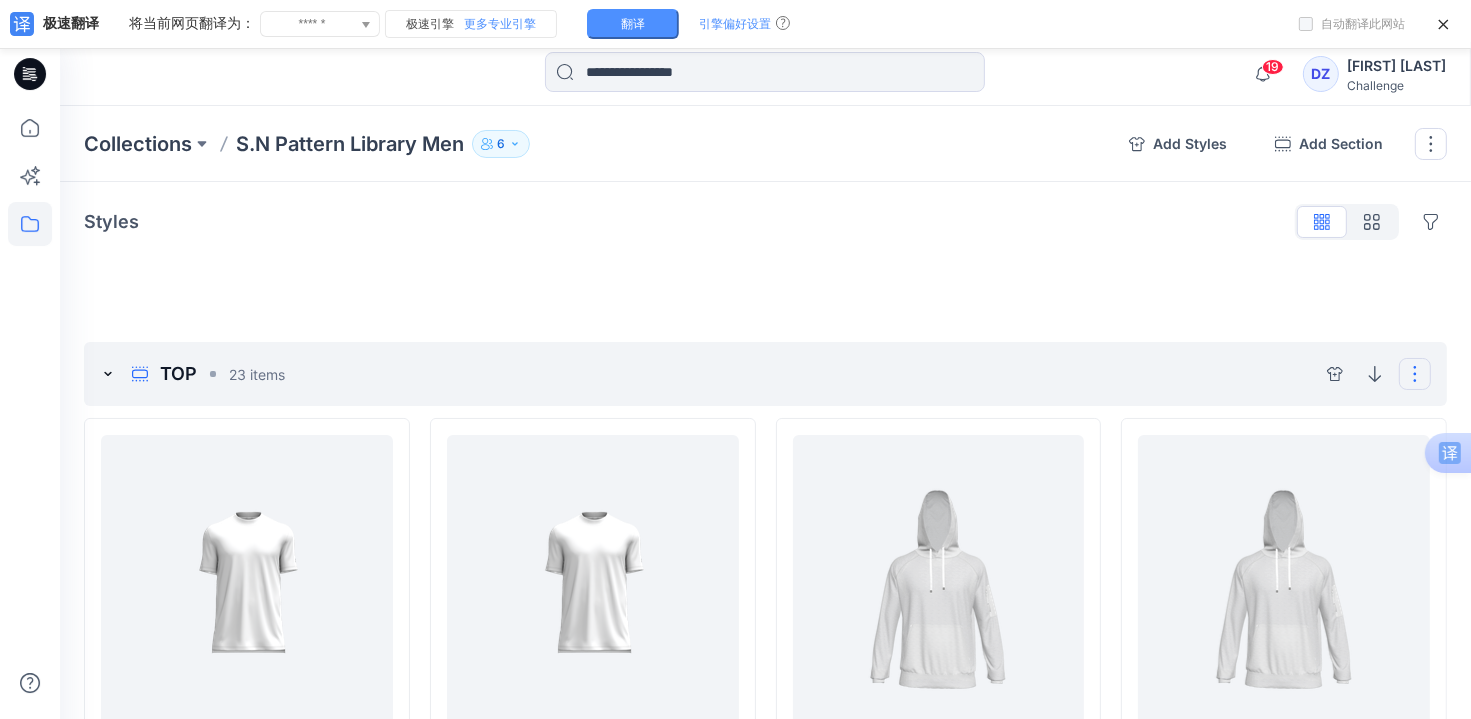 click at bounding box center [1415, 374] 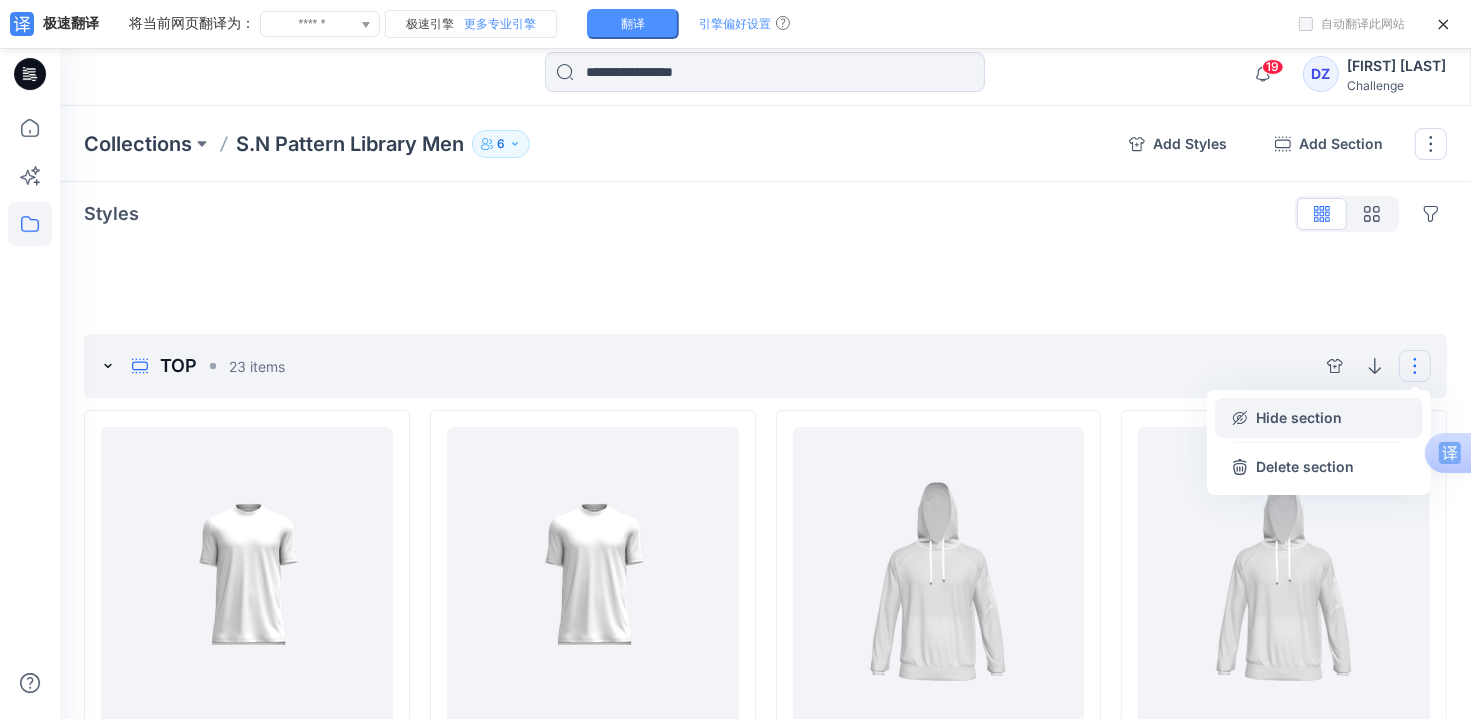scroll, scrollTop: 0, scrollLeft: 0, axis: both 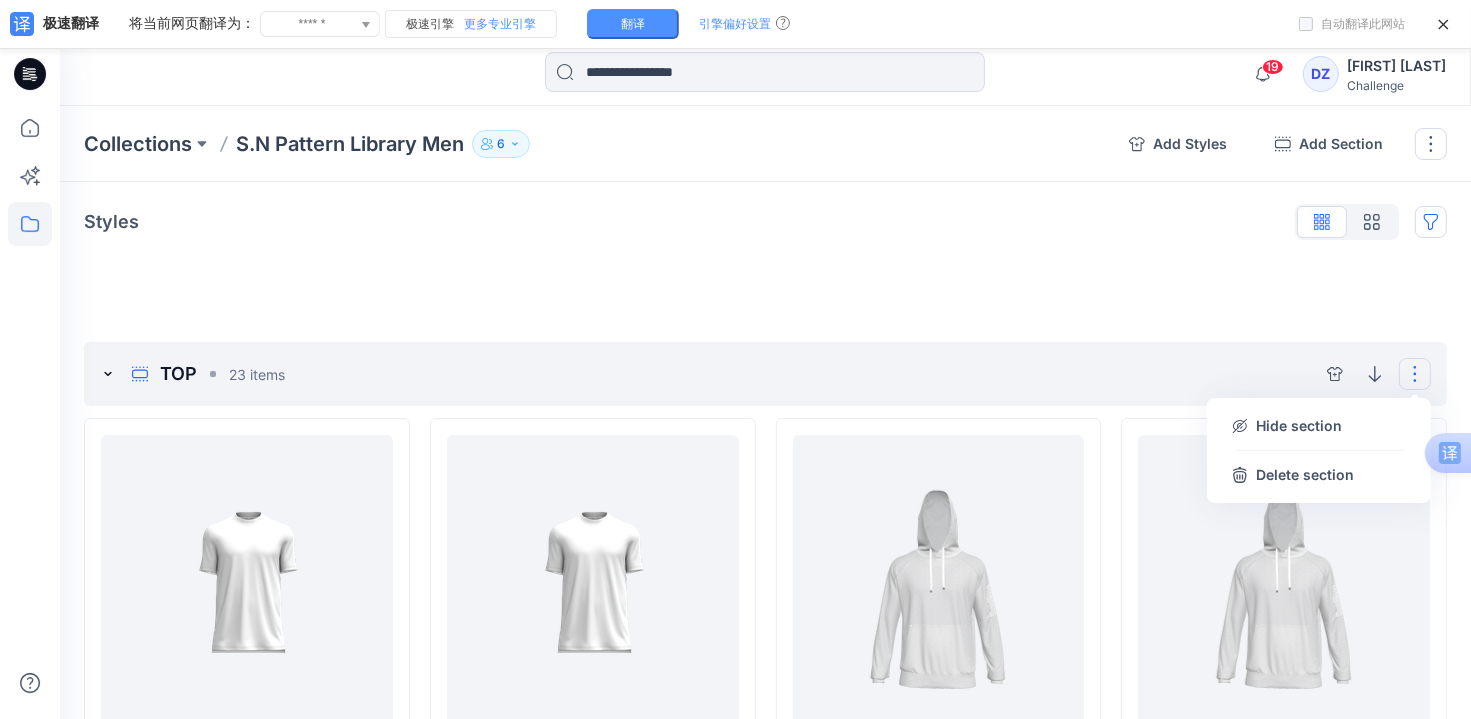 click at bounding box center [1431, 222] 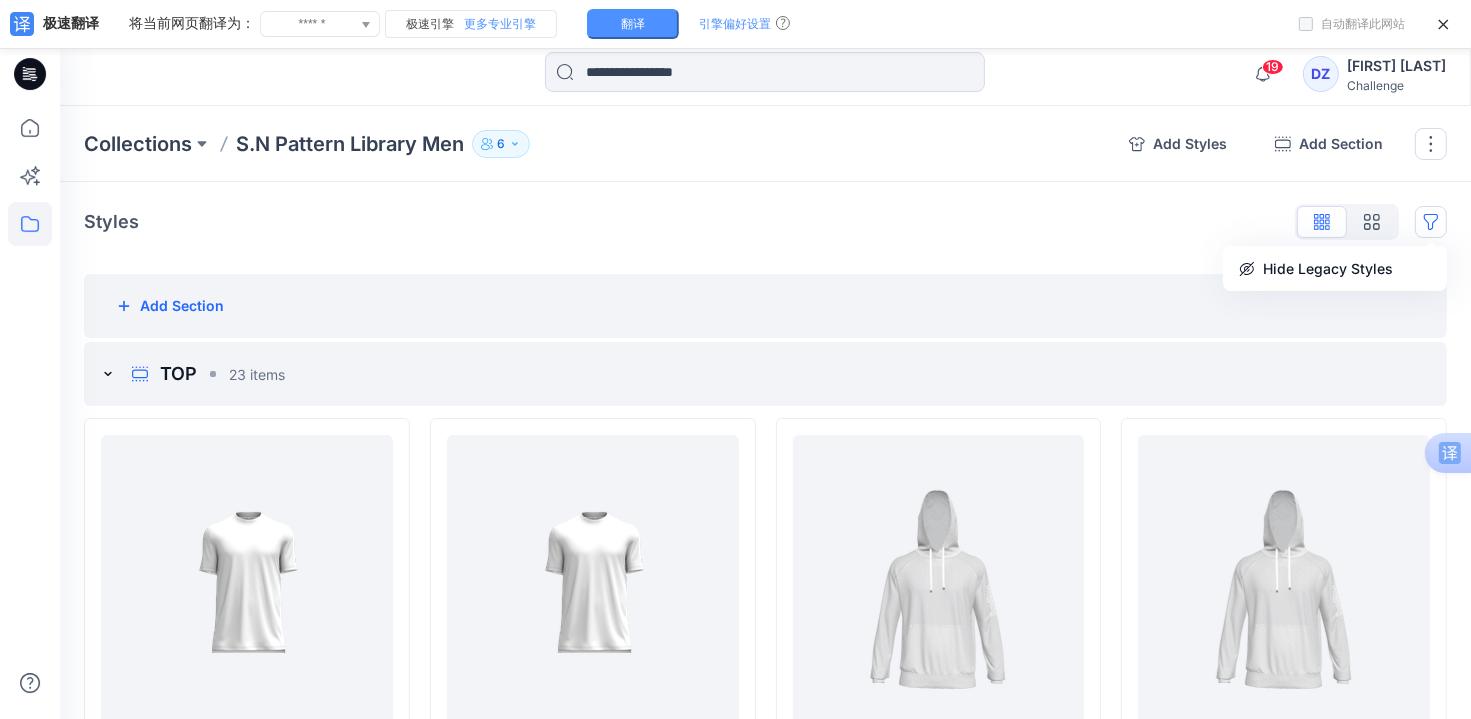 click on "Add Section" at bounding box center (765, 306) 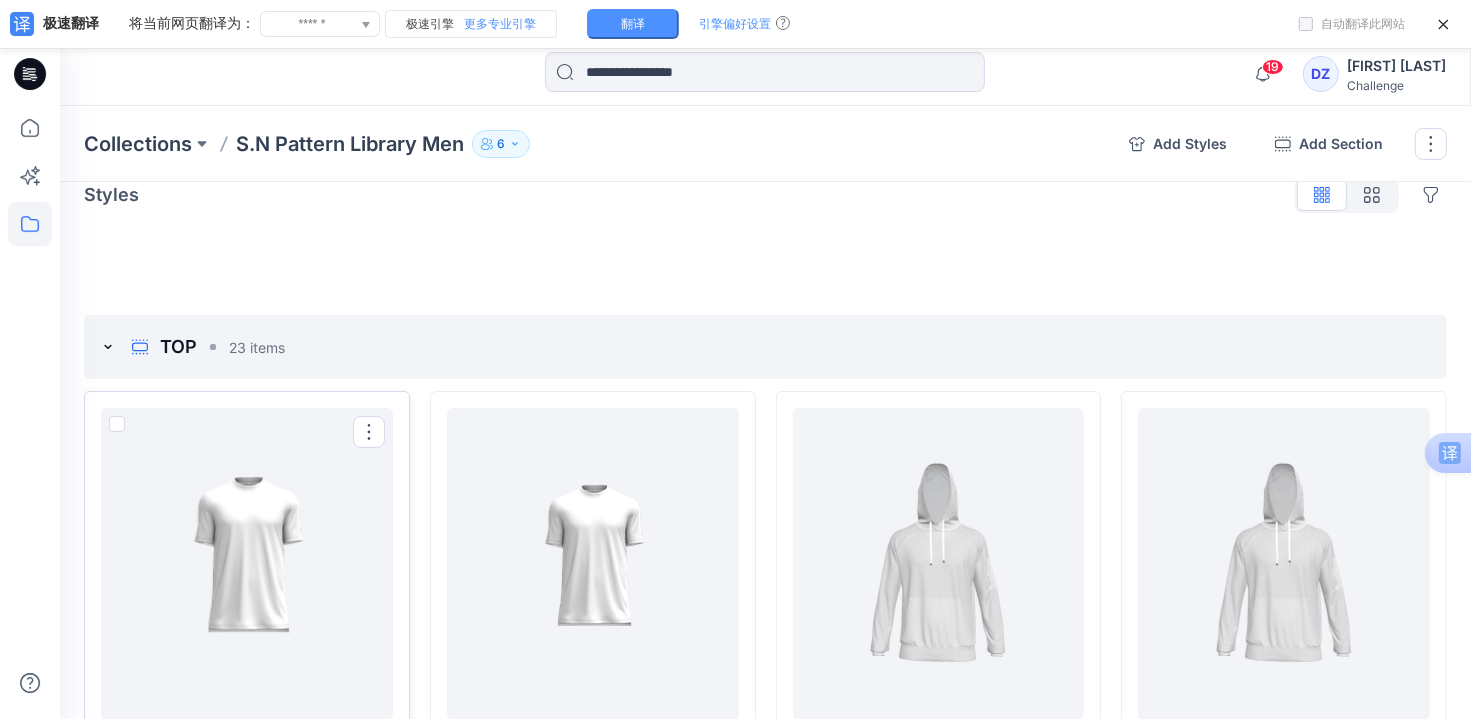 scroll, scrollTop: 0, scrollLeft: 0, axis: both 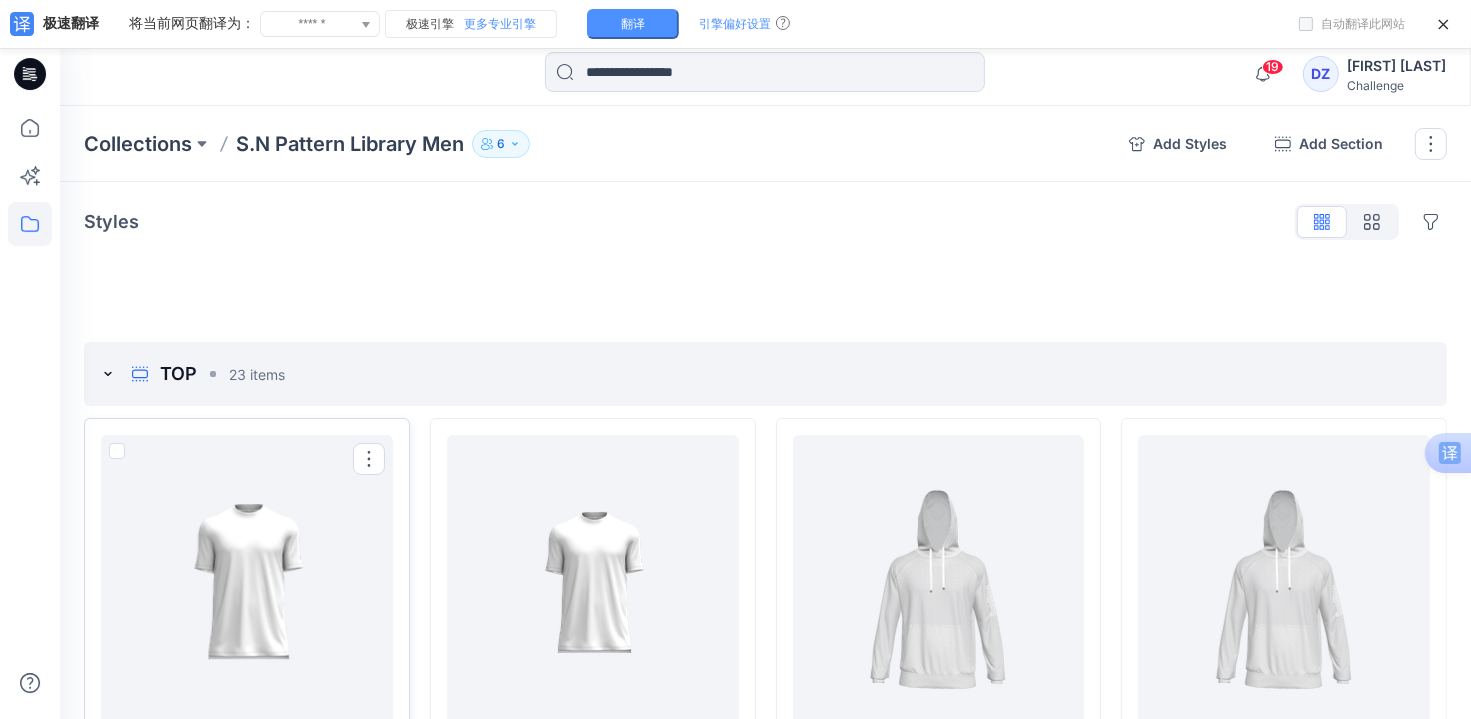 click at bounding box center (117, 451) 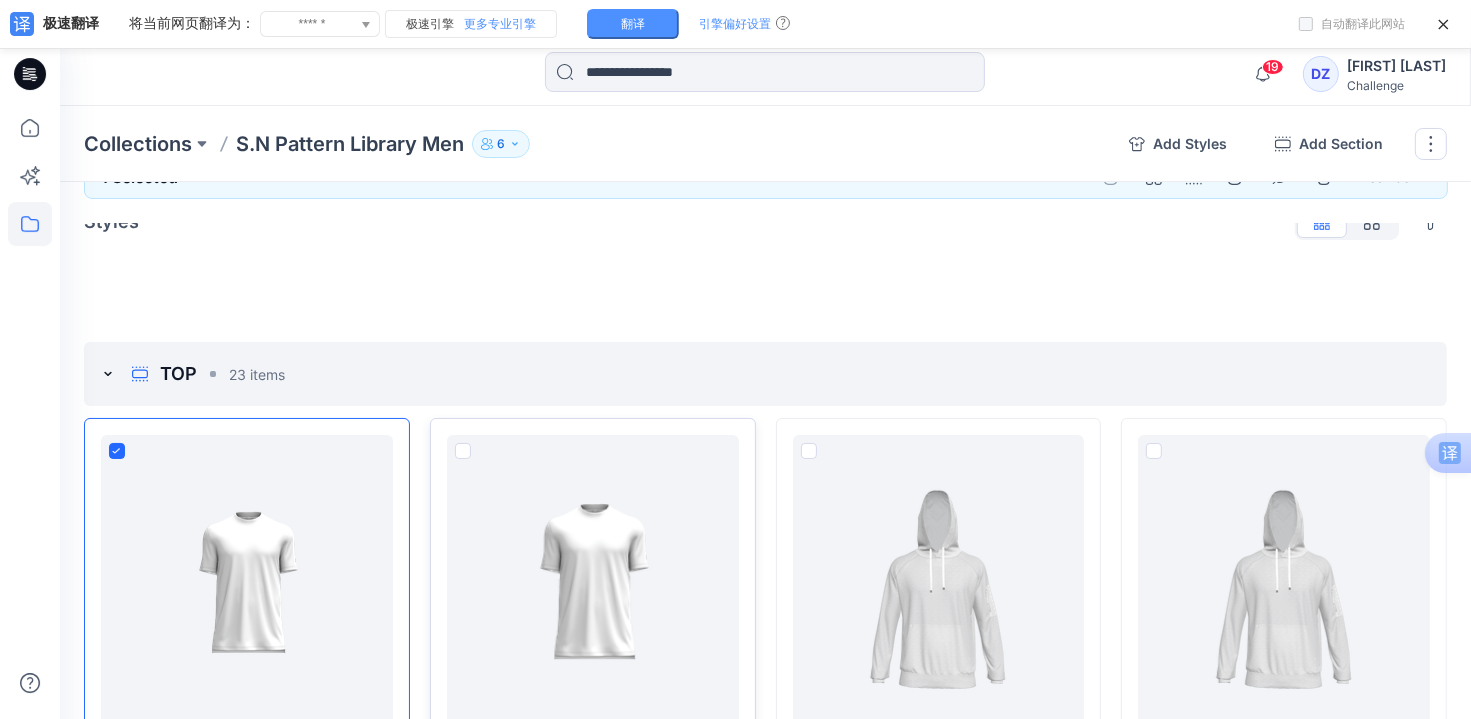 click at bounding box center (463, 451) 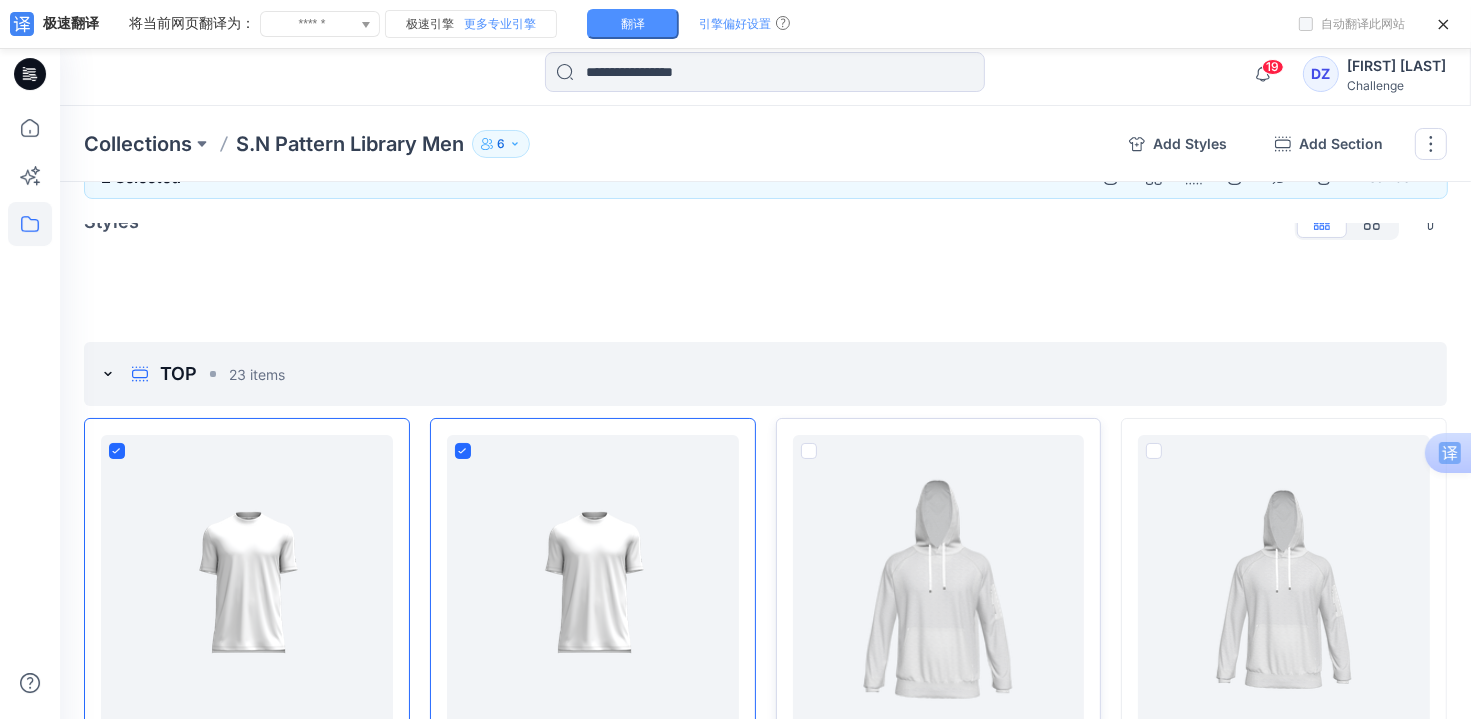 click at bounding box center [809, 451] 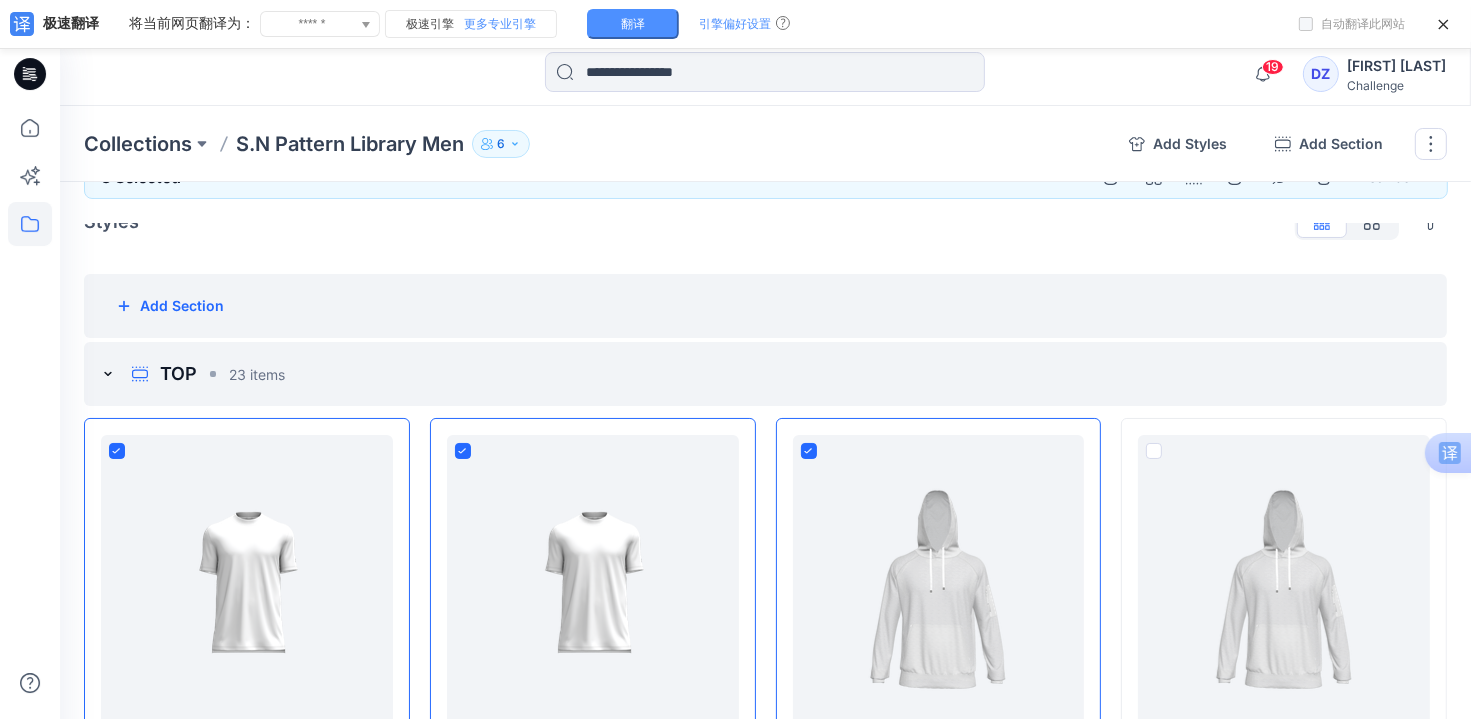 drag, startPoint x: 1339, startPoint y: 286, endPoint x: 1325, endPoint y: 291, distance: 14.866069 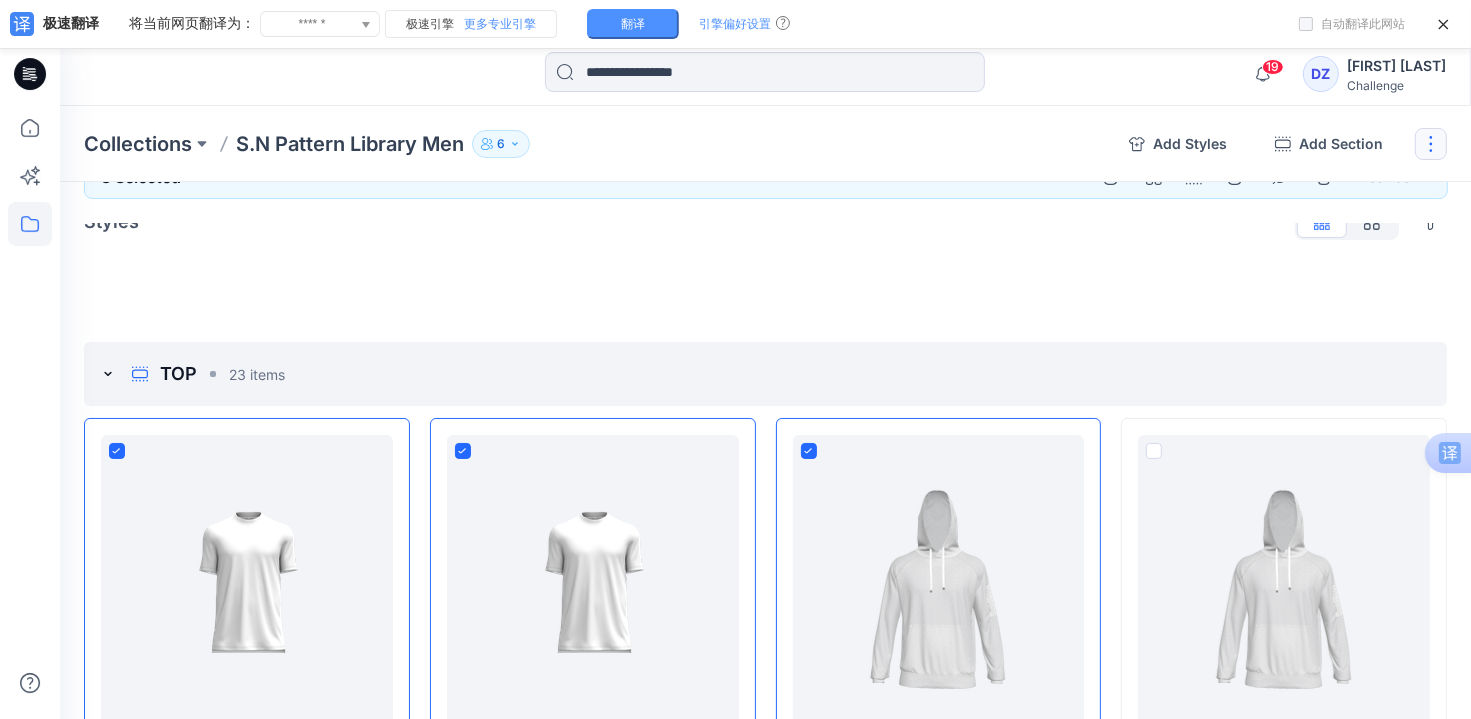 click at bounding box center [1431, 144] 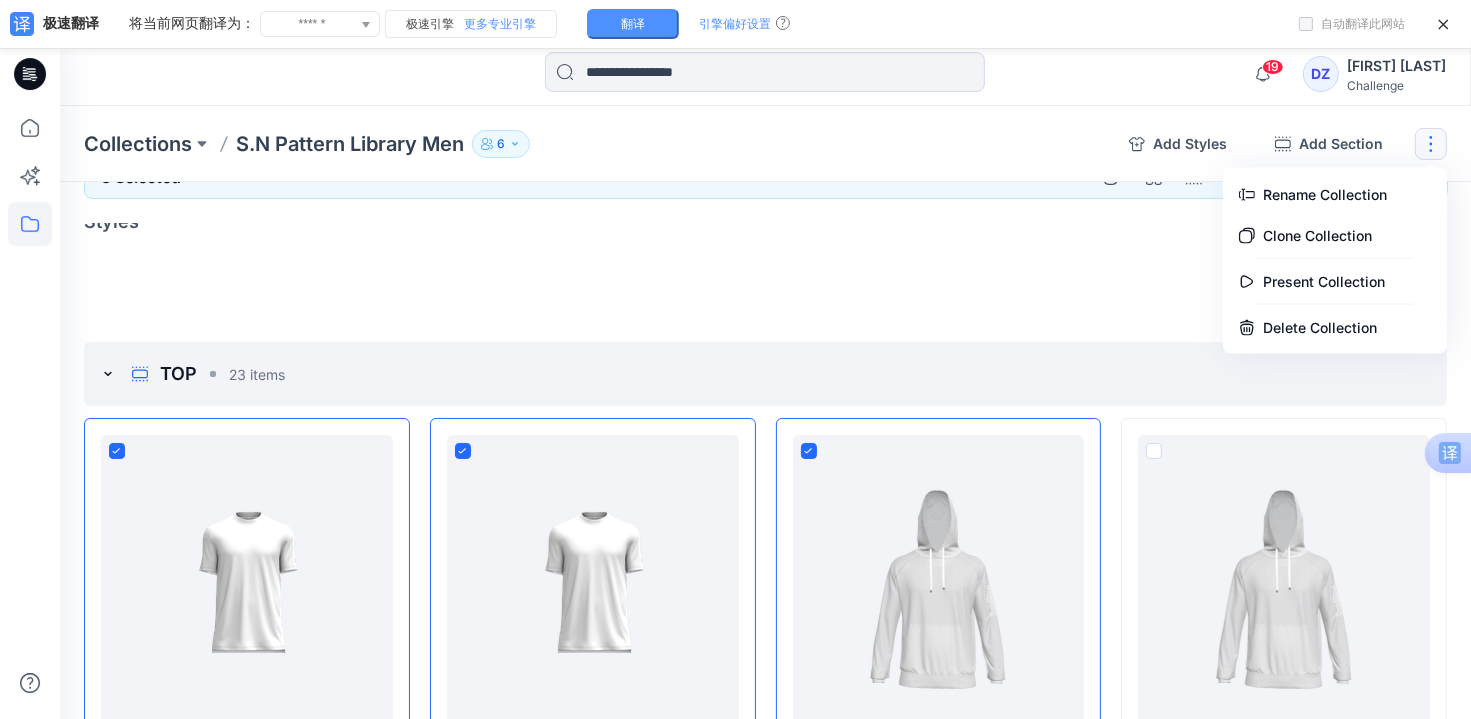 click on "Styles Hide Legacy Styles Add Section TOP 23 items SNM023240 1 0 0 SNM023280 1 0 0 SNM023200 1 0 0 SNMP02007 1 0 0 SNM016580 1 0 0 SNM020520 1 0 0 SNM023240 1 0 0 SNM023280 1 0 0 SNM023300 1 0 0 SNM019380 1 0 0 SNM022360 1 0 0 SNM019300 1 0 0 SNM023120 1 0 0 SNM023260 19-22025 1 0 0 SNM023220 1 0 0 SNM019400 1 0 0 SNM020100 1 0 0 SNM020140 1 0 0 SNM023120 1 0 0 SNM023160 1 0 0 SNMP01034 1 0 0 SNM020960 1 0 0 SNM017820 1 0 0 Add Section B0ttom 11 items SNM023140 1 0 0 SNM019800 1 0 0 SNM018100 1 0 0 SNM023140 1 0 0 SNM020980 1 0 0 SNM020160 1 0 0 SNM019780 1 0 0 SNM020980 1 0 0 SNM020160 1 0 0 SNM019780 1 0 0 SNM021140 1 0 0 Add Section
To pick up a draggable item, press the space bar.
While dragging, use the arrow keys to move the item.
Press space again to drop the item in its new position, or press escape to cancel." at bounding box center (765, 2453) 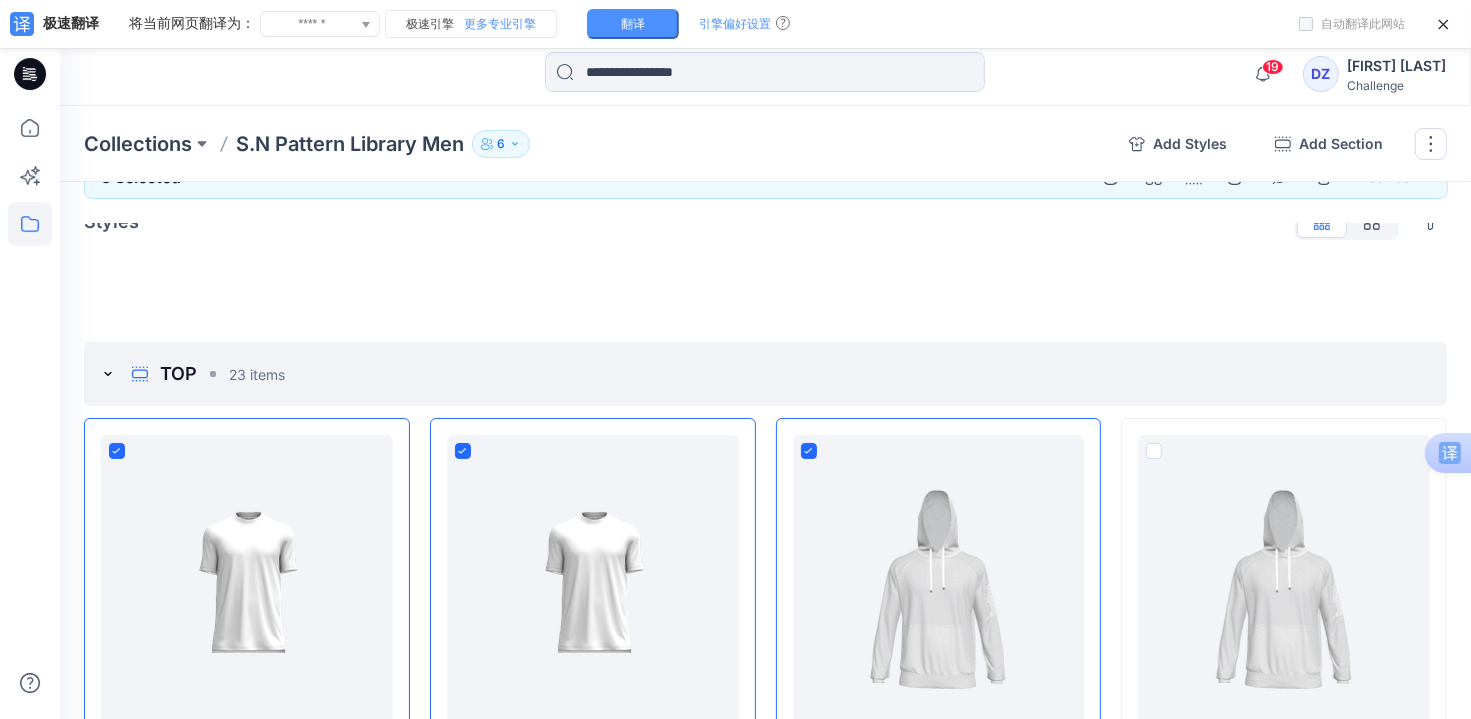 click on "[FIRST] [LAST]" at bounding box center [1396, 66] 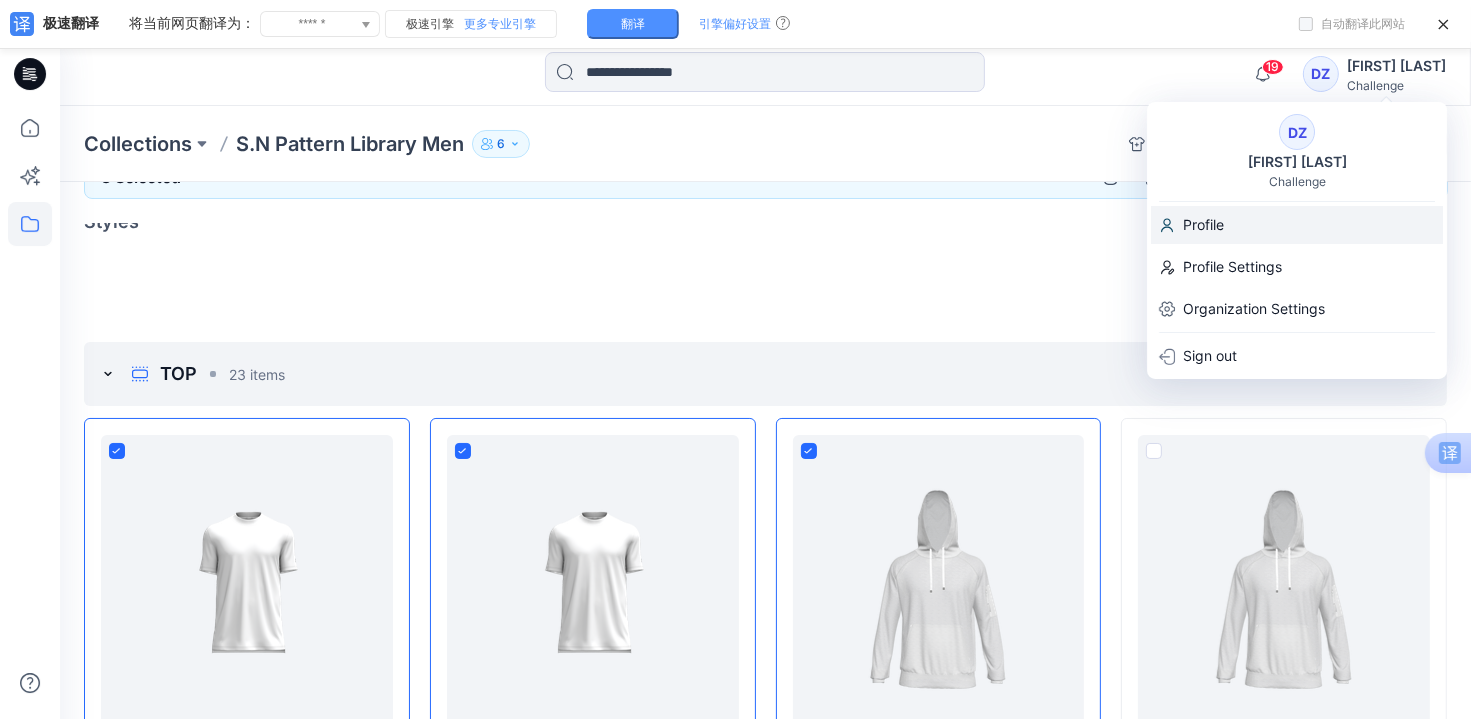 click on "Profile" at bounding box center [1297, 225] 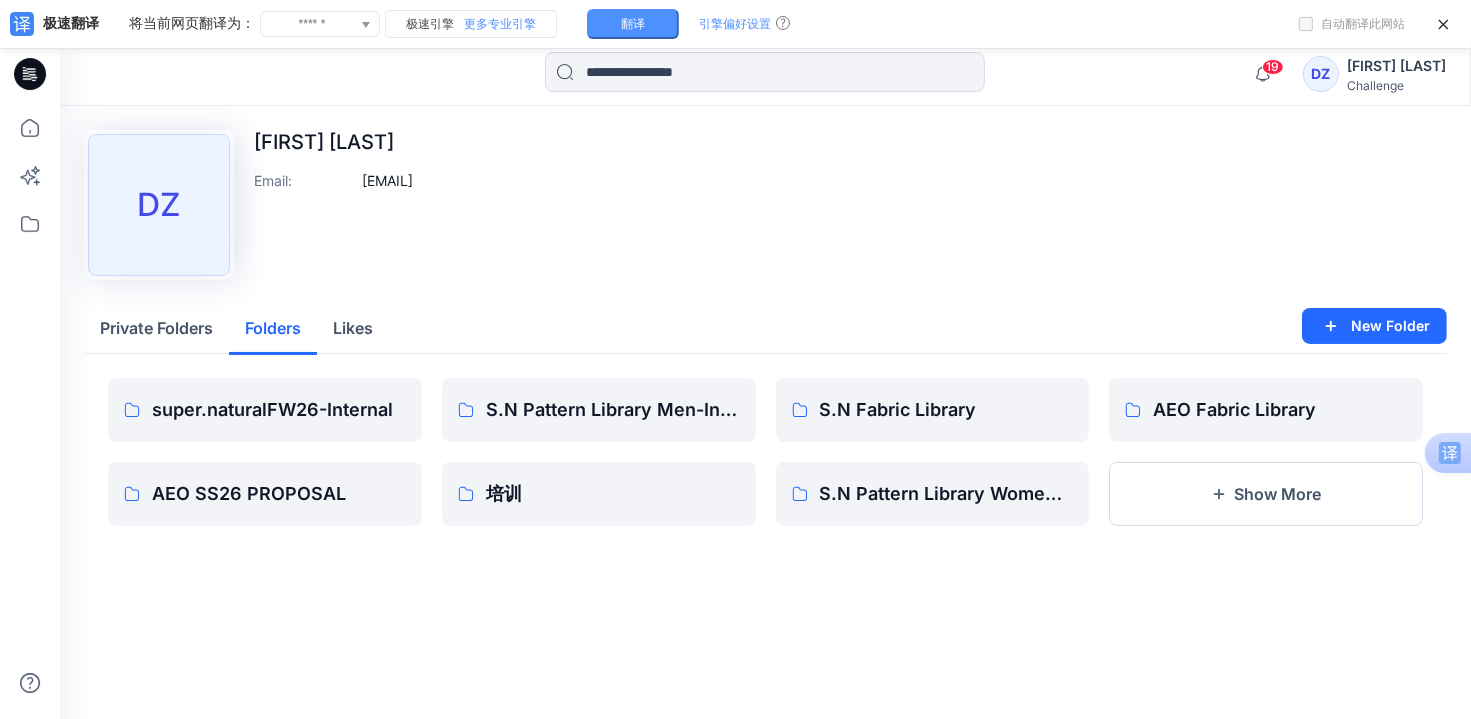 click on "Folders" at bounding box center [273, 329] 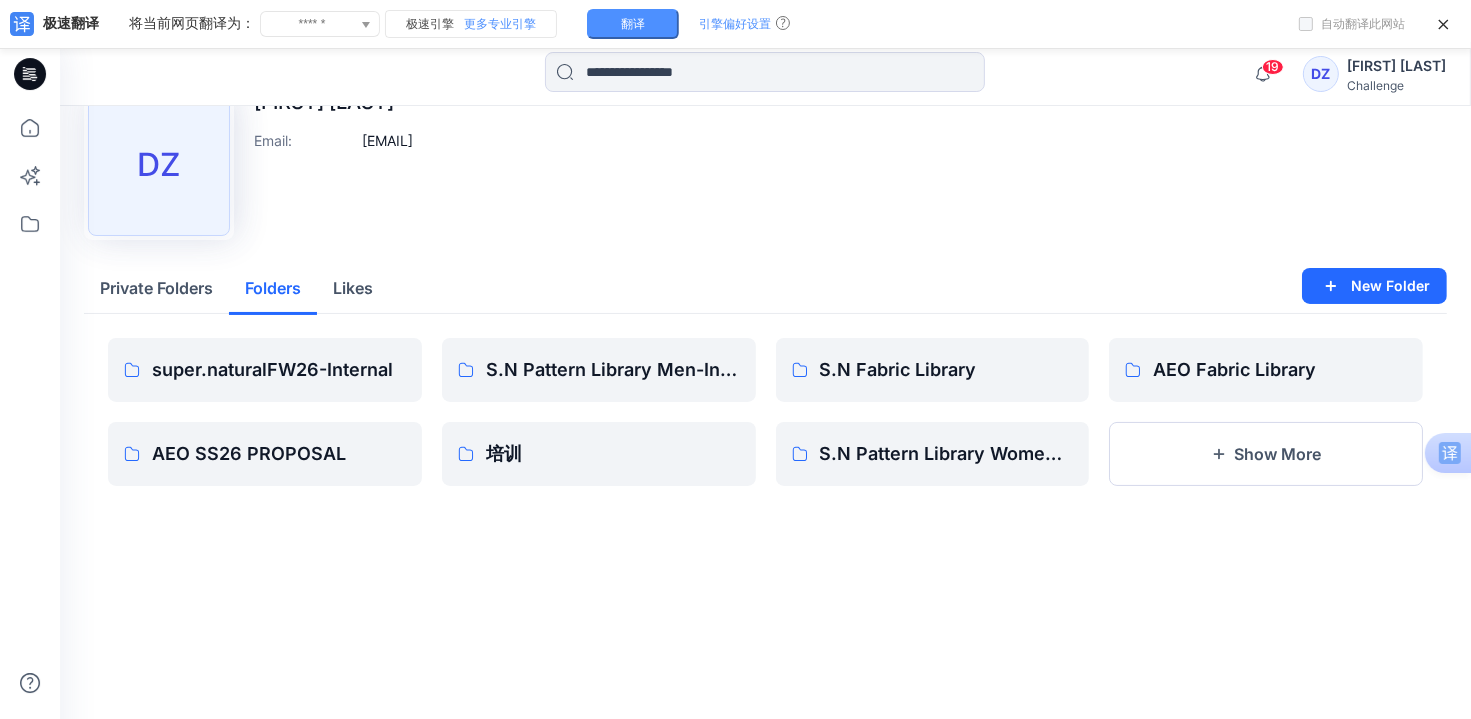 scroll, scrollTop: 42, scrollLeft: 0, axis: vertical 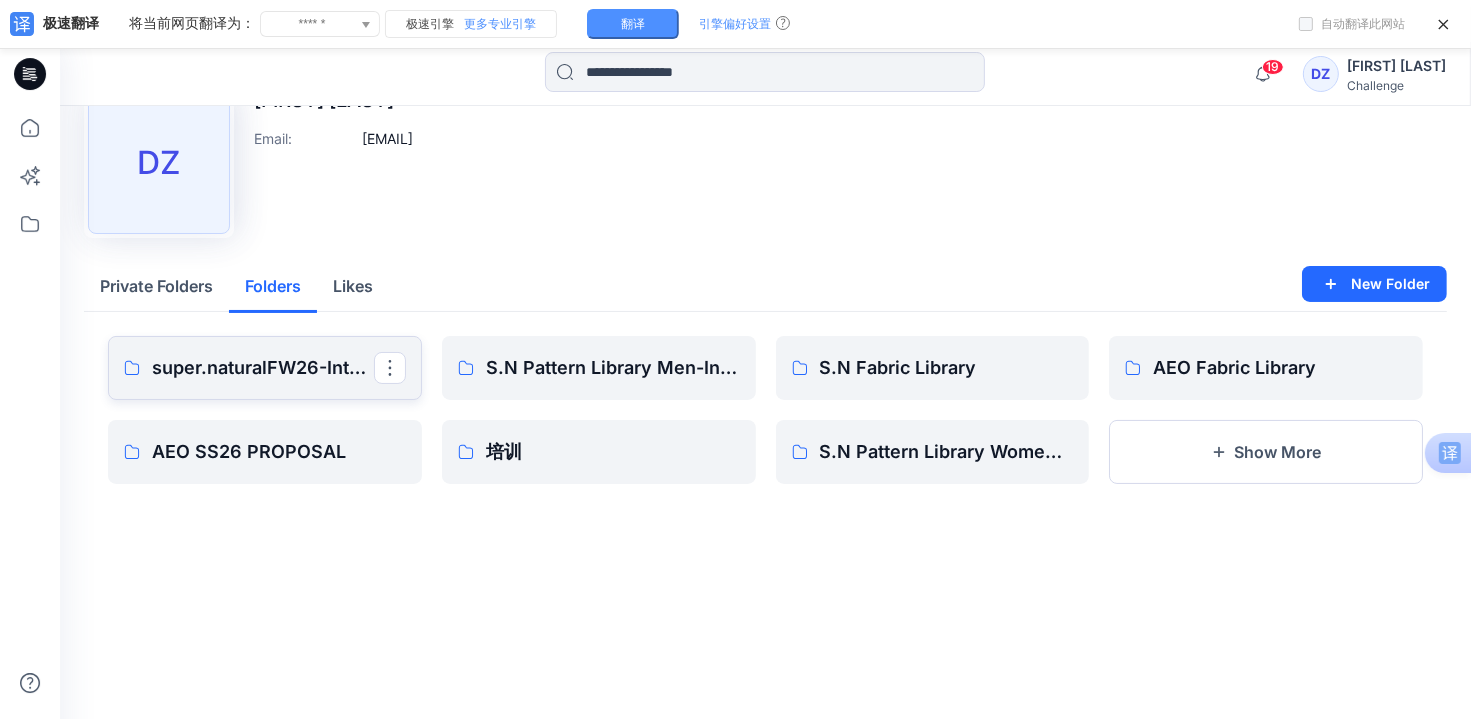 click on "super.naturalFW26-Internal" at bounding box center (265, 368) 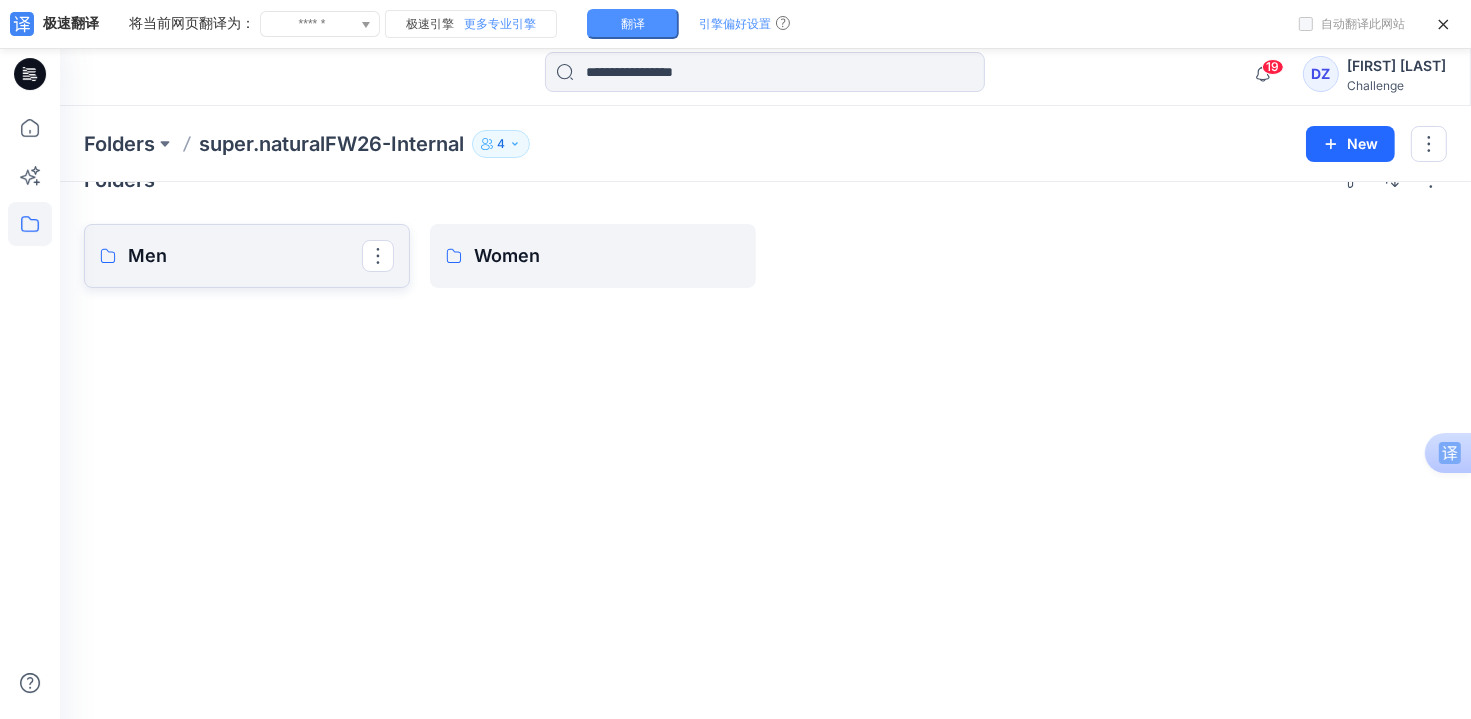 click on "Men" at bounding box center (247, 256) 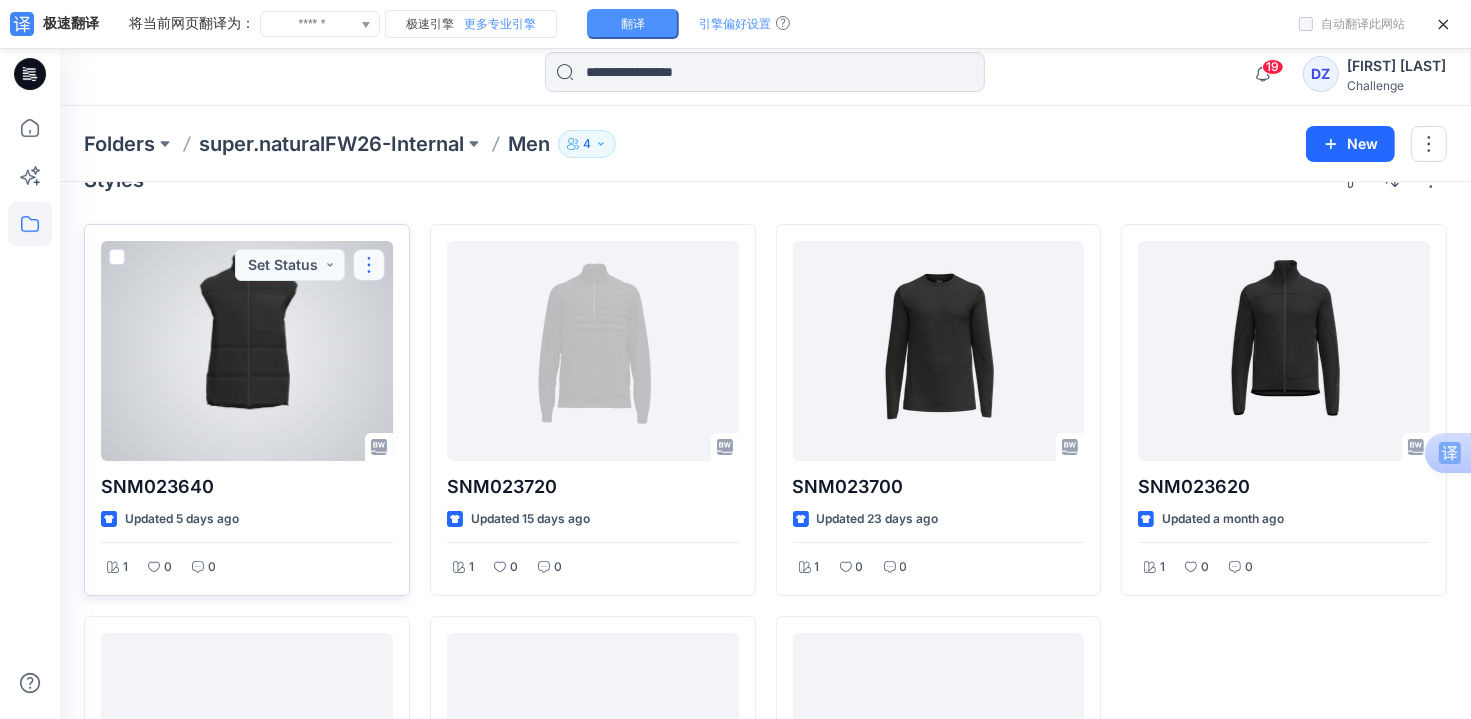 click at bounding box center (369, 265) 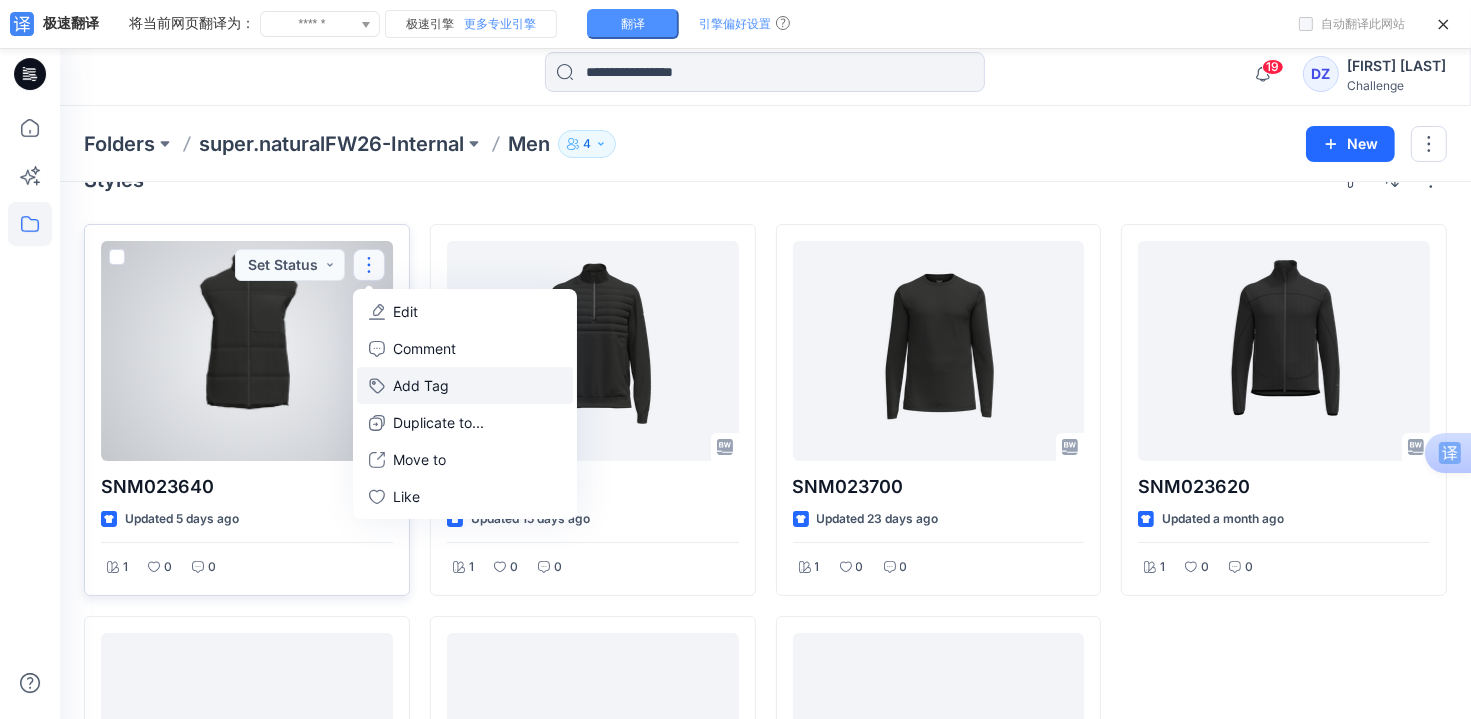 click on "Add Tag" at bounding box center [465, 385] 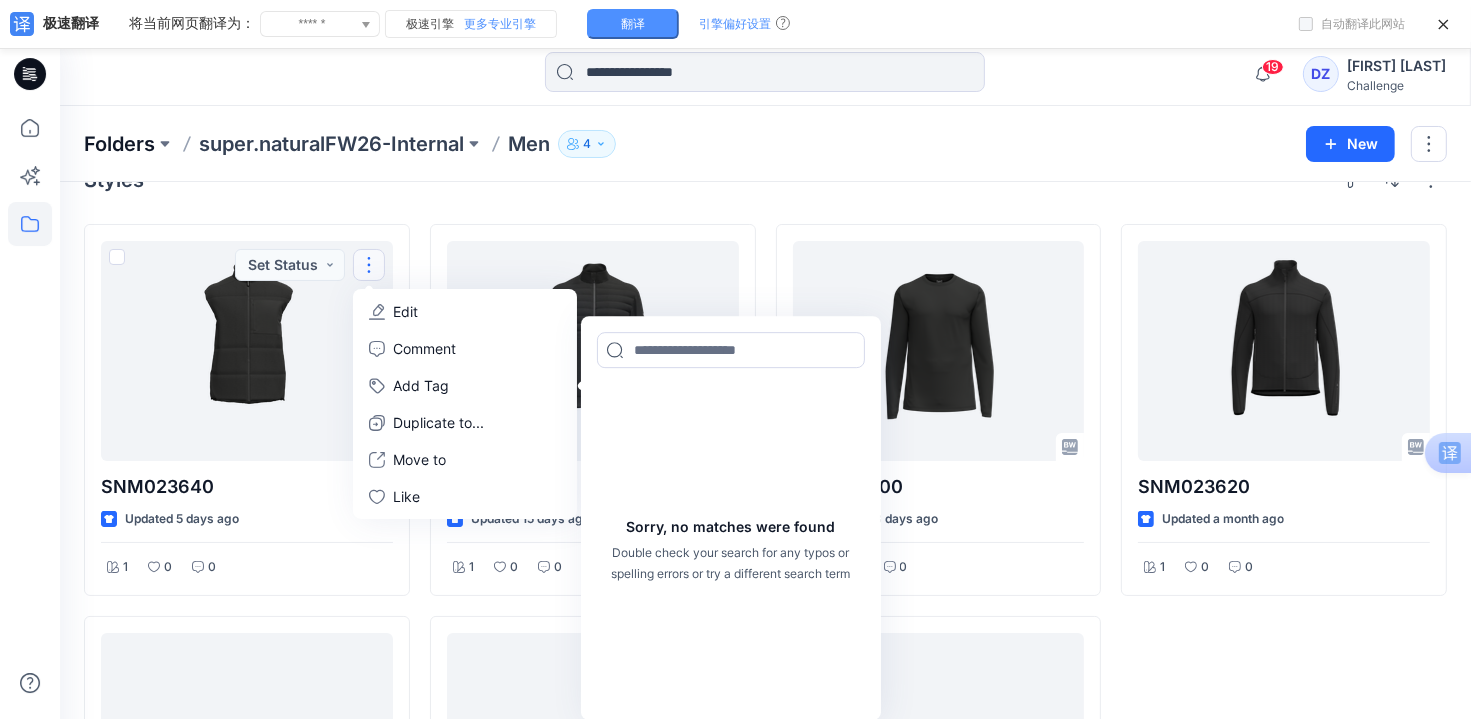 click on "Folders" at bounding box center (119, 144) 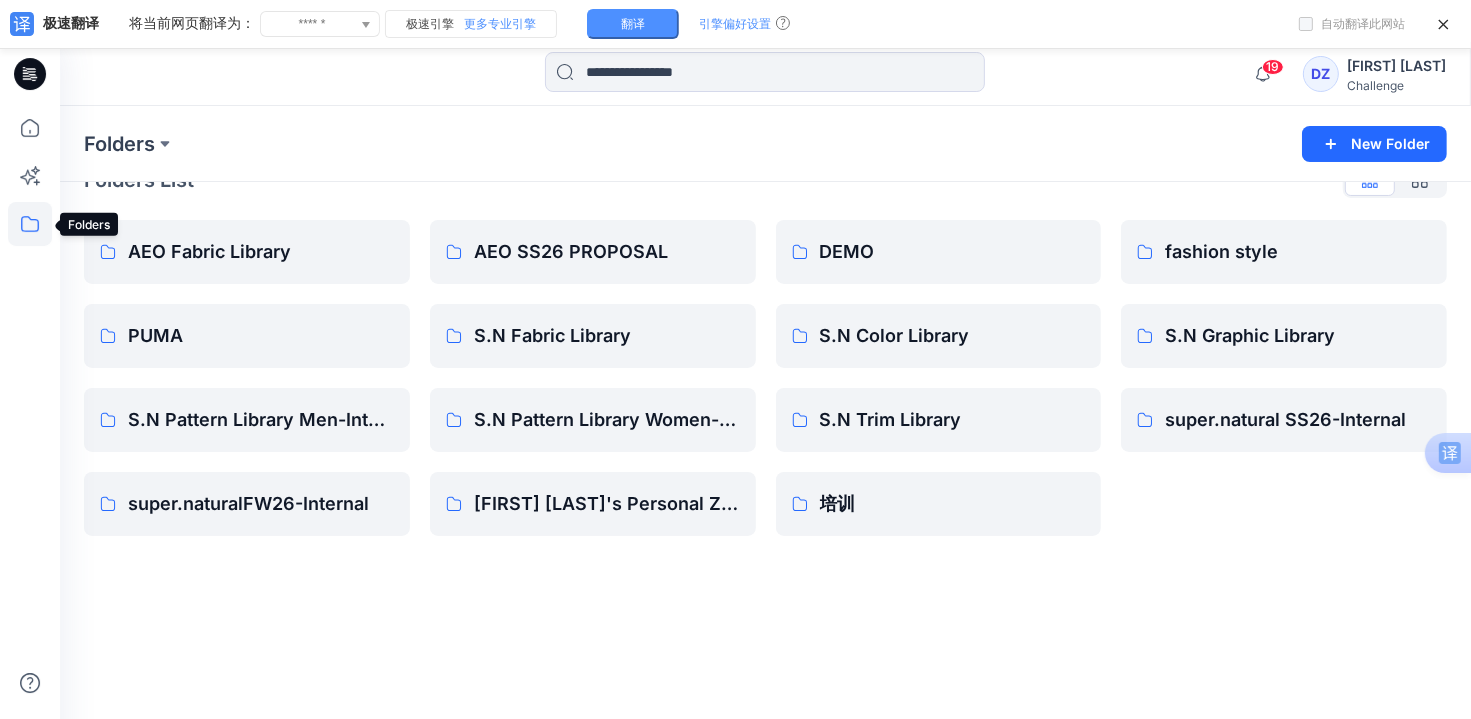 click 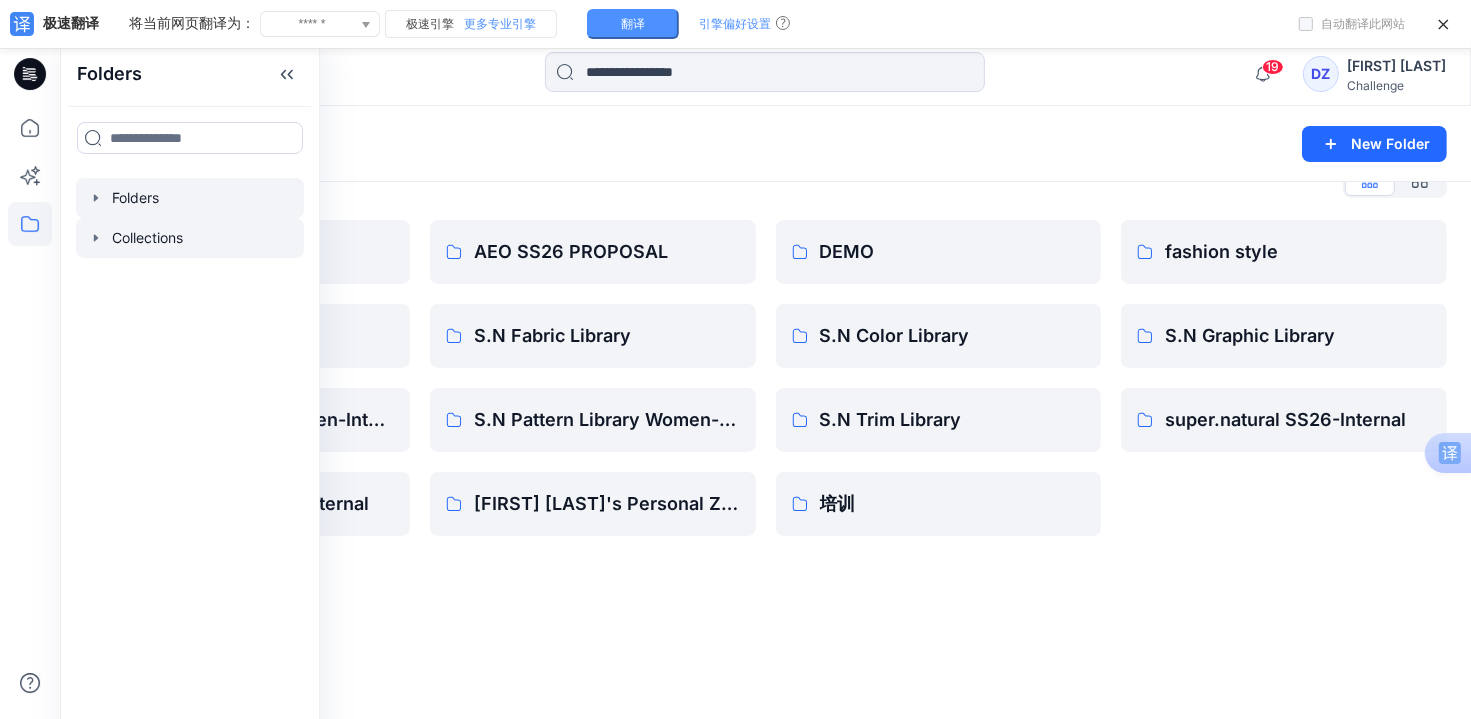 click at bounding box center (190, 238) 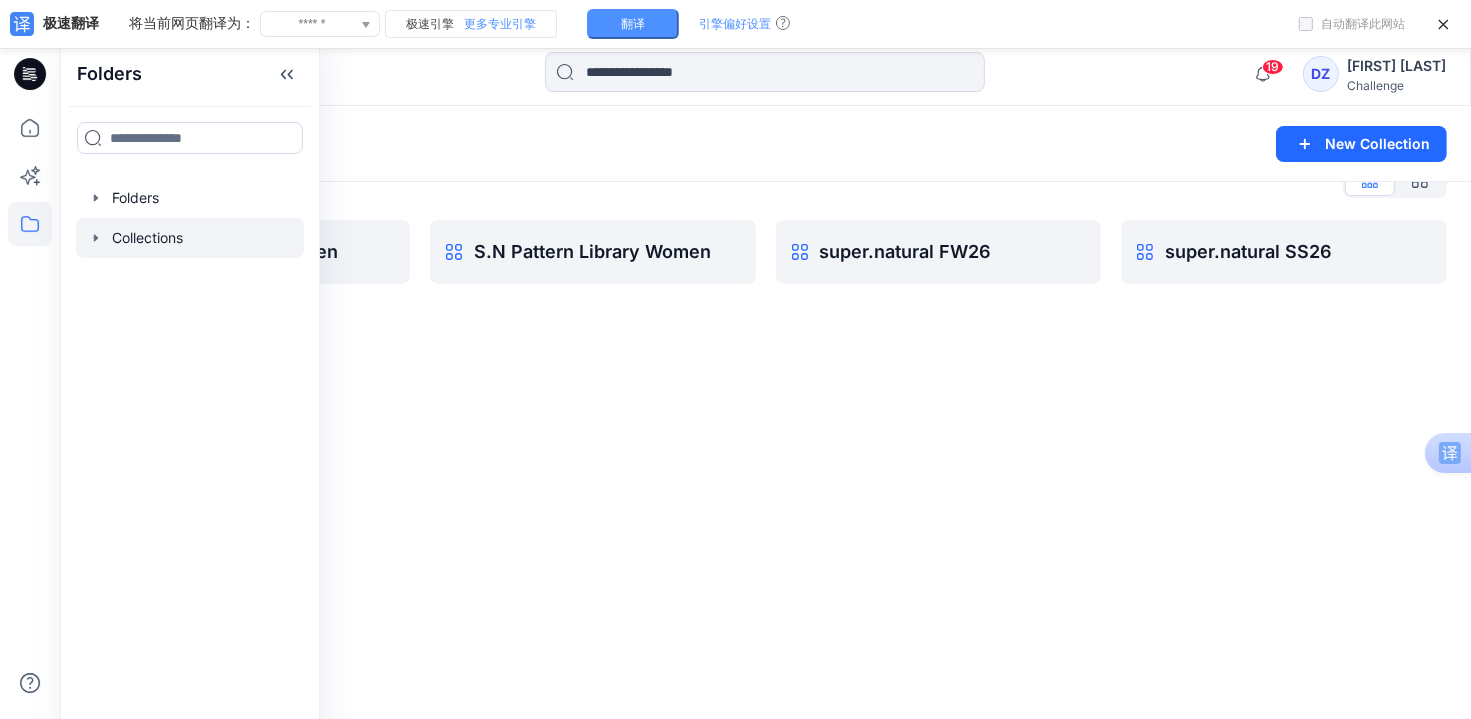 click on "Collections New Collection Collections List S.N Pattern Library  Men S.N Pattern Library Women super.natural FW26 super.natural SS26" at bounding box center [765, 391] 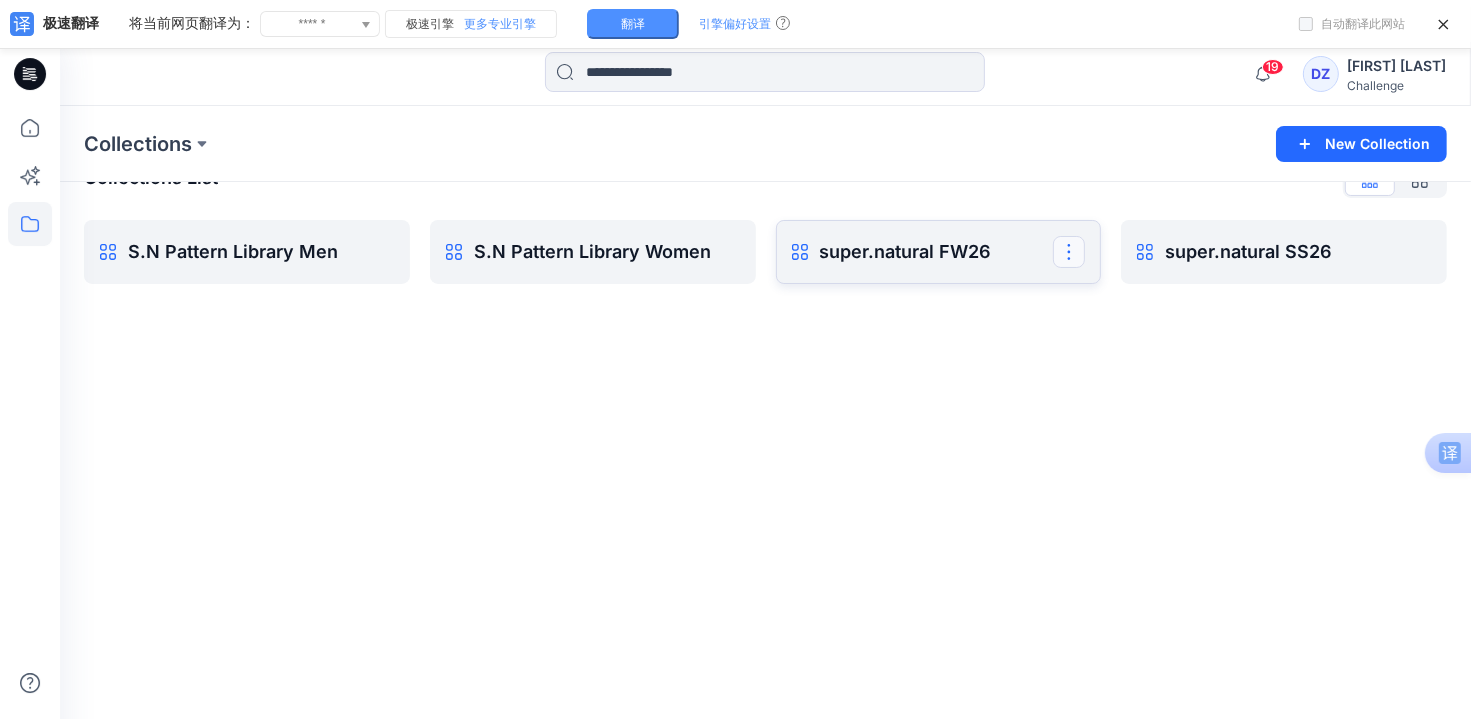 click at bounding box center (1069, 252) 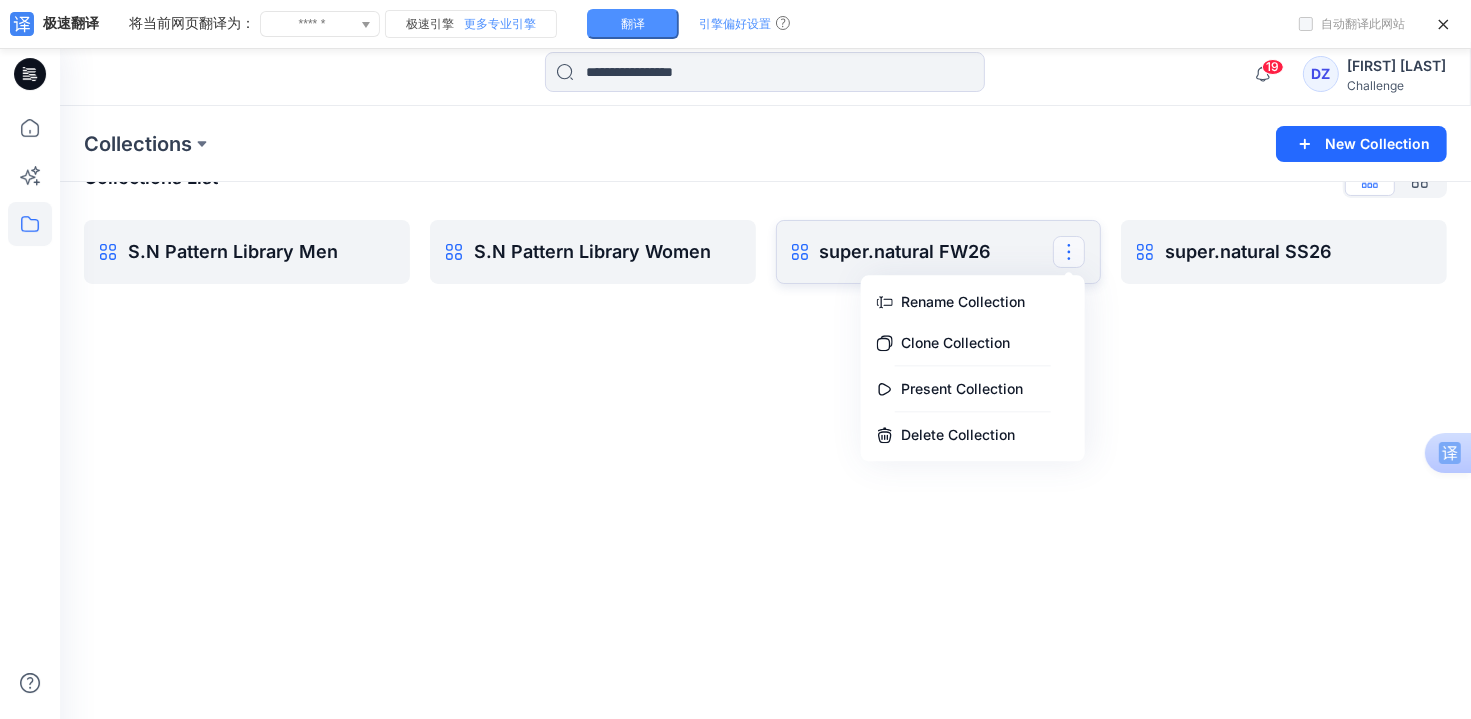 click on "super.natural FW26" at bounding box center (937, 252) 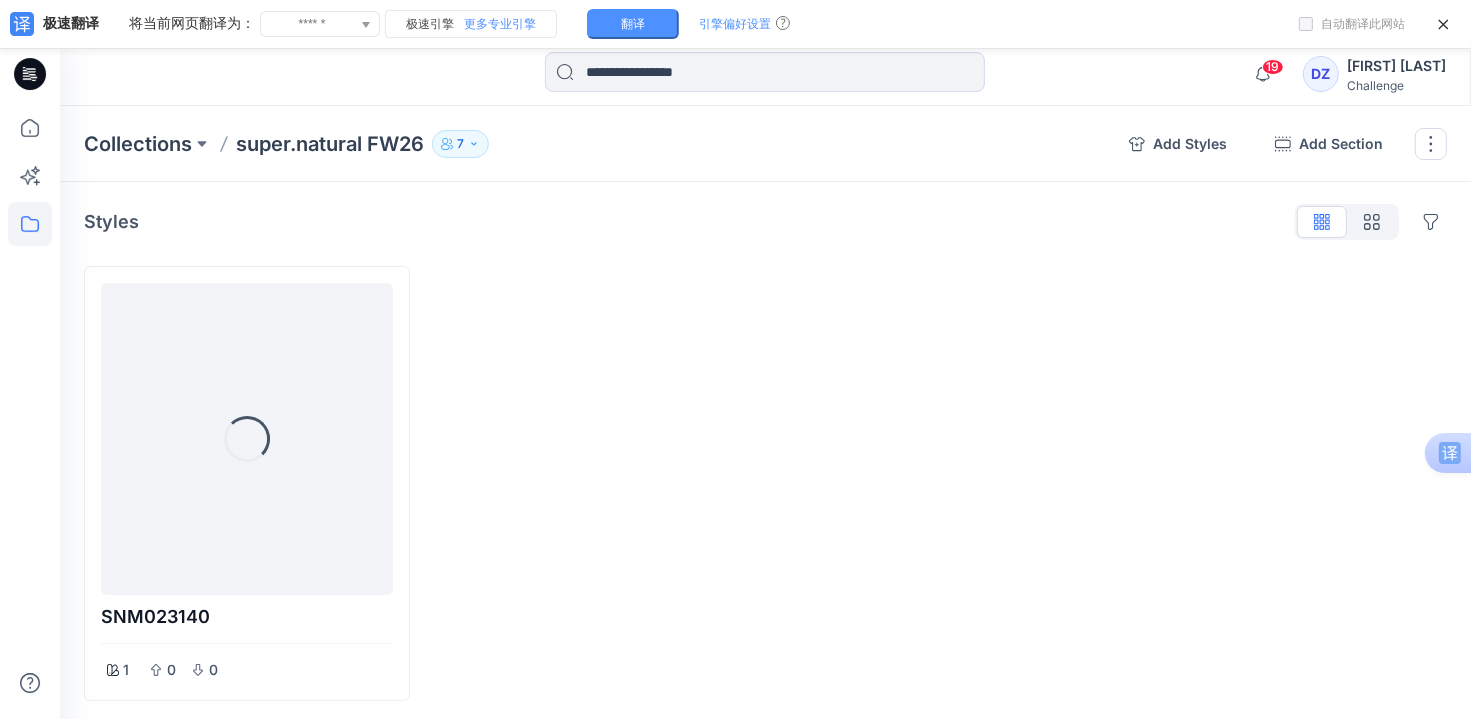scroll, scrollTop: 0, scrollLeft: 0, axis: both 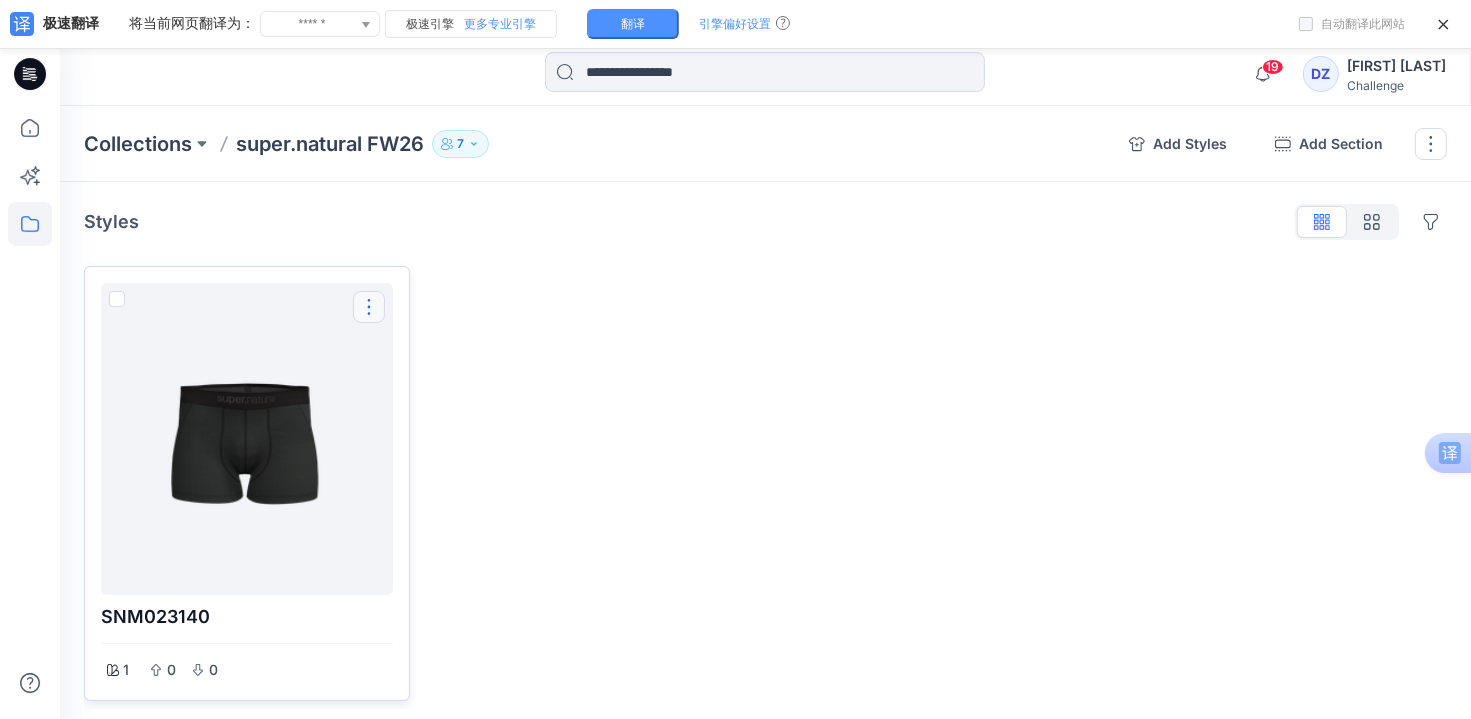 click at bounding box center [369, 307] 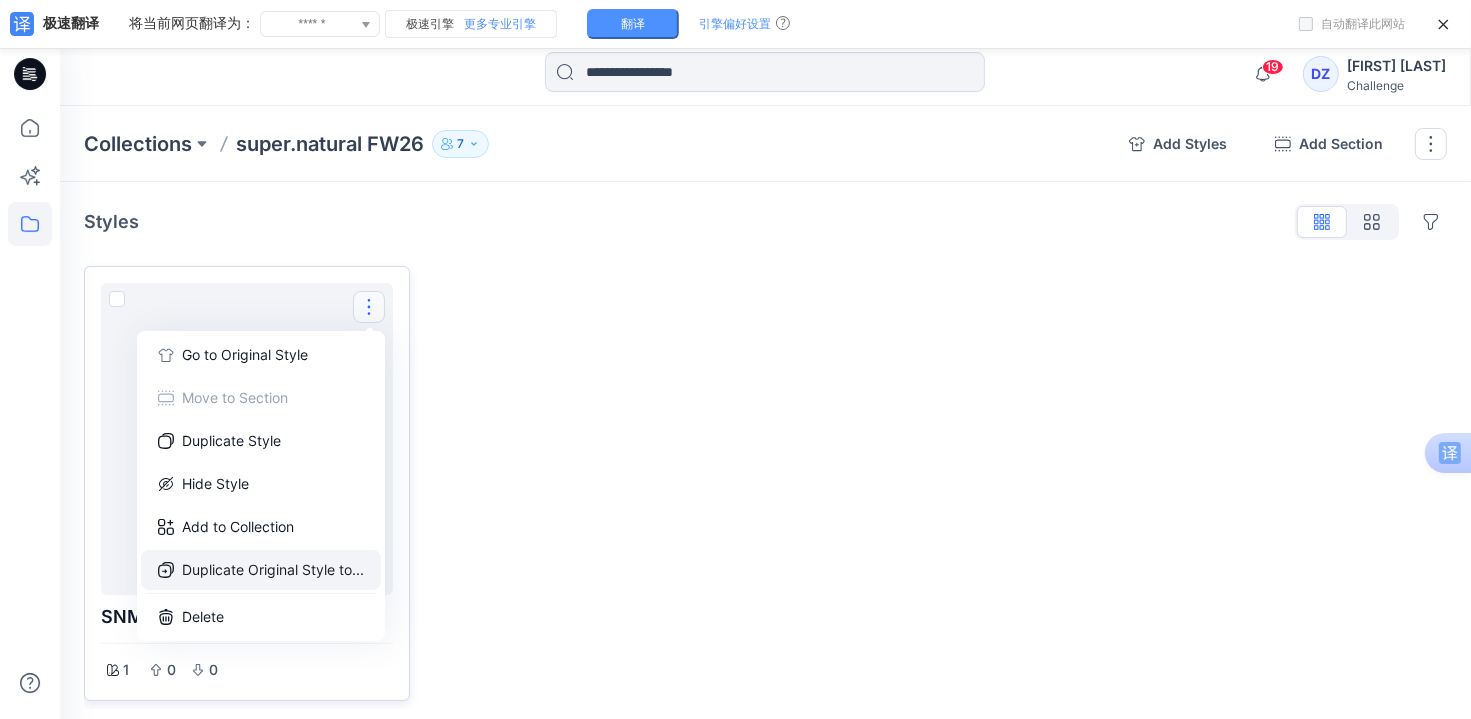 click on "Duplicate Original Style to..." at bounding box center [261, 570] 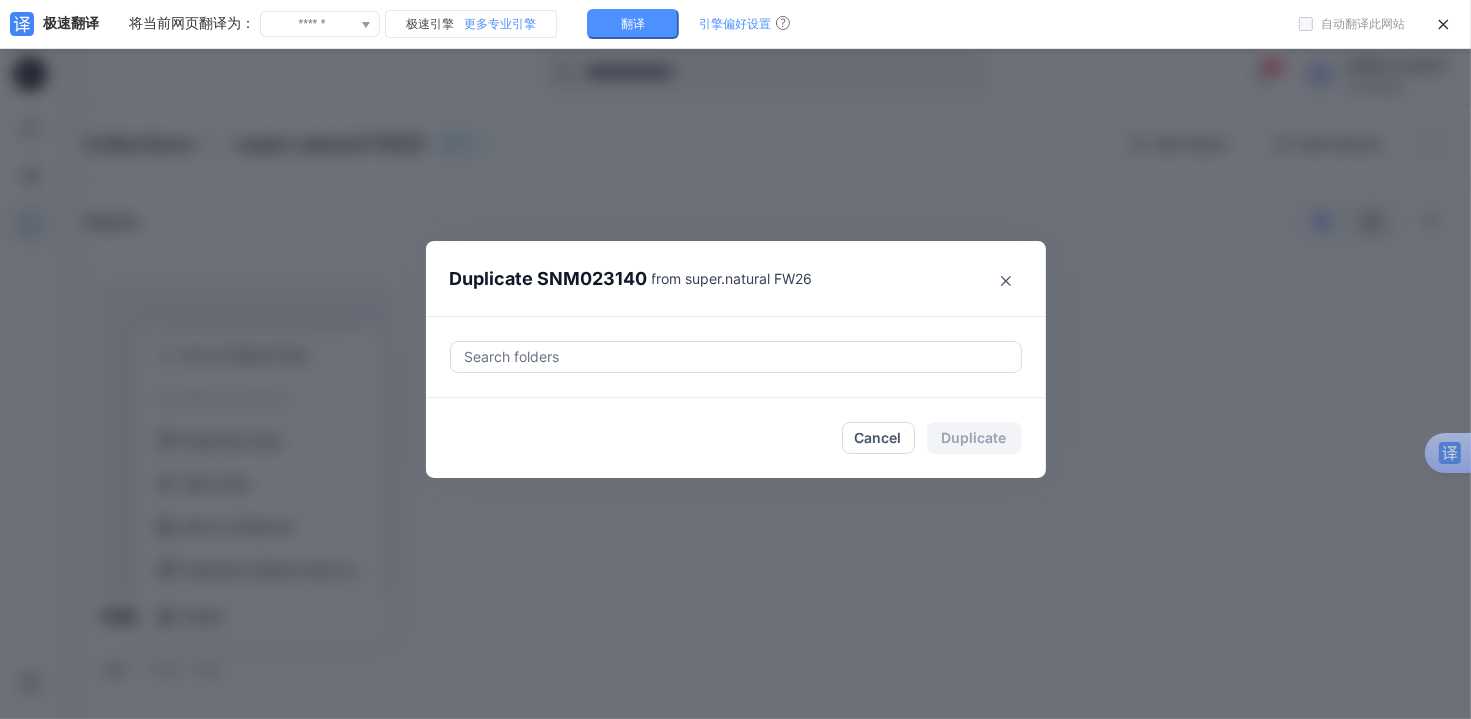 click at bounding box center [736, 357] 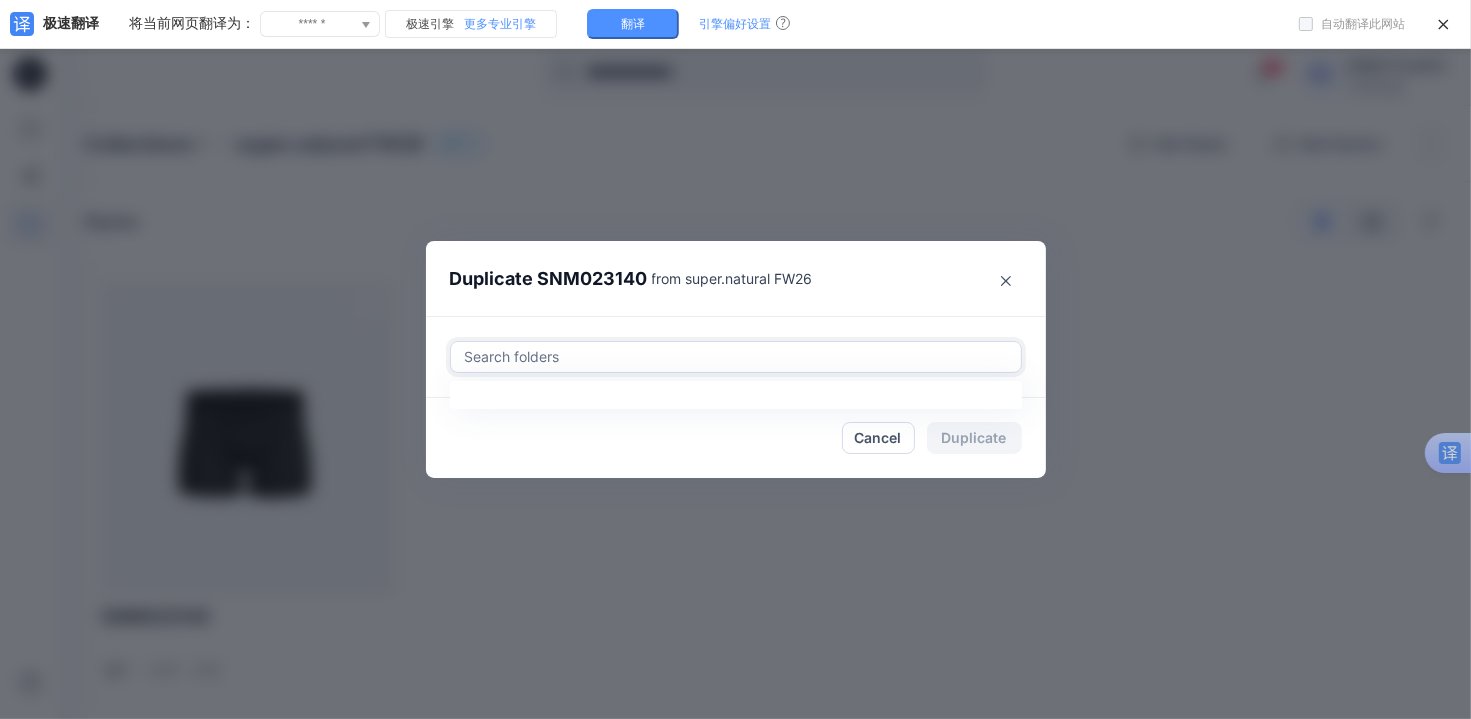 click at bounding box center (736, 357) 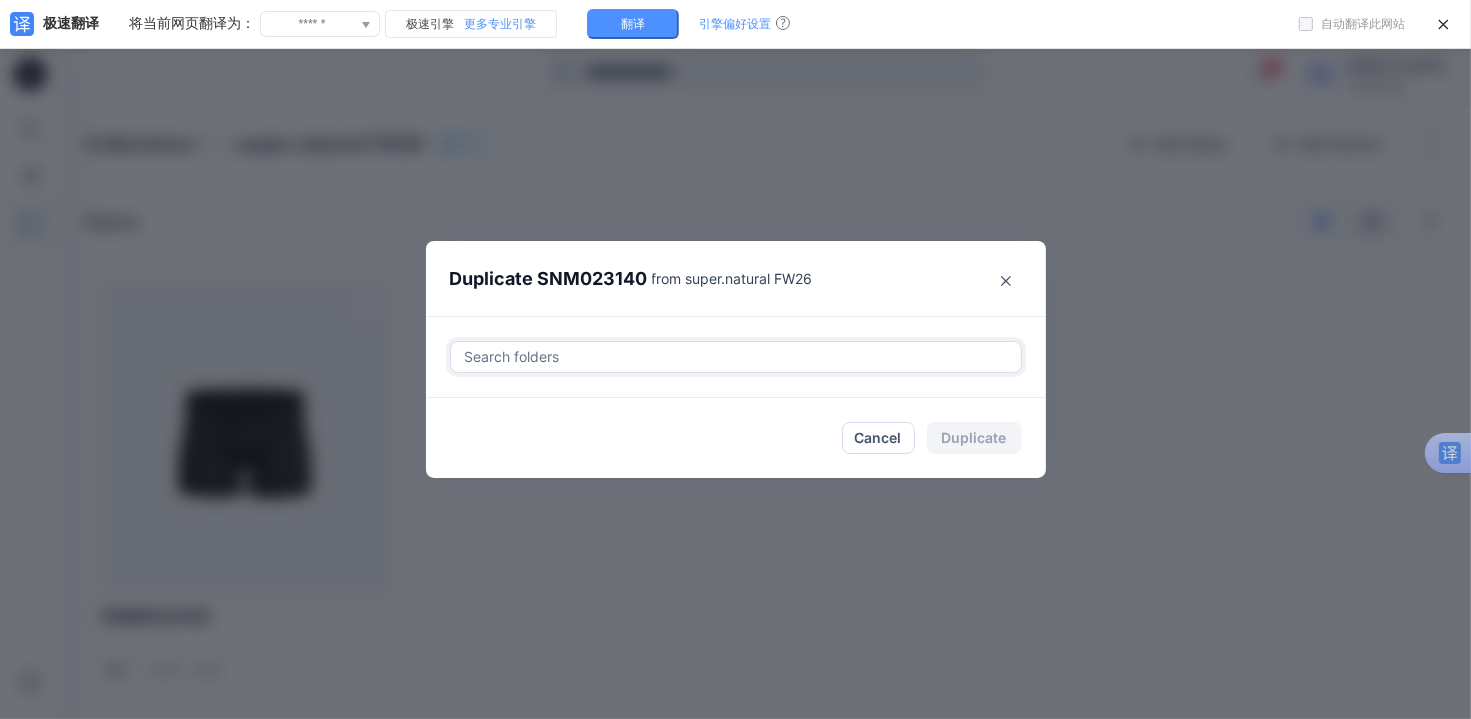 click at bounding box center [736, 357] 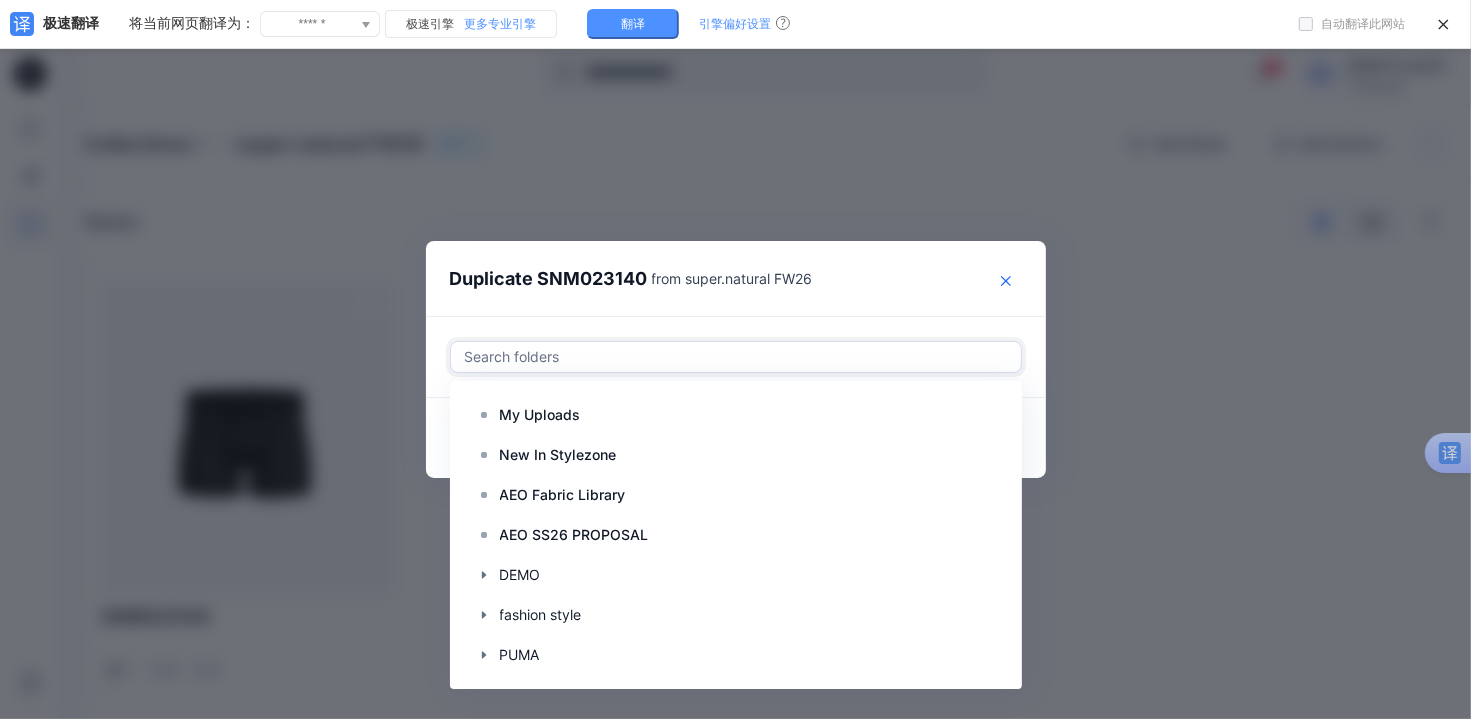 click at bounding box center [1006, 281] 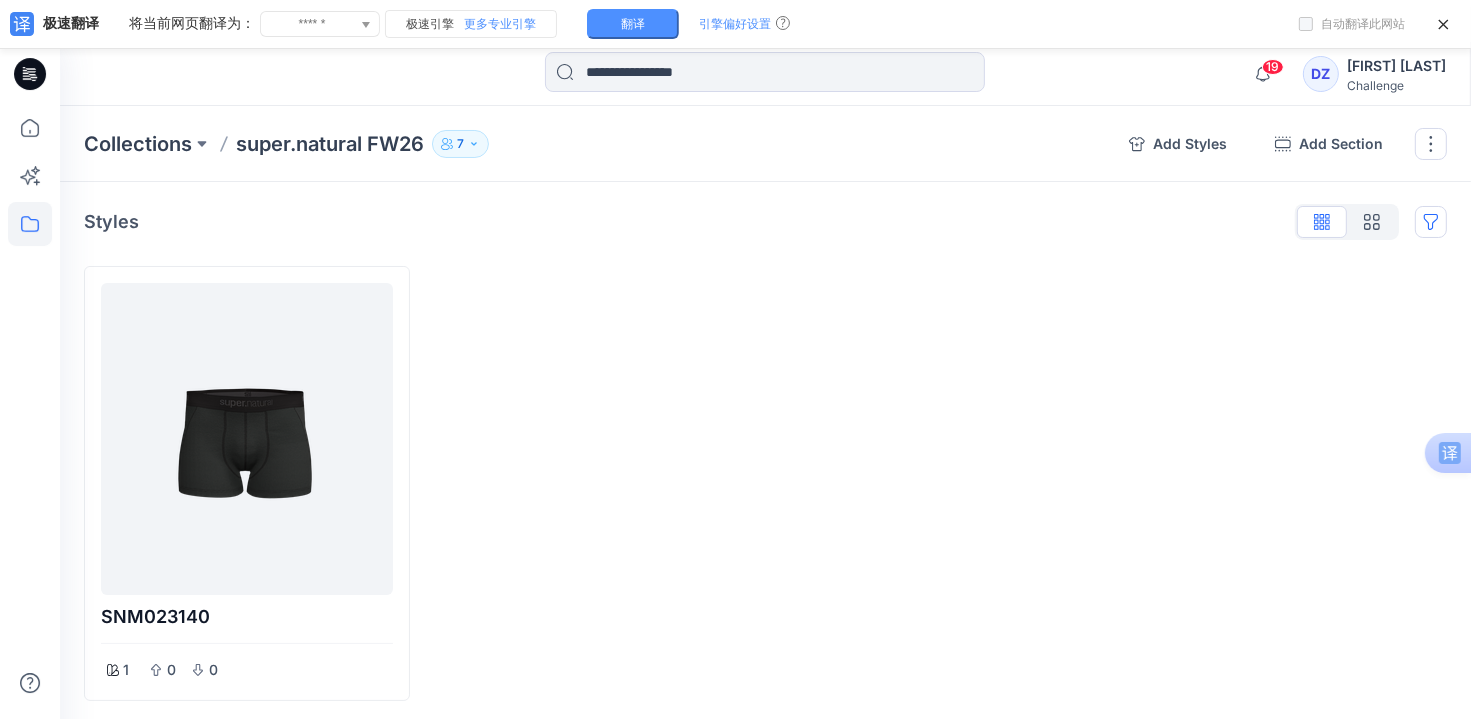 click at bounding box center [1431, 222] 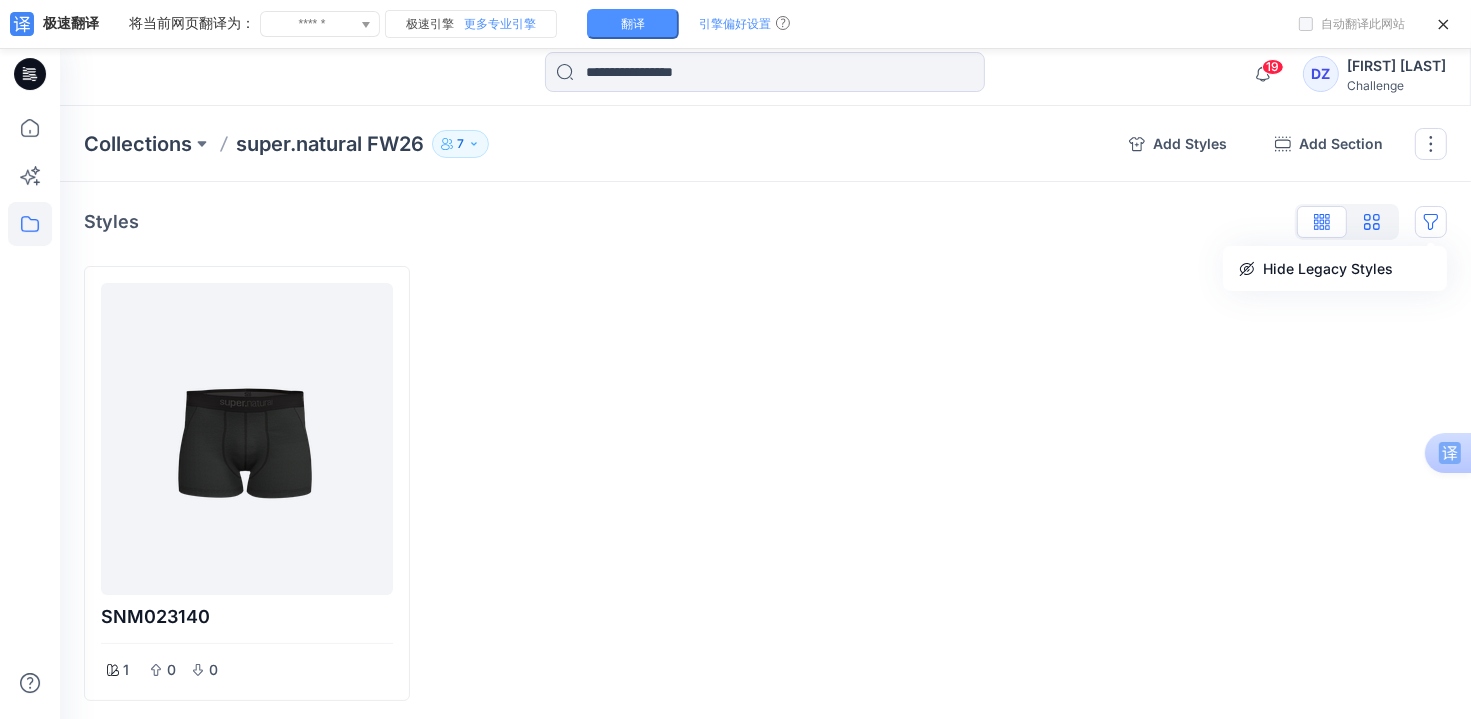 click 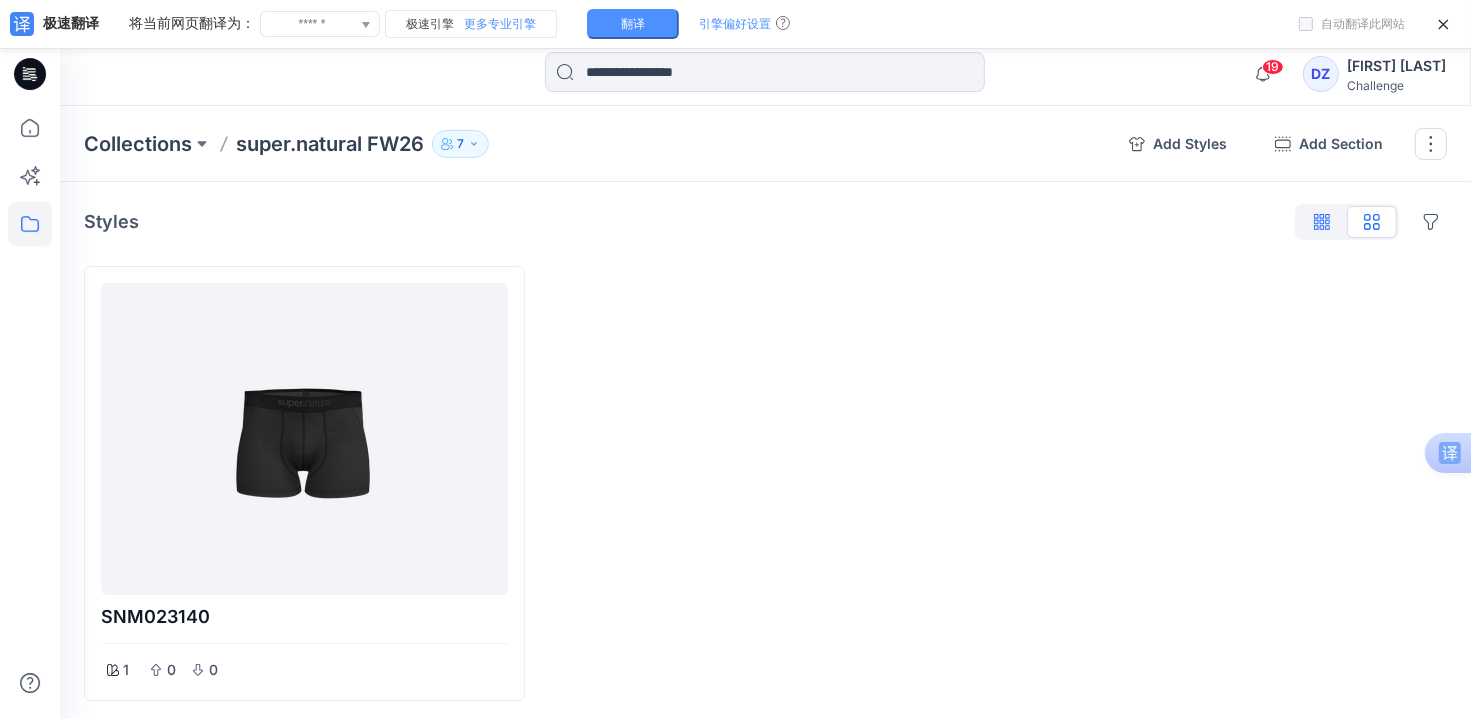 click 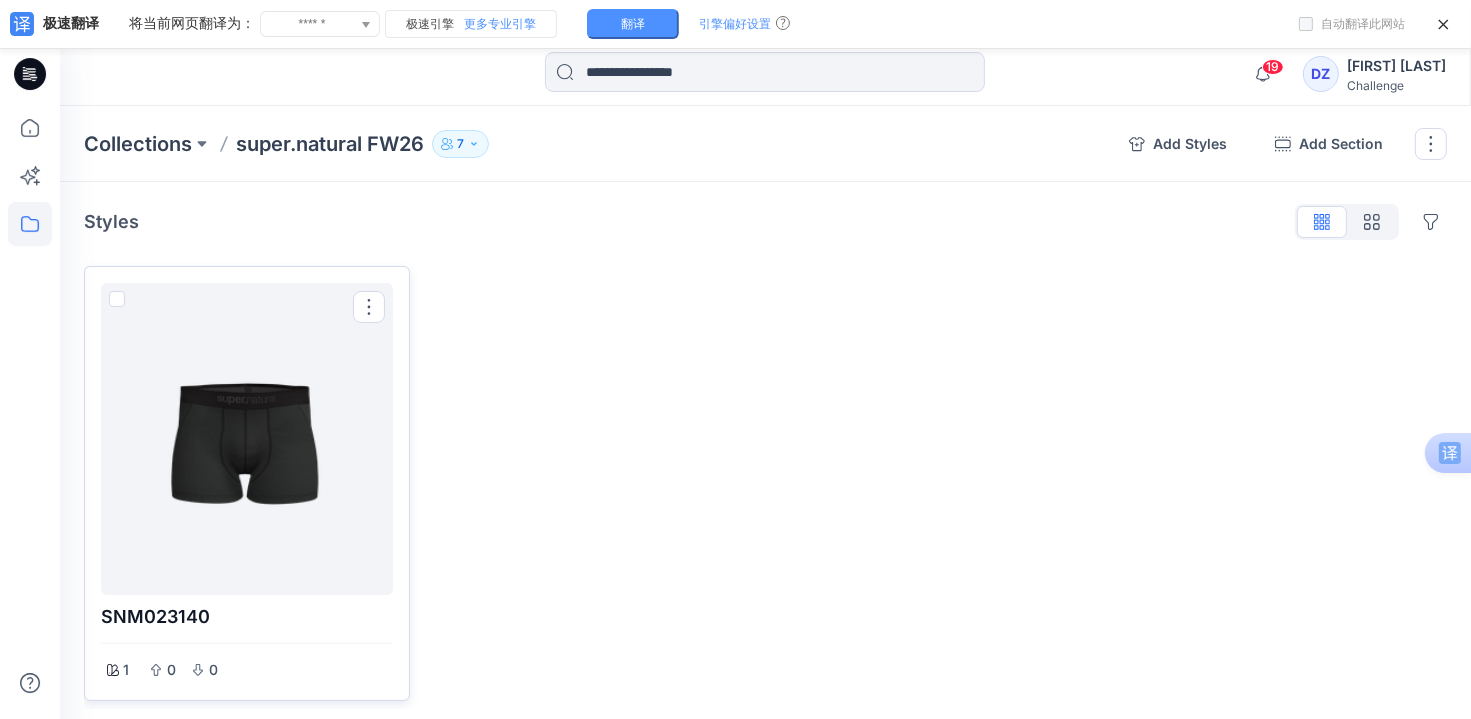 click at bounding box center [117, 299] 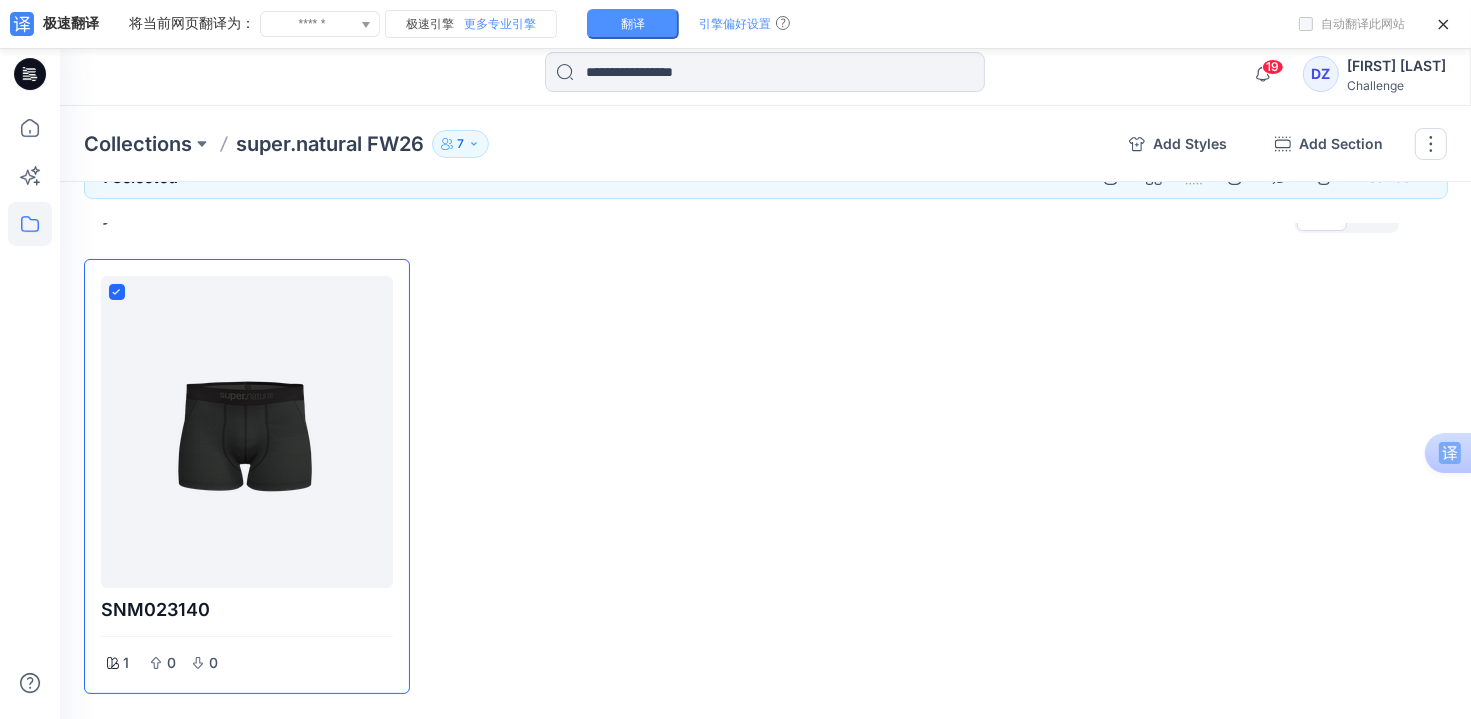 scroll, scrollTop: 0, scrollLeft: 0, axis: both 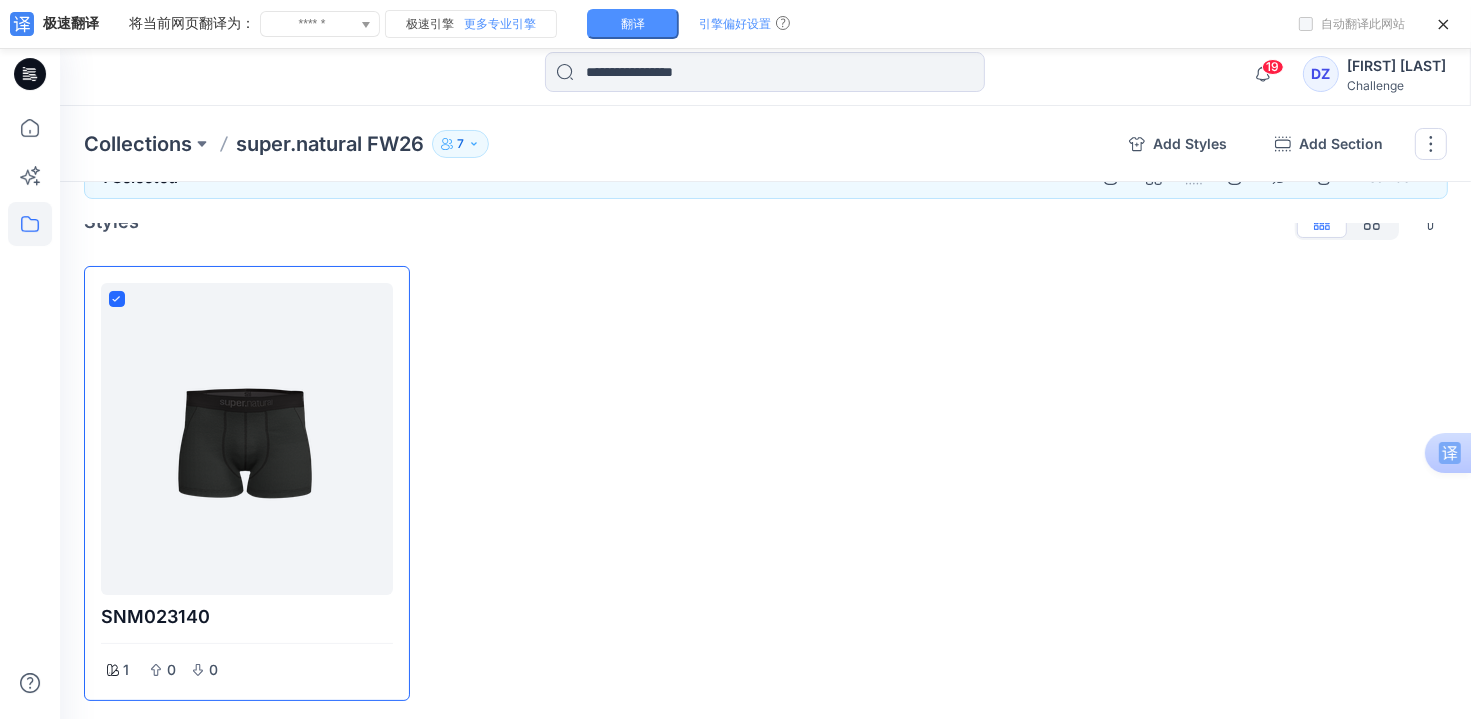 click on "1 Selected S.N Pattern Library  Men S.N Pattern Library Women super.natural SS26 New Collection Cancel" at bounding box center [766, 177] 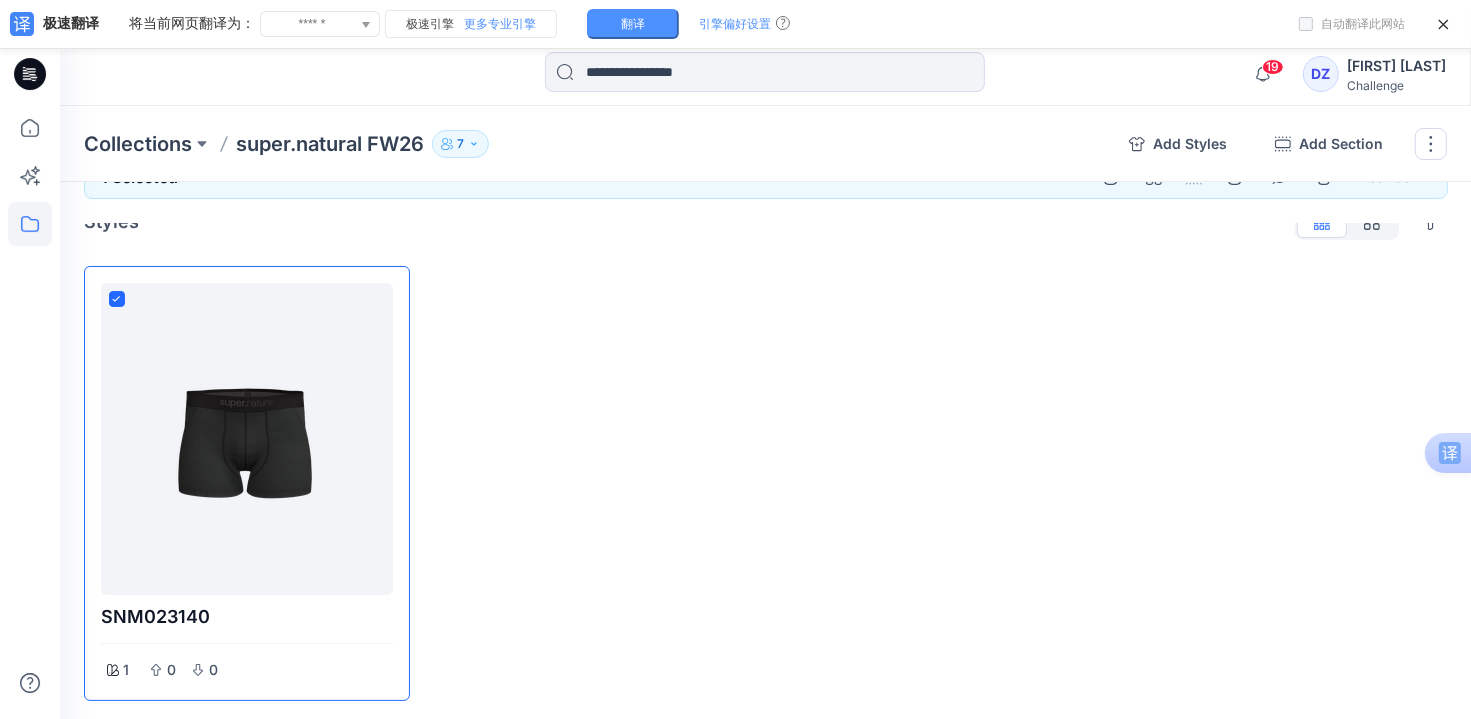 drag, startPoint x: 1276, startPoint y: 155, endPoint x: 1264, endPoint y: 123, distance: 34.176014 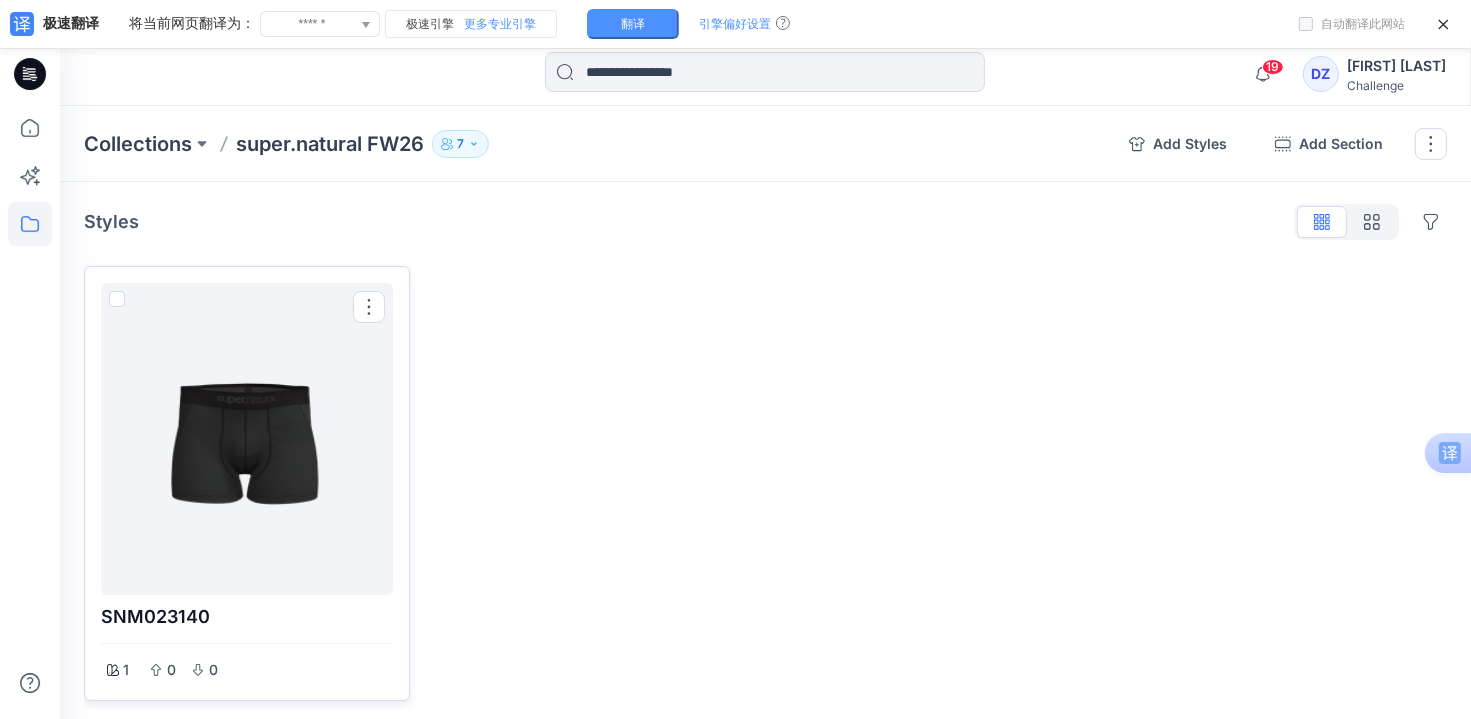 click at bounding box center (117, 299) 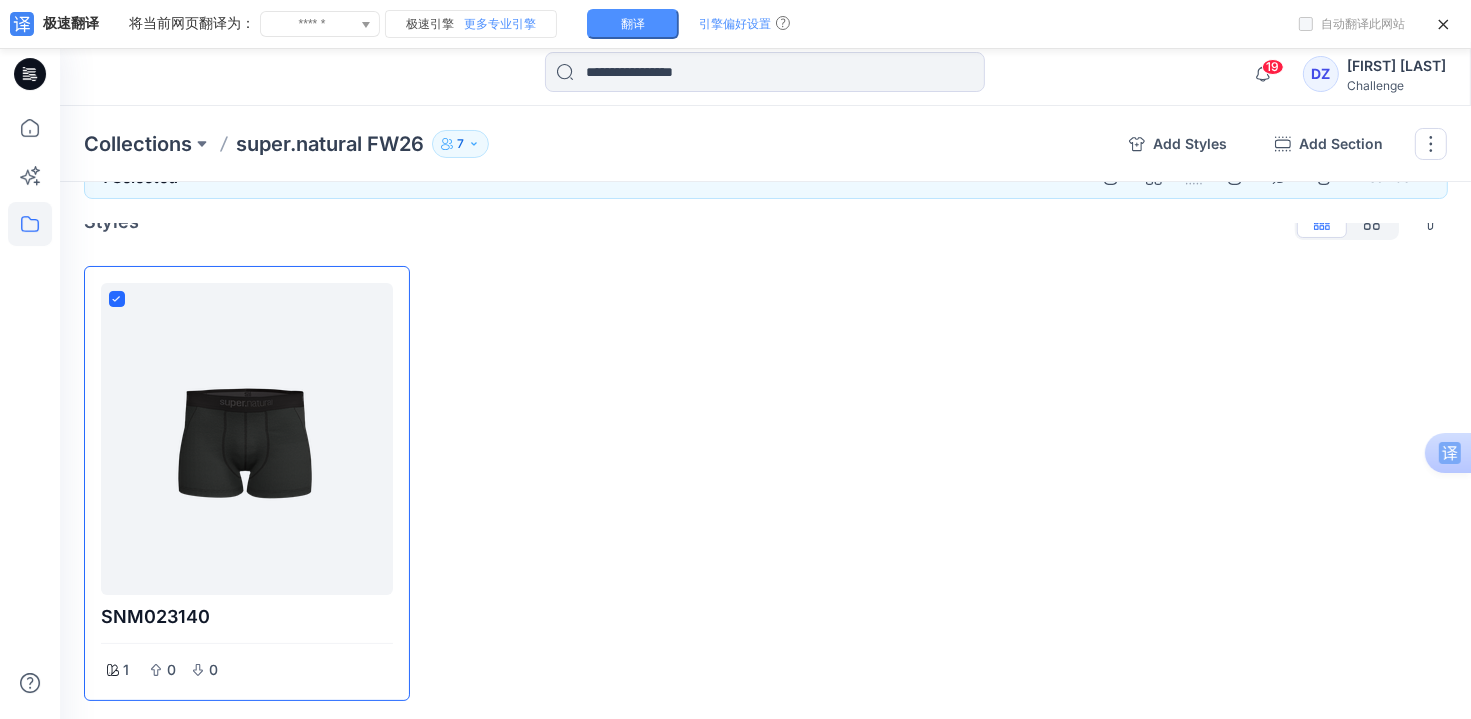 click on "1 Selected S.N Pattern Library  Men S.N Pattern Library Women super.natural SS26 New Collection Cancel" at bounding box center (766, 177) 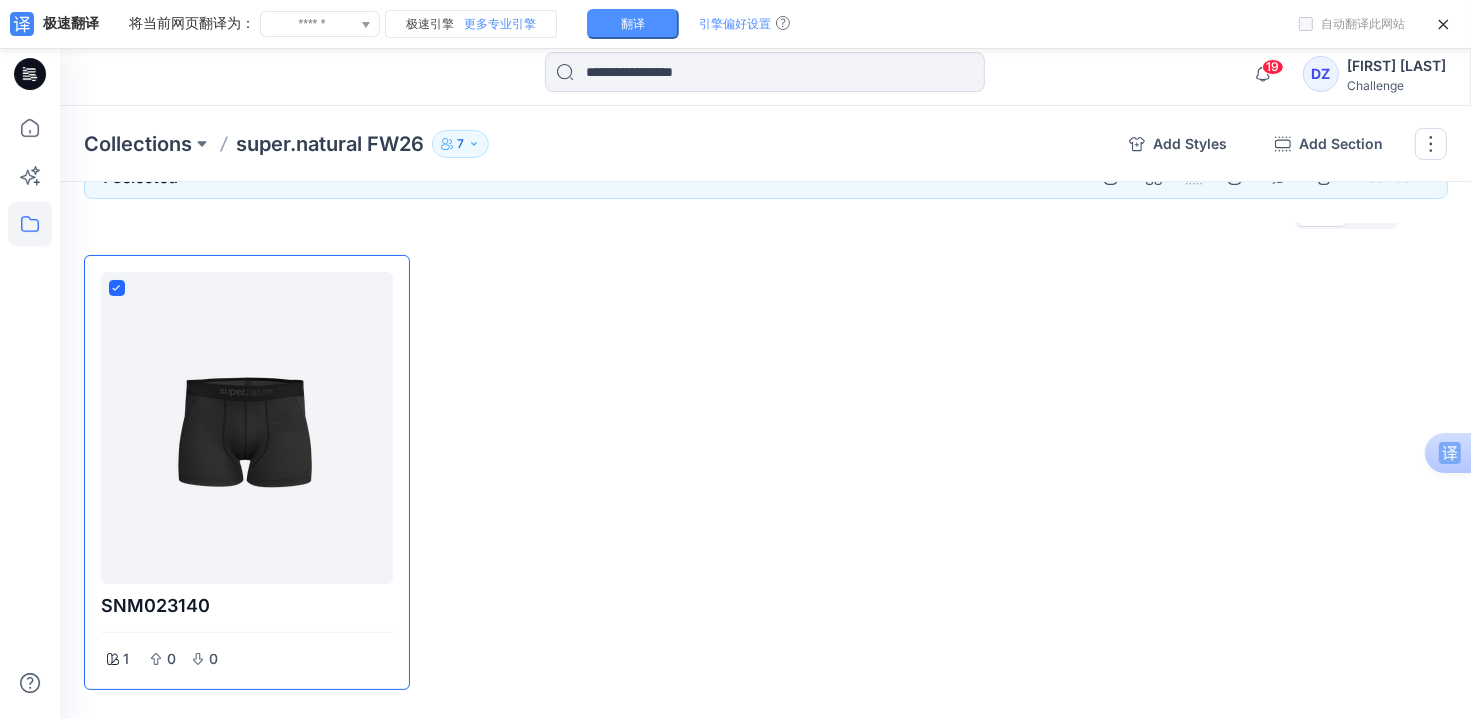 scroll, scrollTop: 0, scrollLeft: 0, axis: both 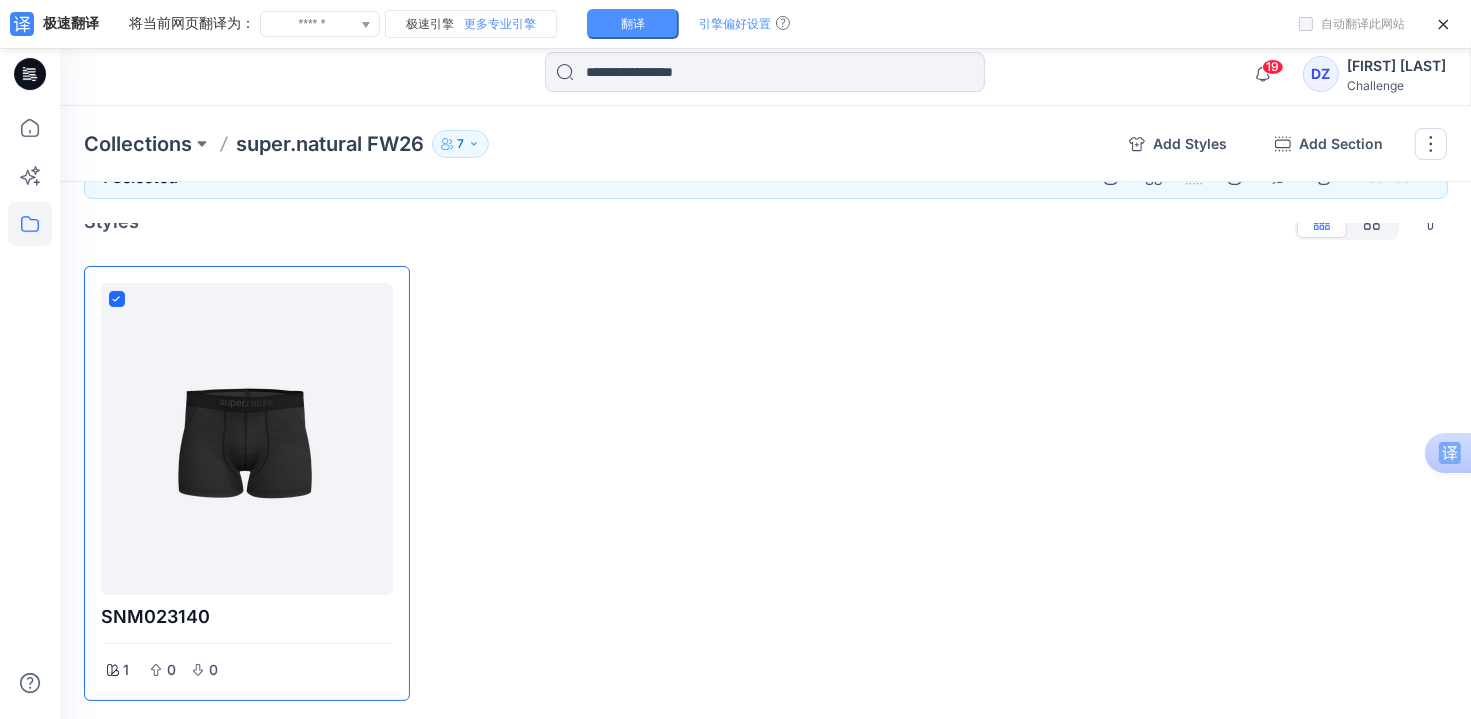 click at bounding box center [1347, 222] 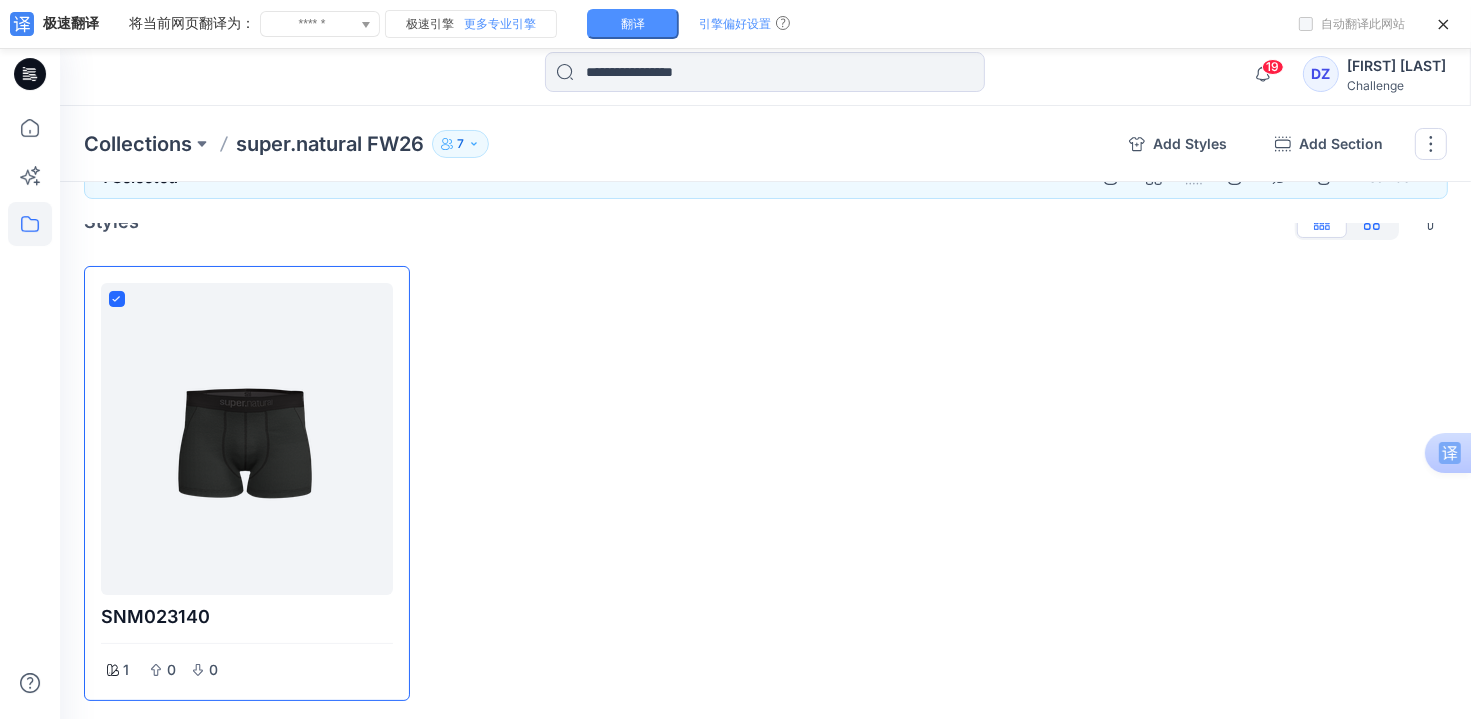 click at bounding box center [1372, 222] 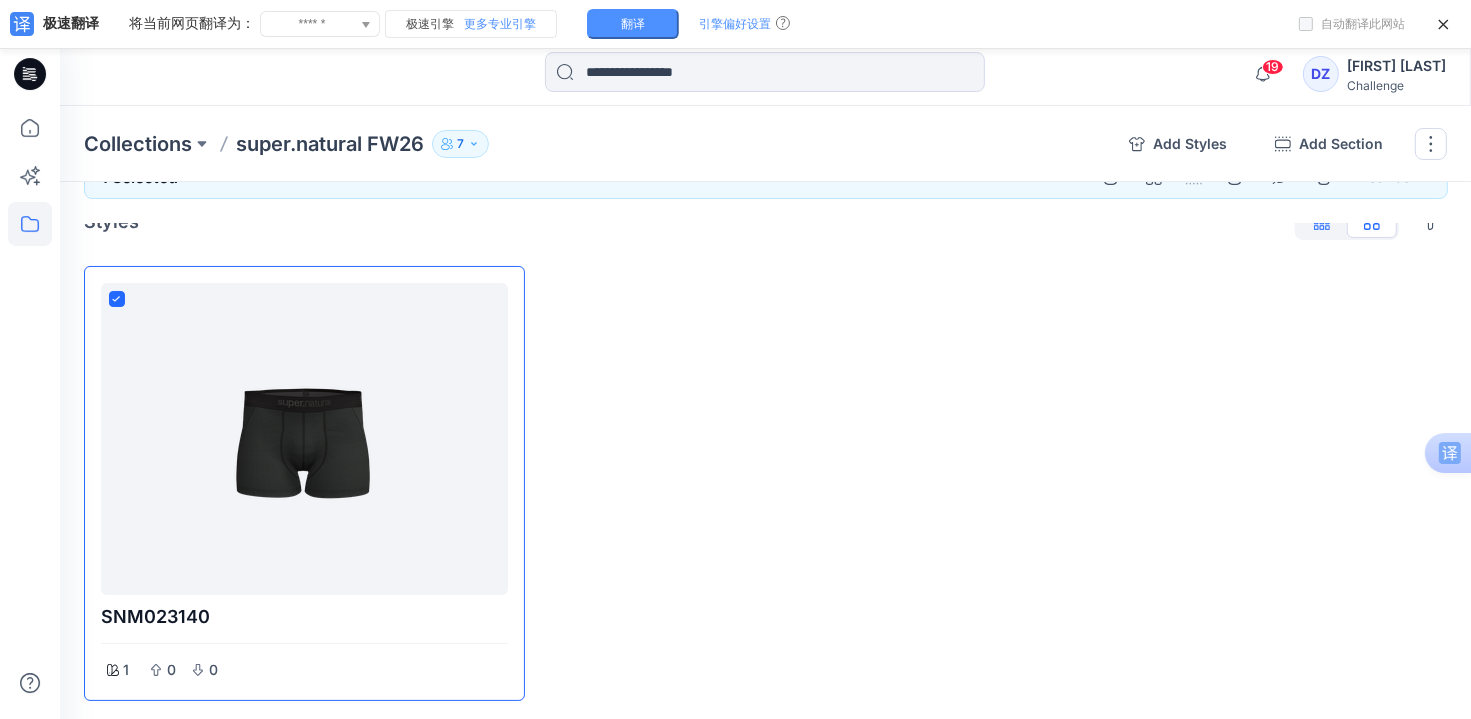 click at bounding box center (1322, 222) 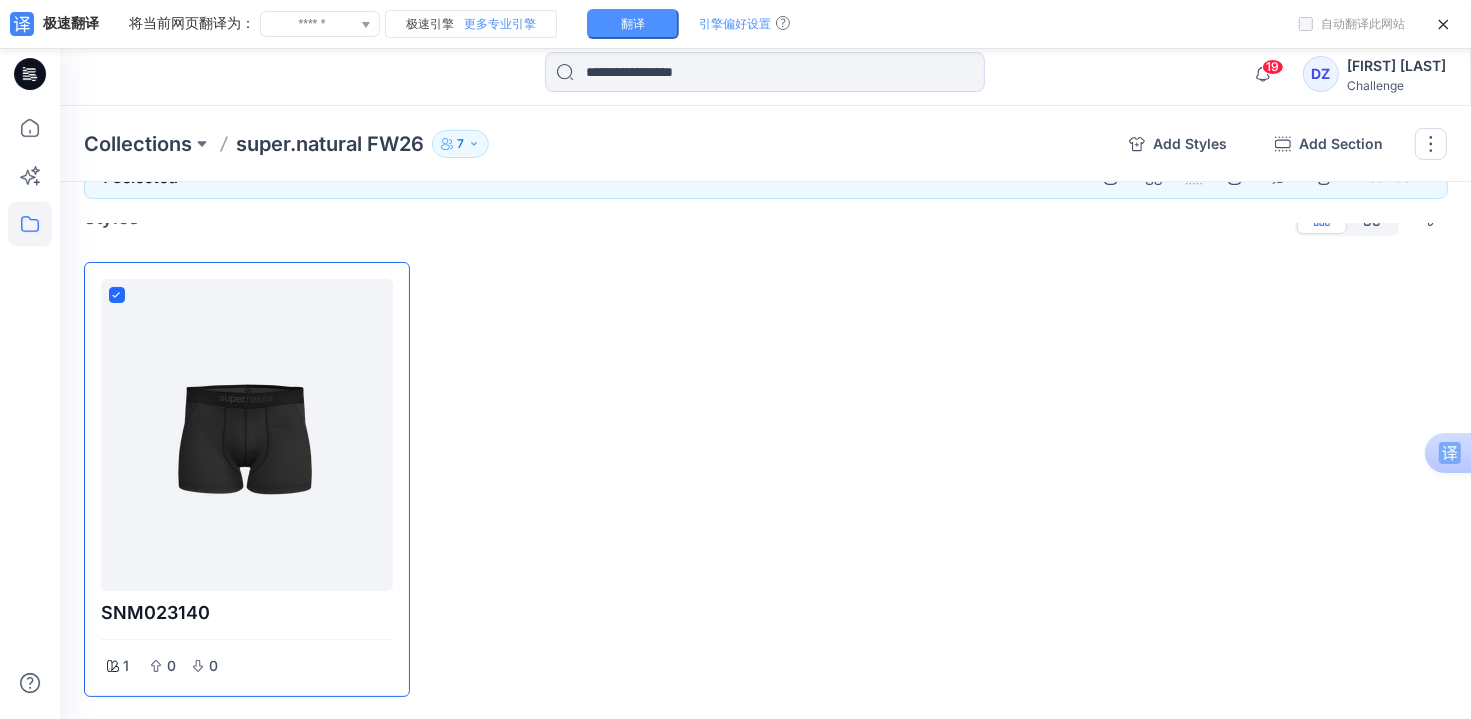 scroll, scrollTop: 0, scrollLeft: 0, axis: both 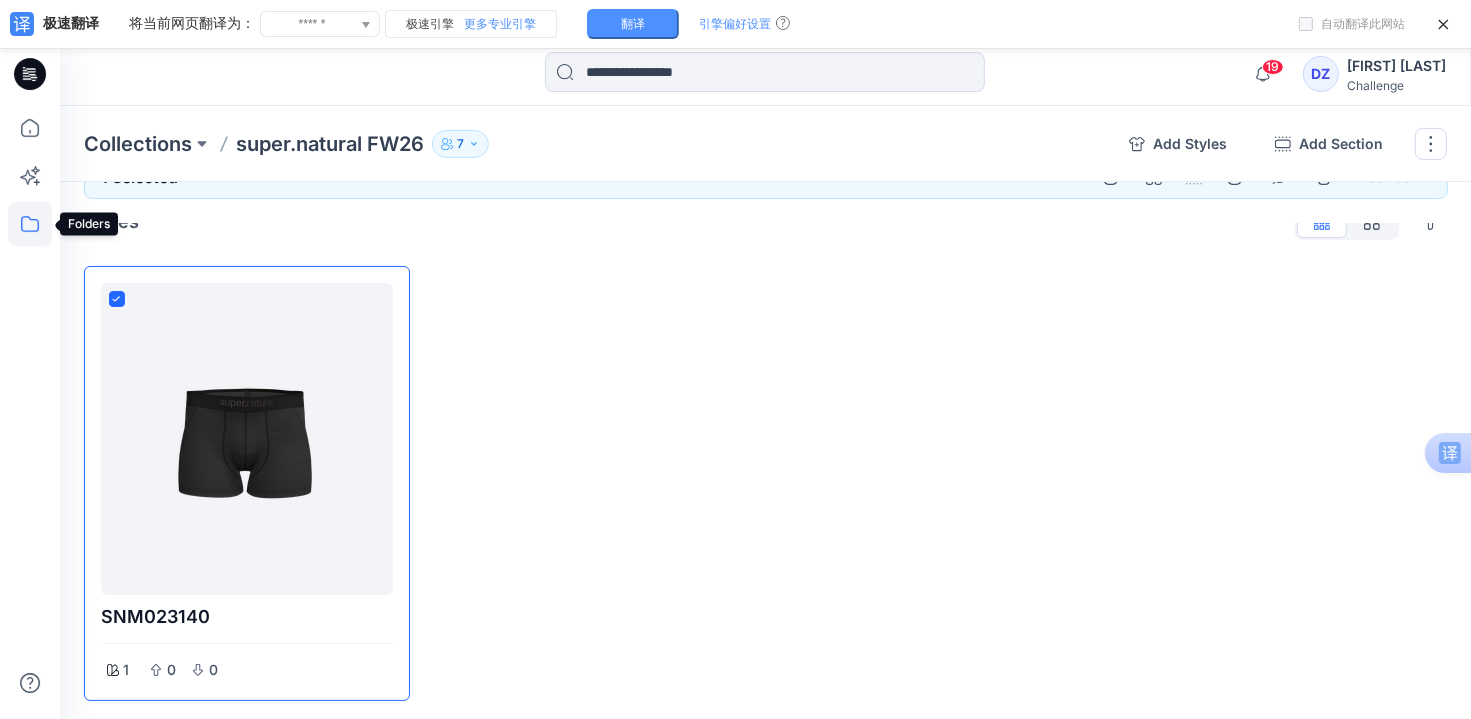 click 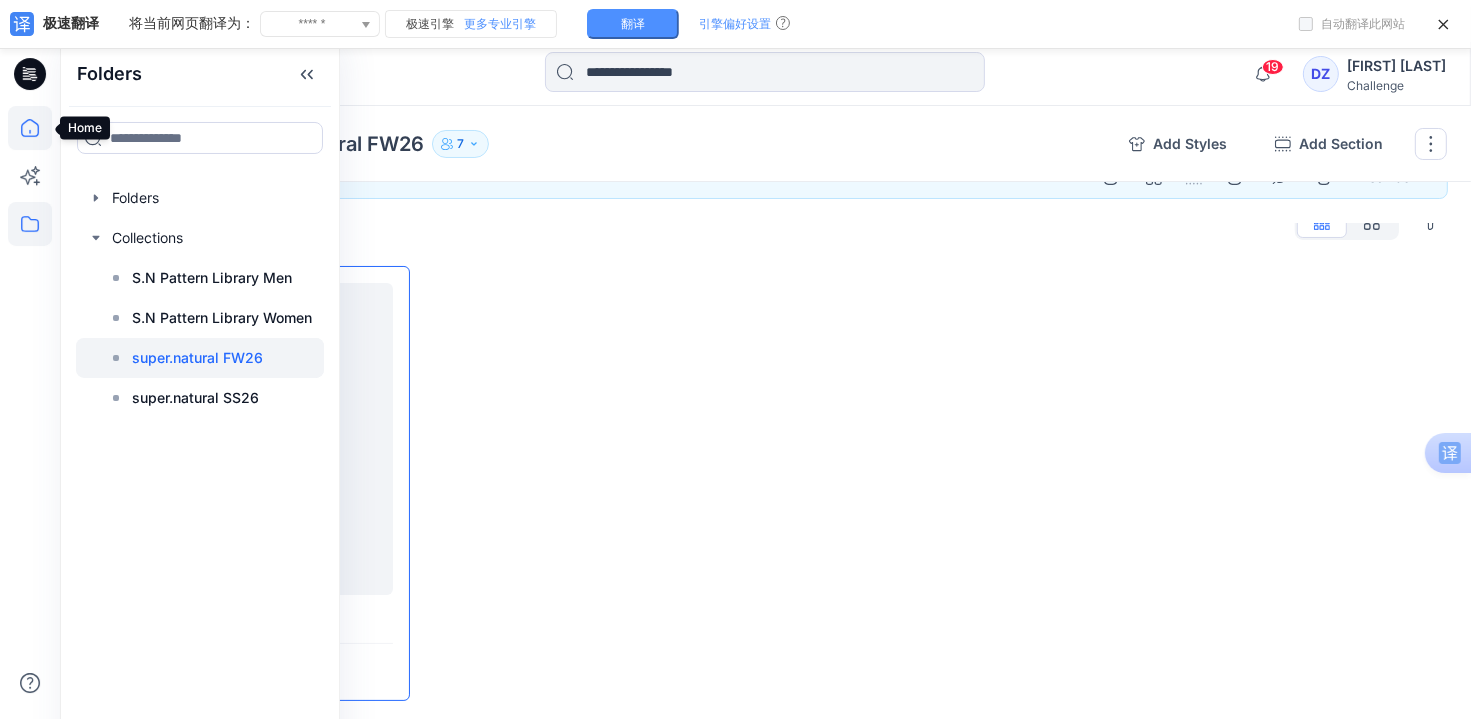 click 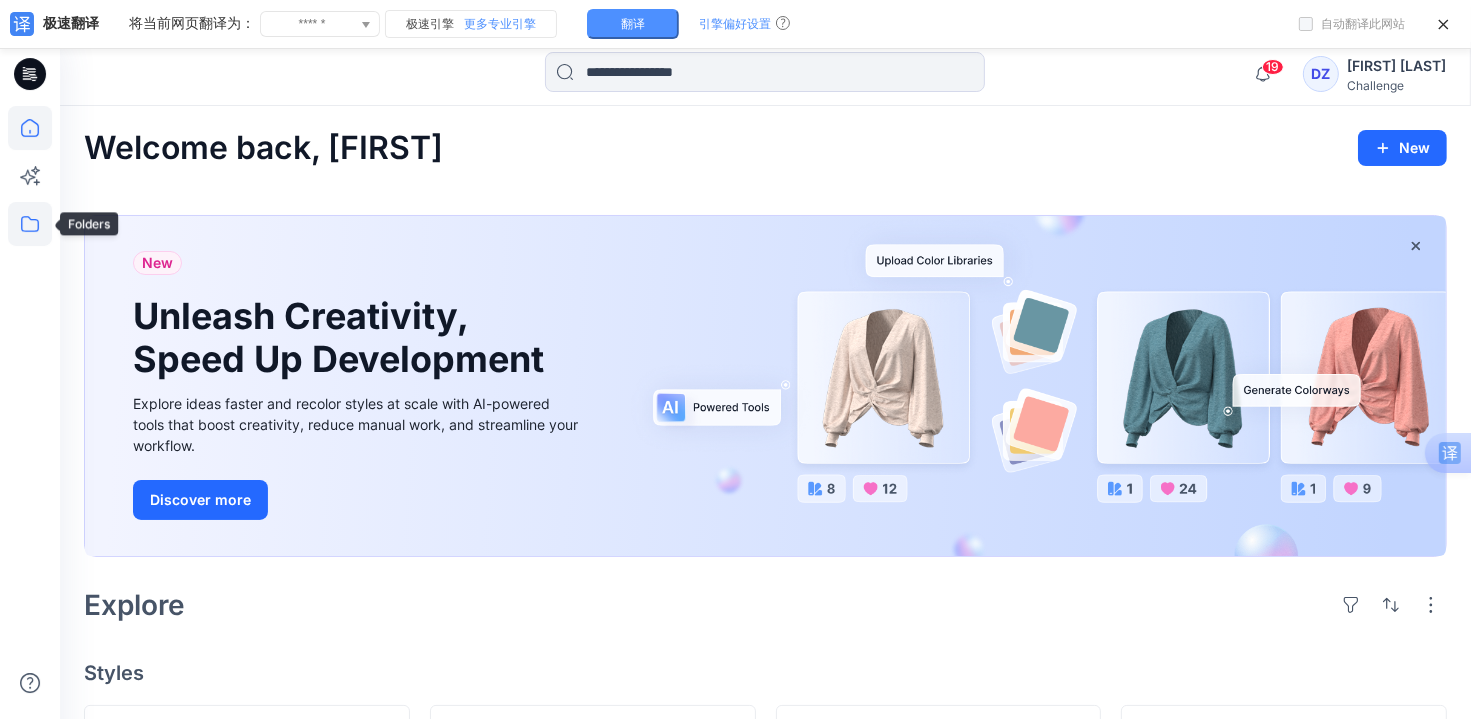 click 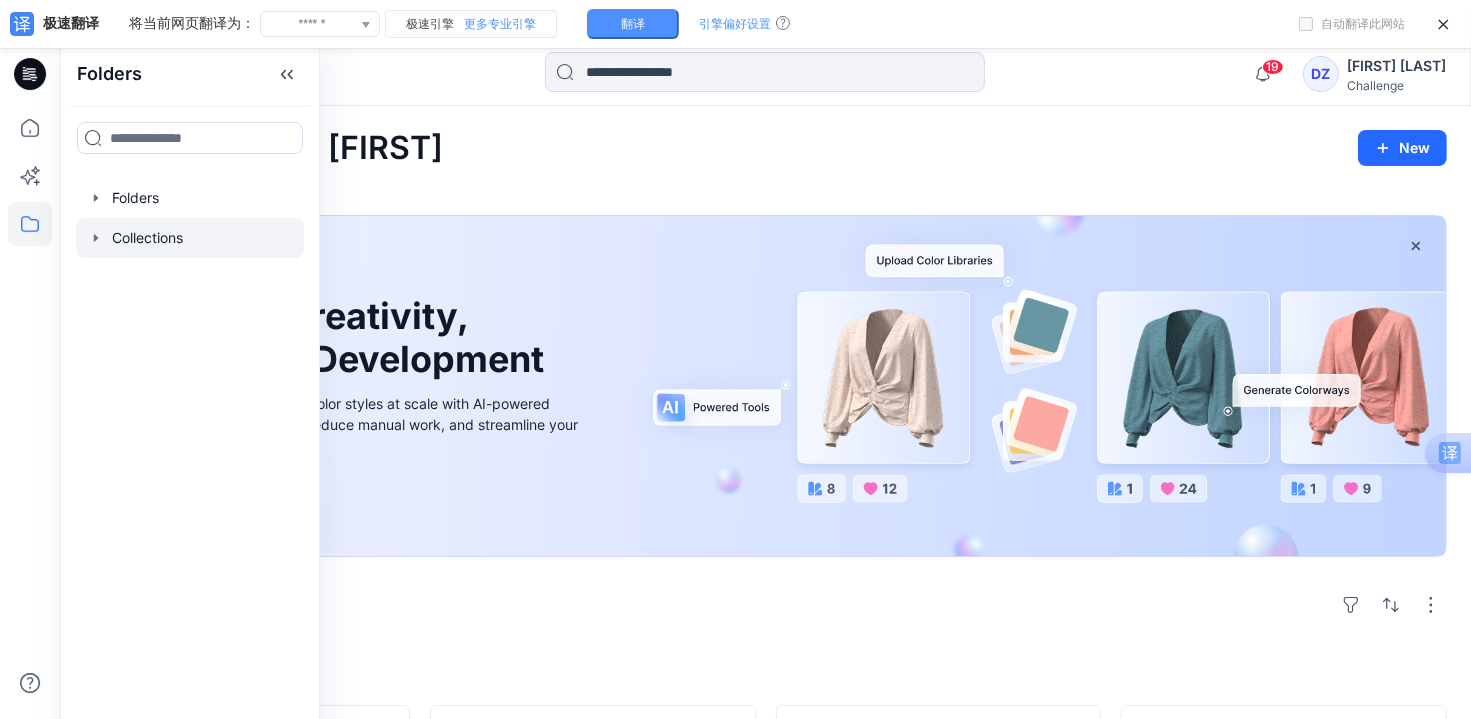 click at bounding box center (190, 238) 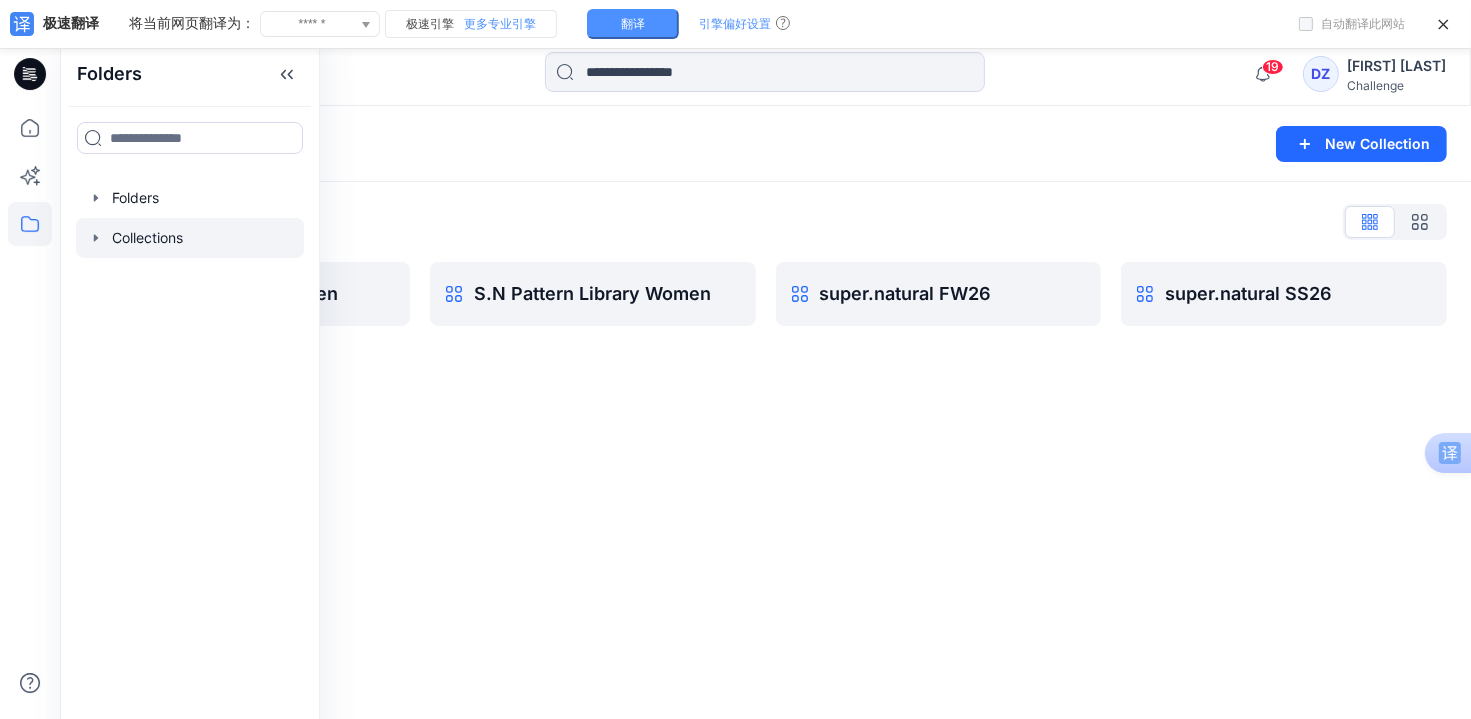 click on "Collections New Collection Collections List S.N Pattern Library  Men S.N Pattern Library Women super.natural FW26 super.natural SS26" at bounding box center (765, 433) 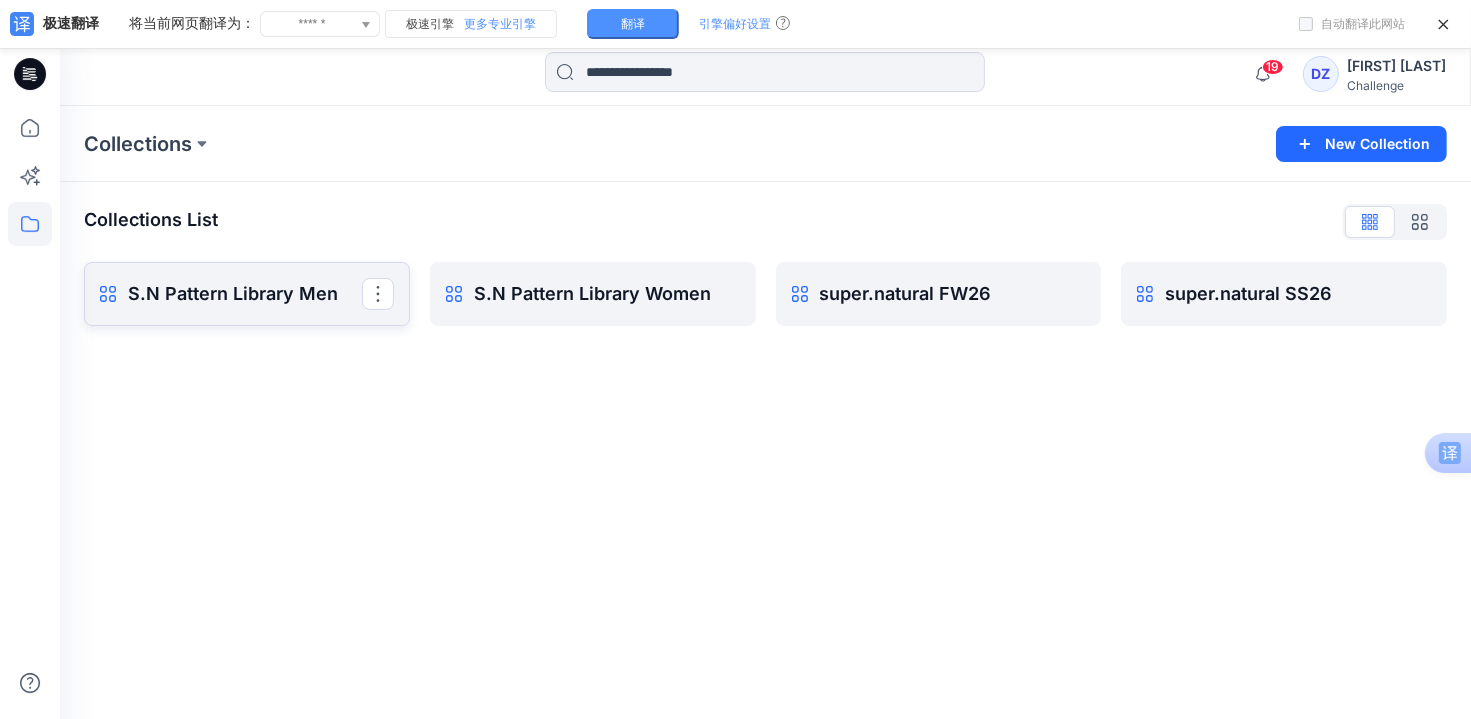 click on "S.N Pattern Library  Men" at bounding box center (245, 294) 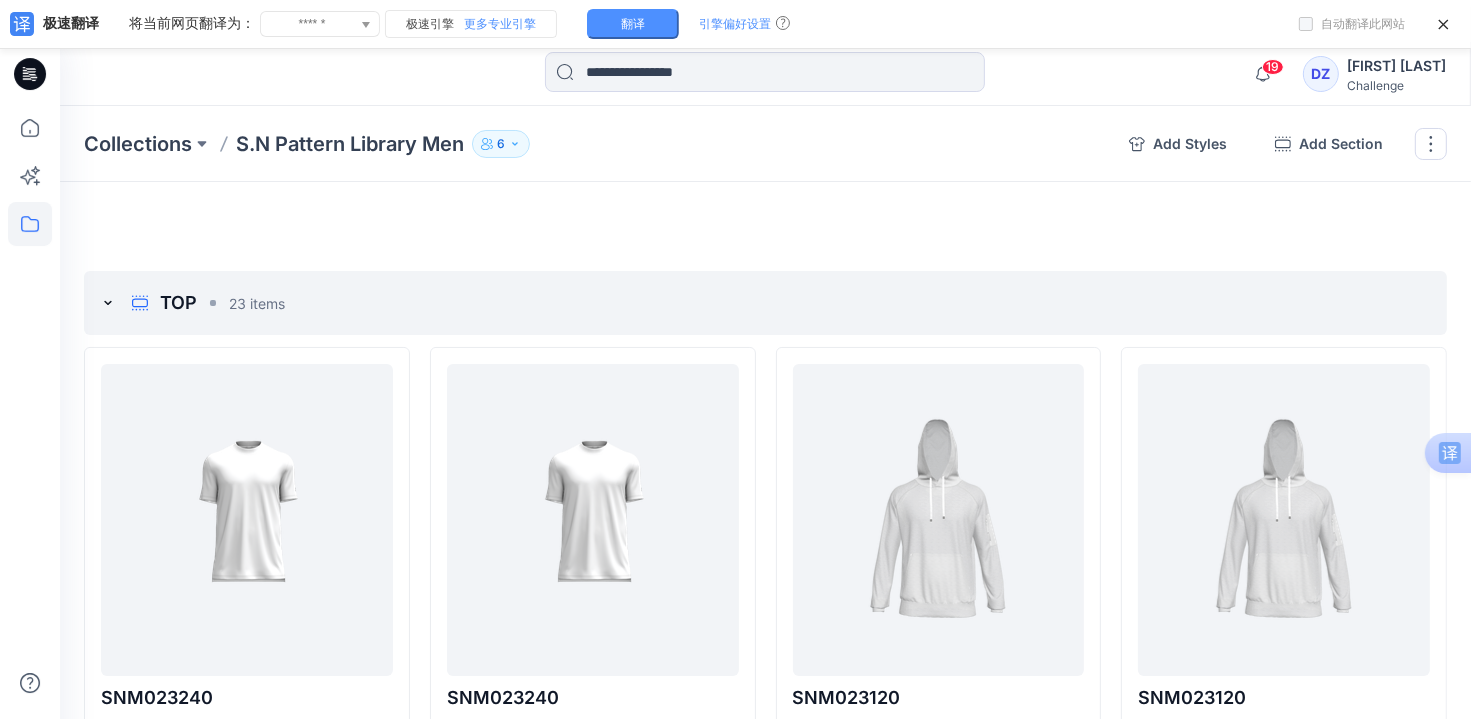 scroll, scrollTop: 0, scrollLeft: 0, axis: both 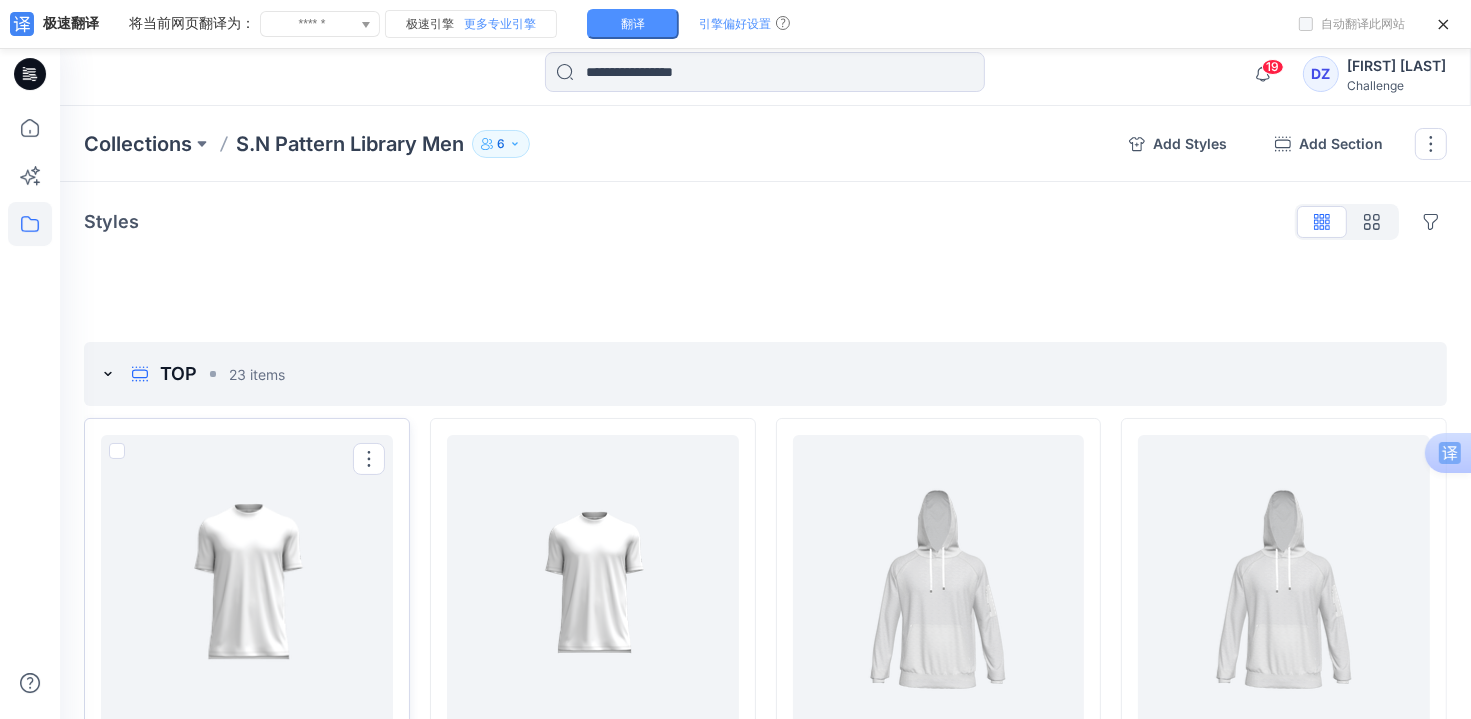click at bounding box center (117, 451) 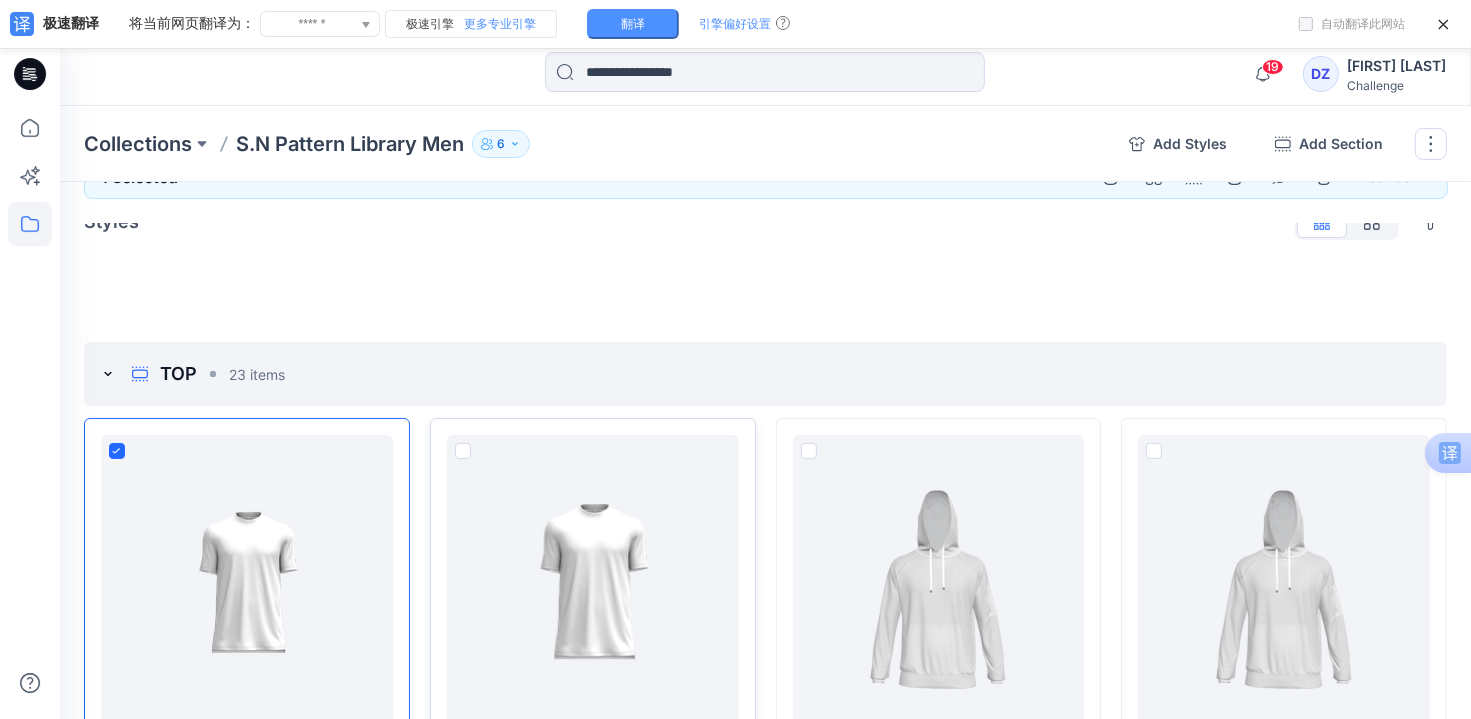 click at bounding box center (463, 451) 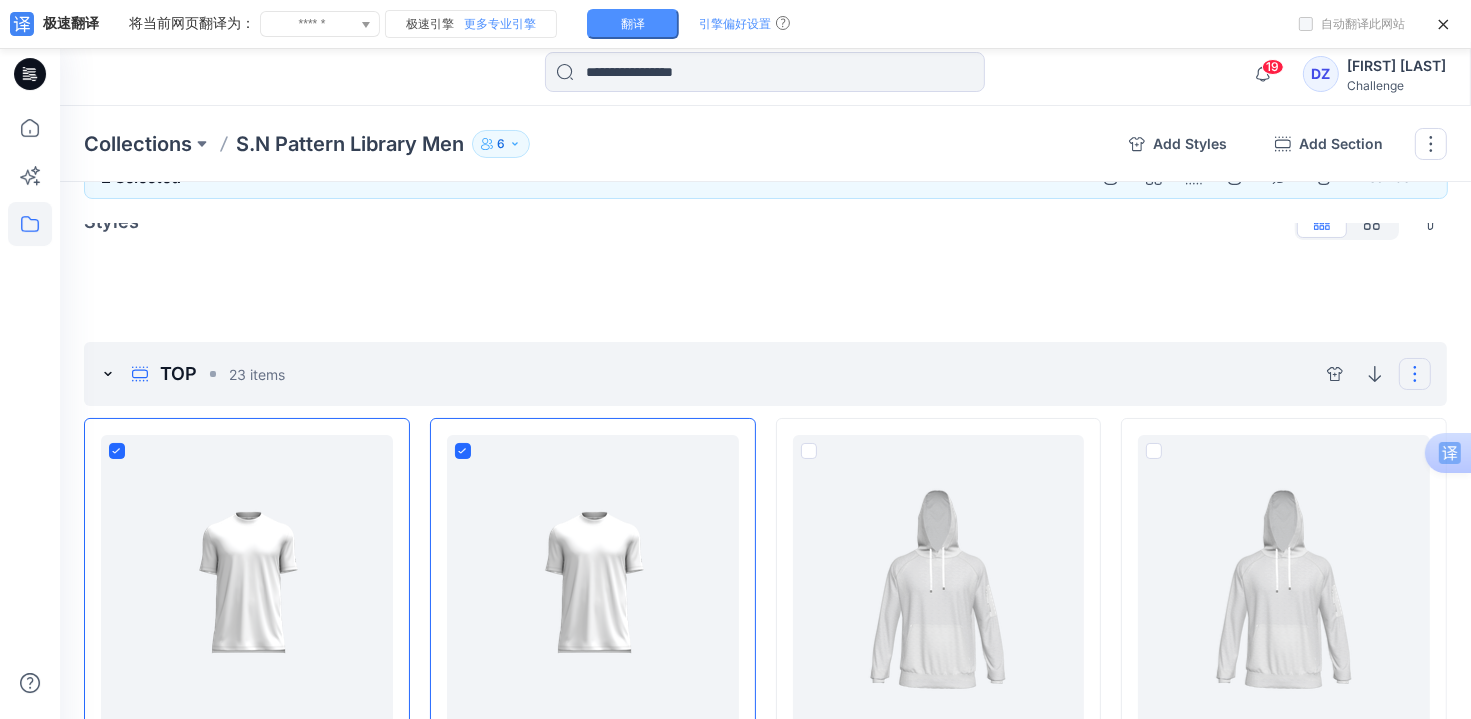 click at bounding box center (1415, 374) 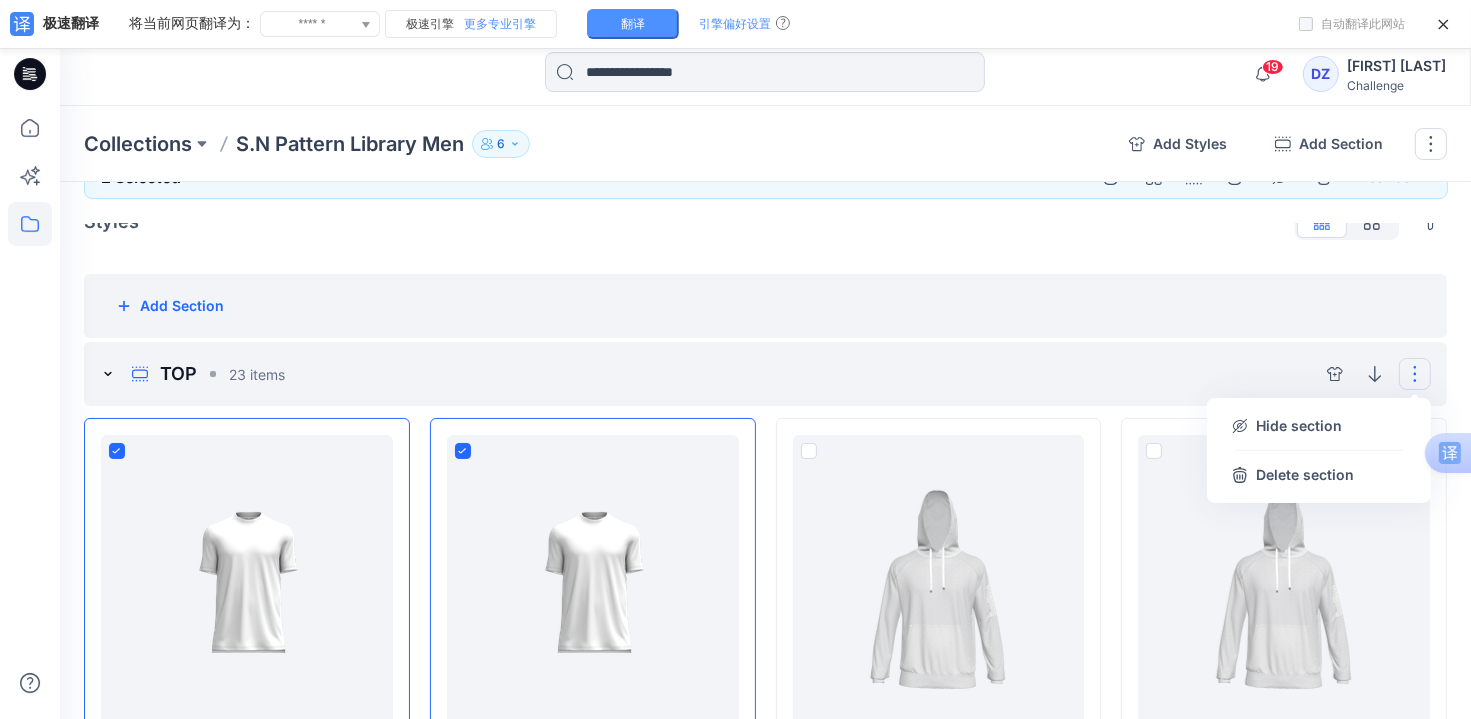 click on "Add Section" at bounding box center (765, 306) 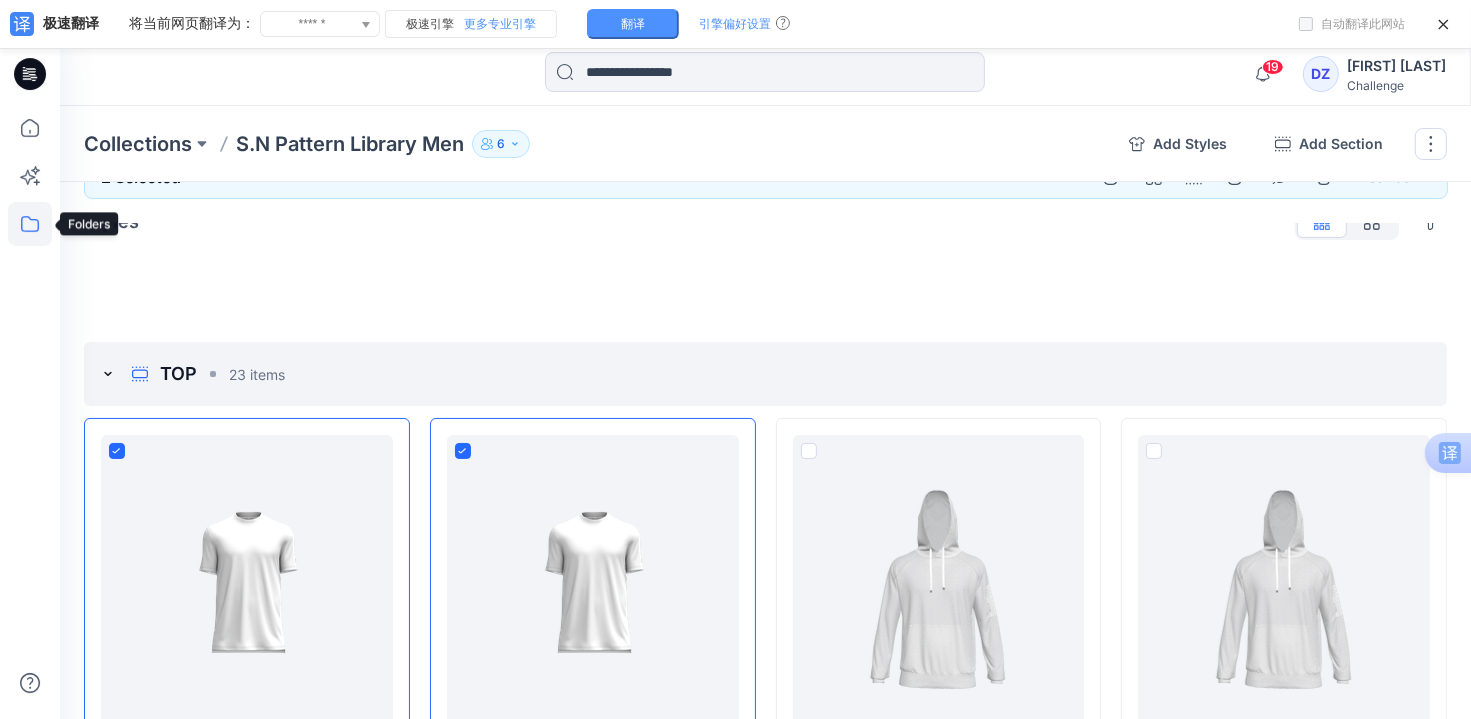 click 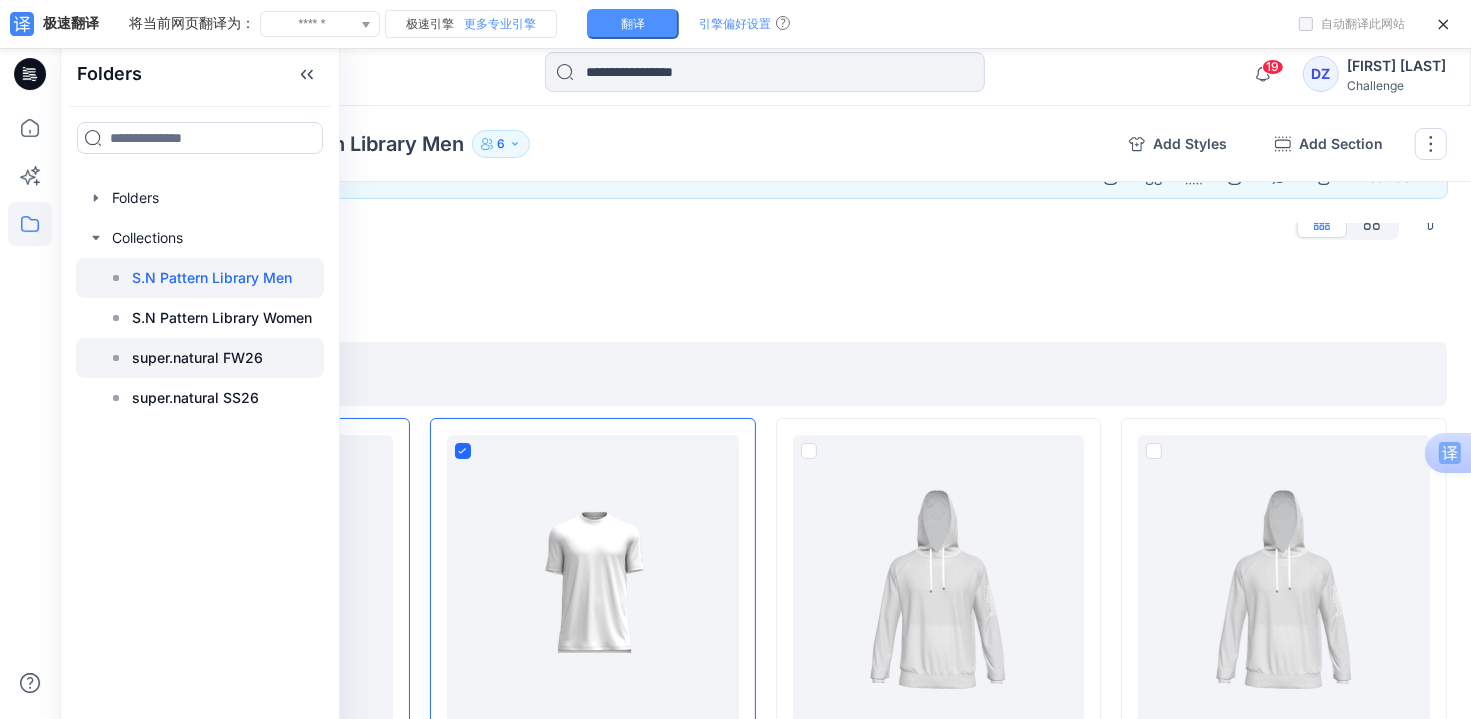 click on "super.natural FW26" at bounding box center (197, 358) 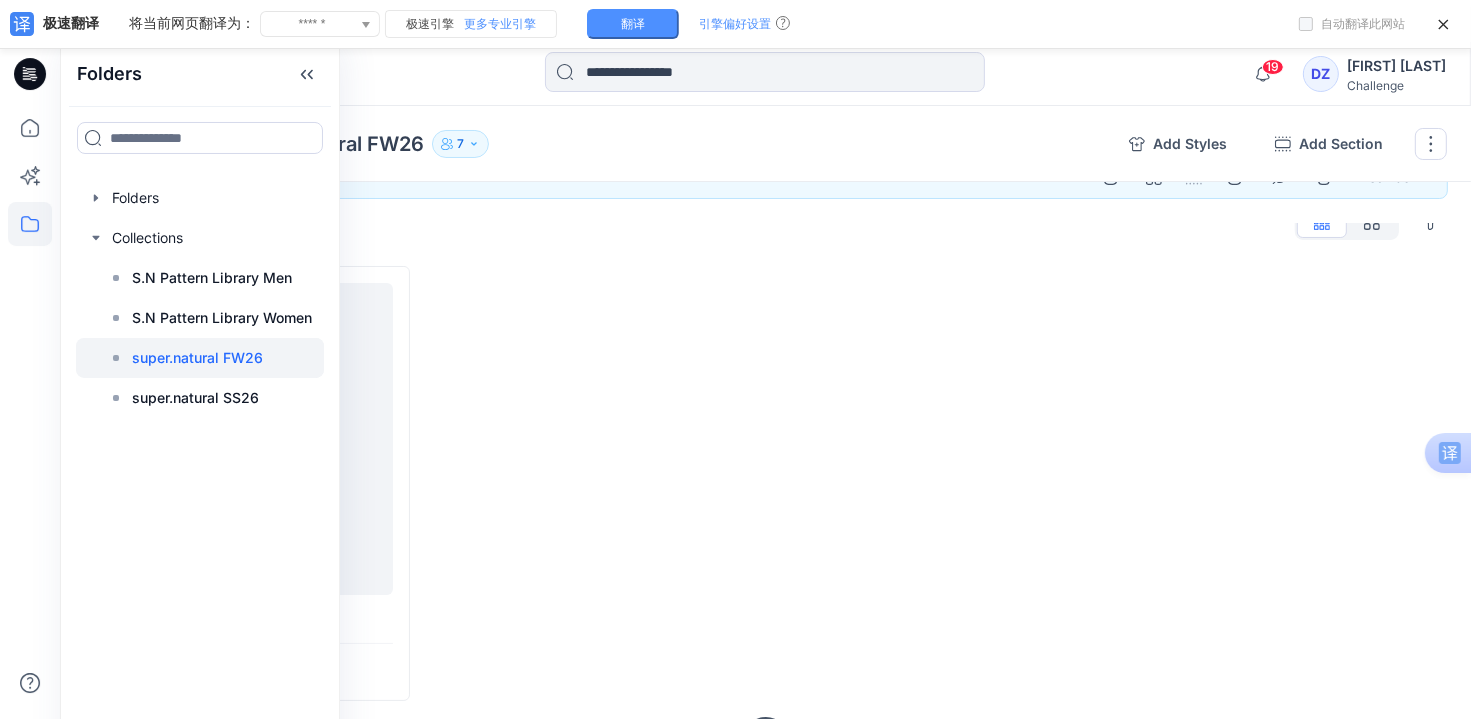 click at bounding box center (939, 483) 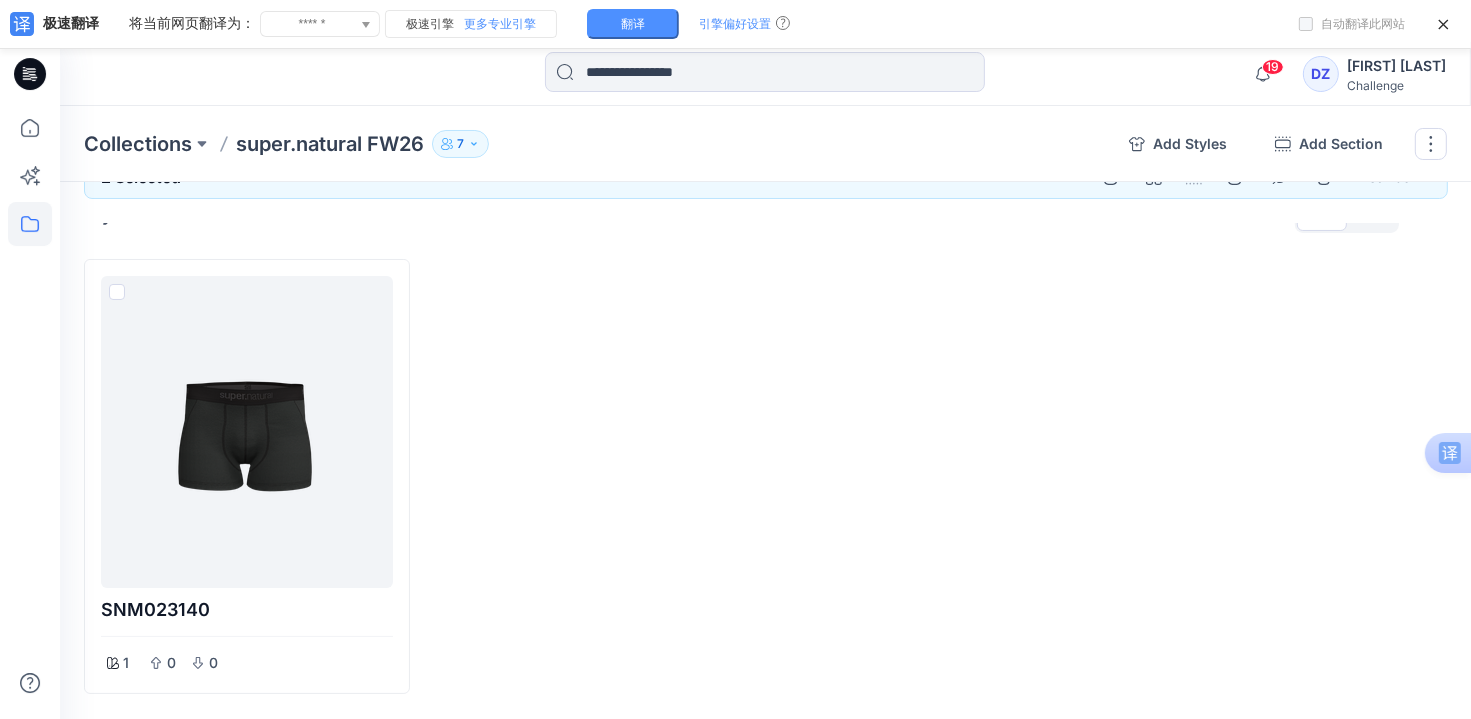scroll, scrollTop: 0, scrollLeft: 0, axis: both 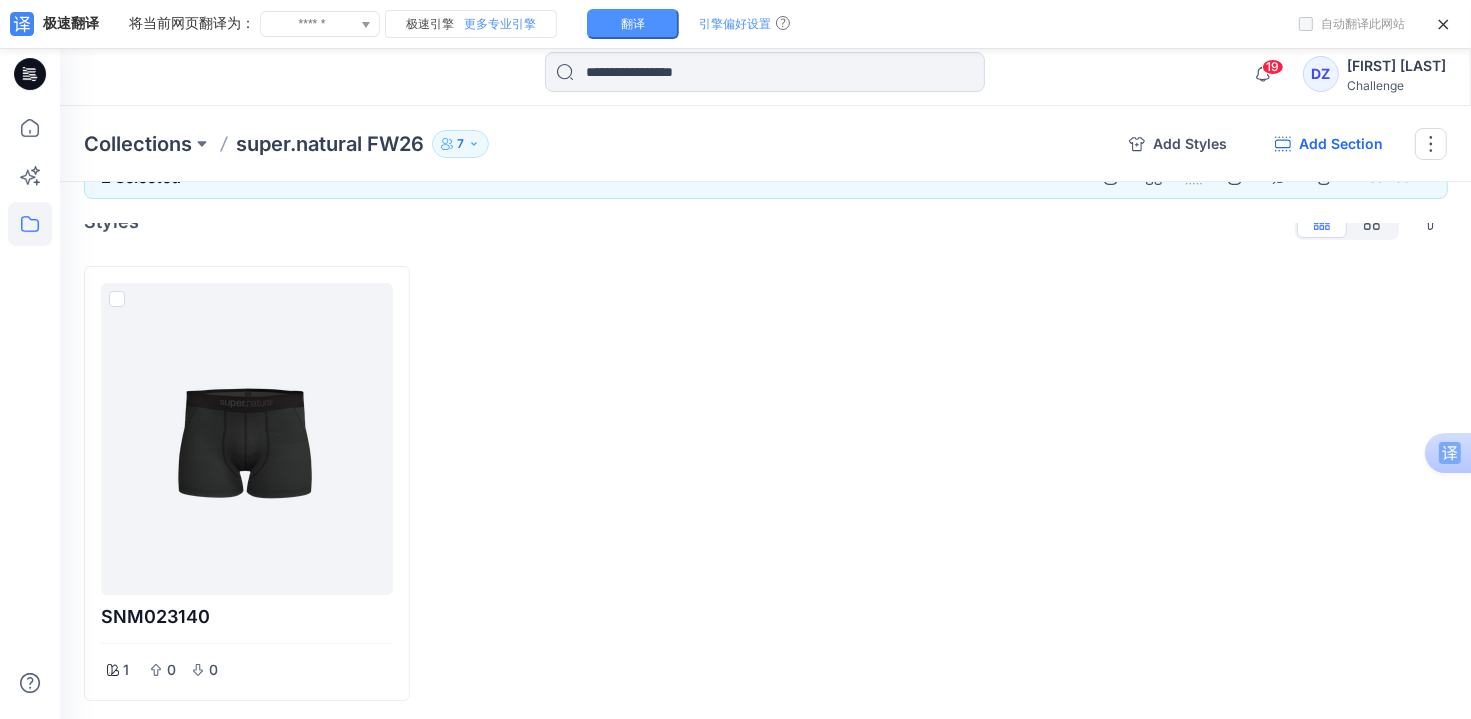 click on "Add Section" at bounding box center (1329, 144) 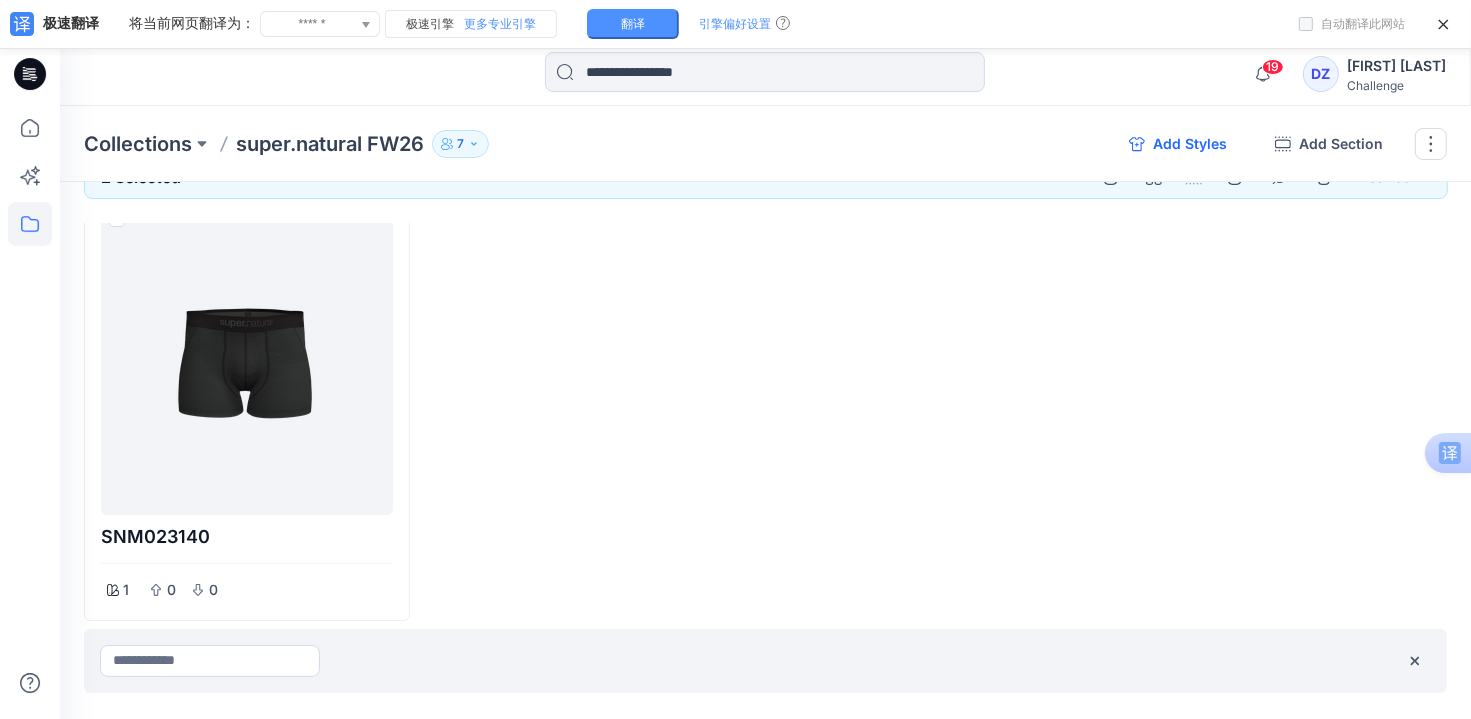 click 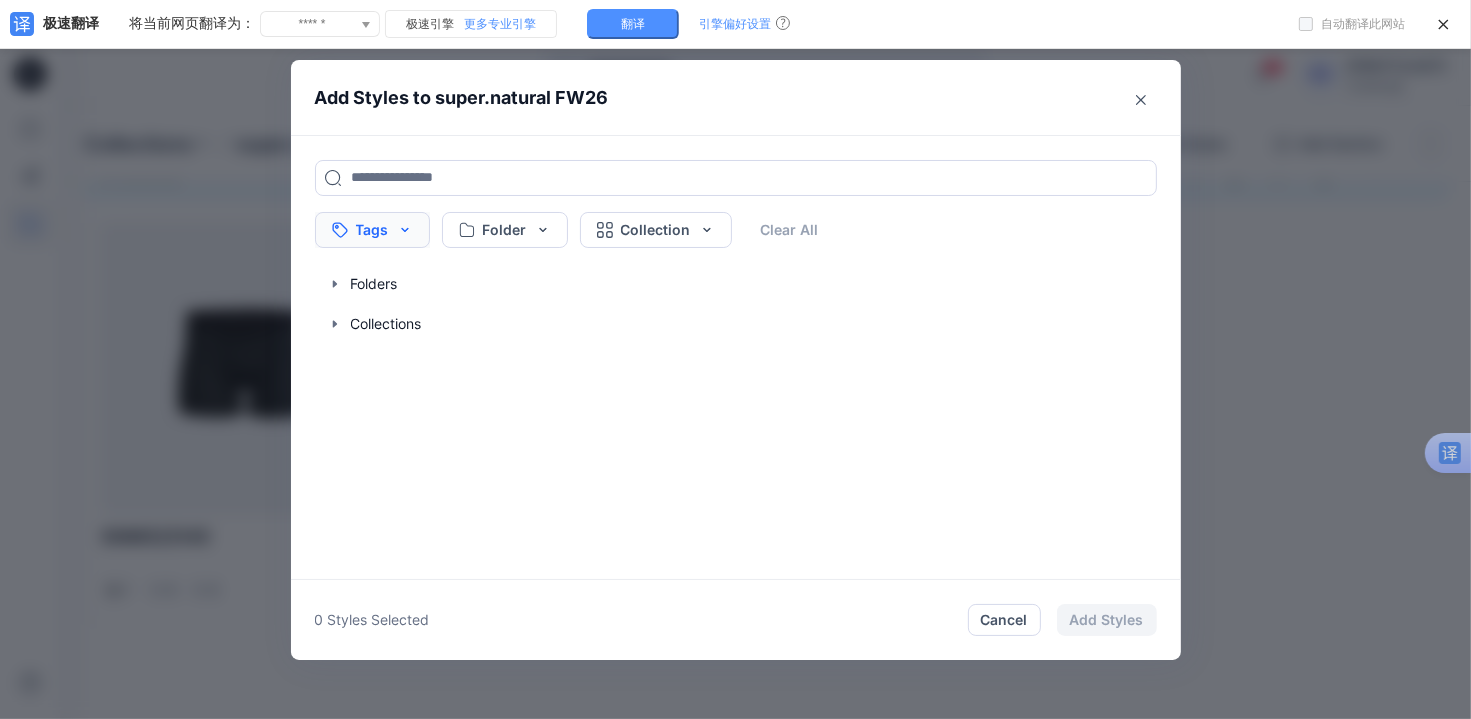 click on "Tags" at bounding box center (372, 230) 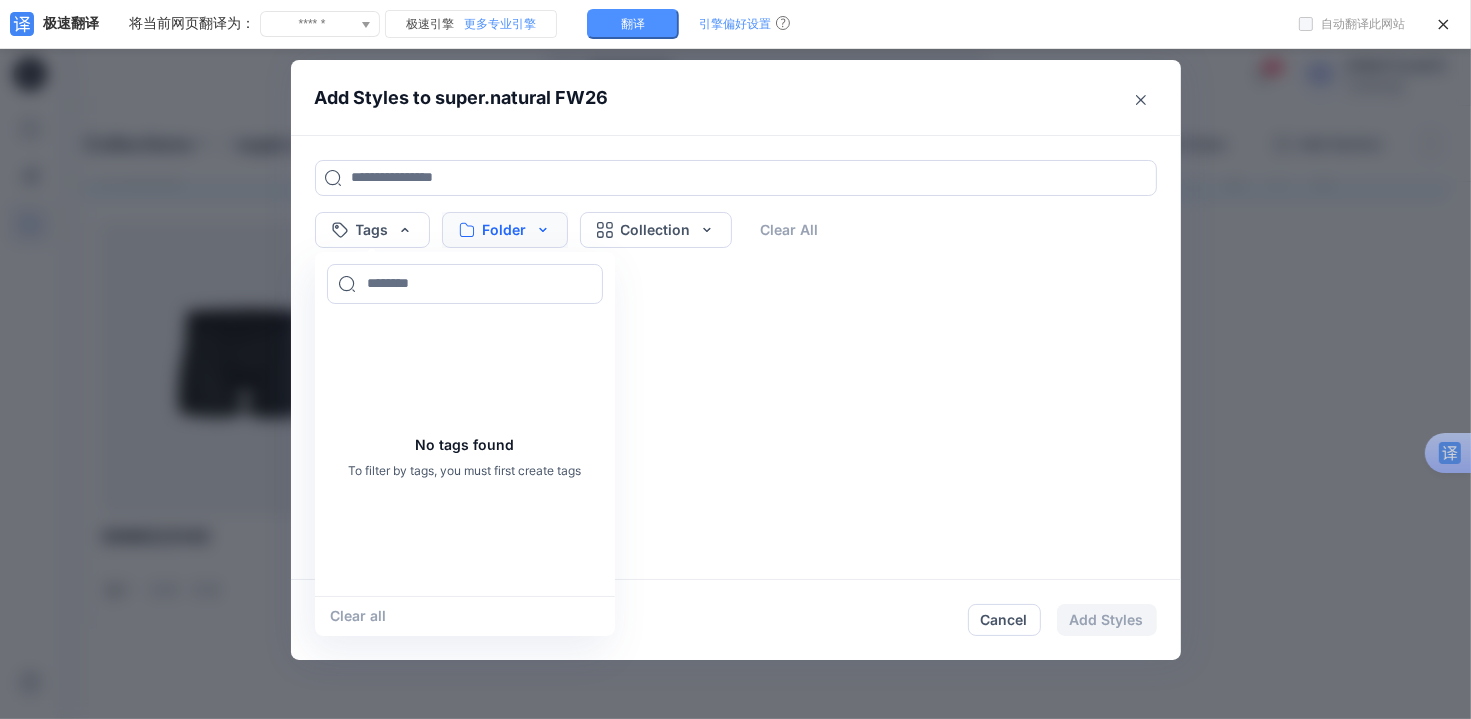 click on "Folder" at bounding box center (505, 230) 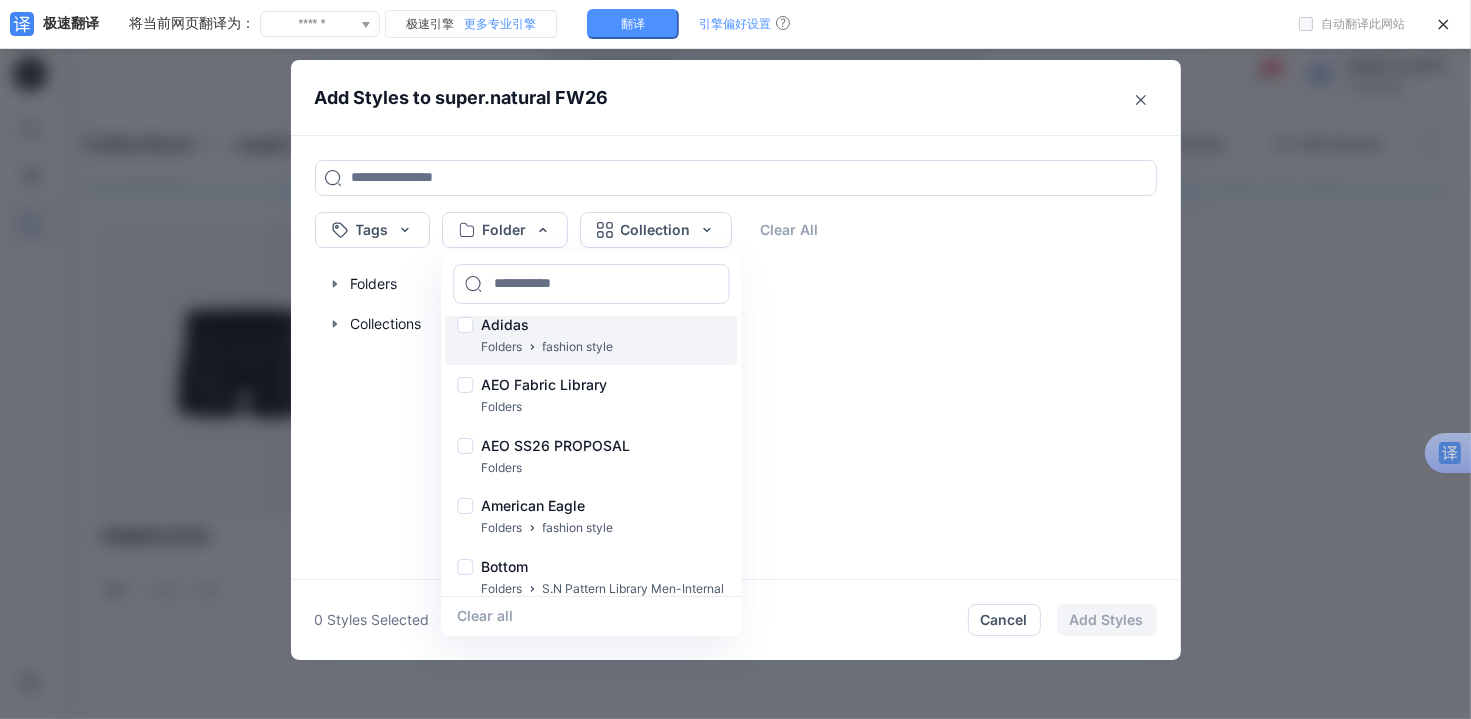 scroll, scrollTop: 0, scrollLeft: 0, axis: both 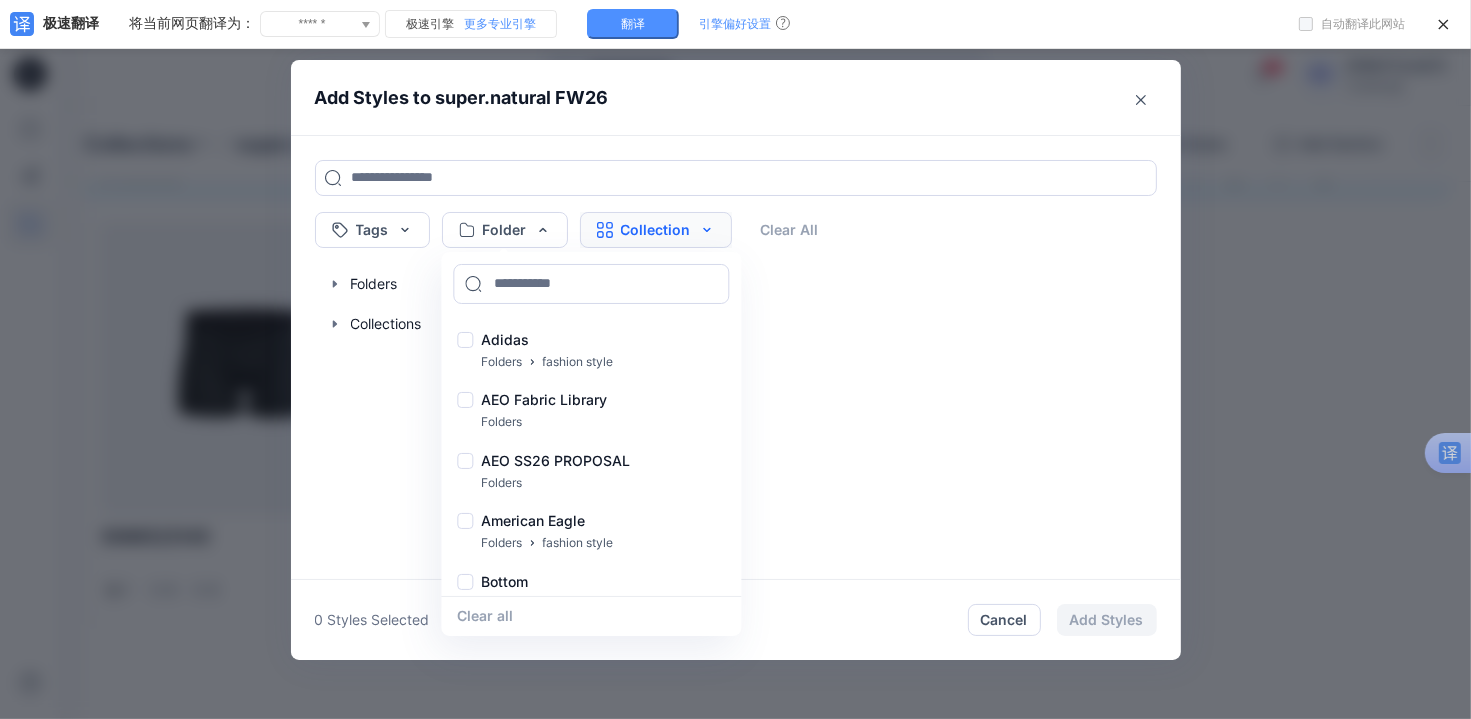 click on "Collection" at bounding box center [656, 230] 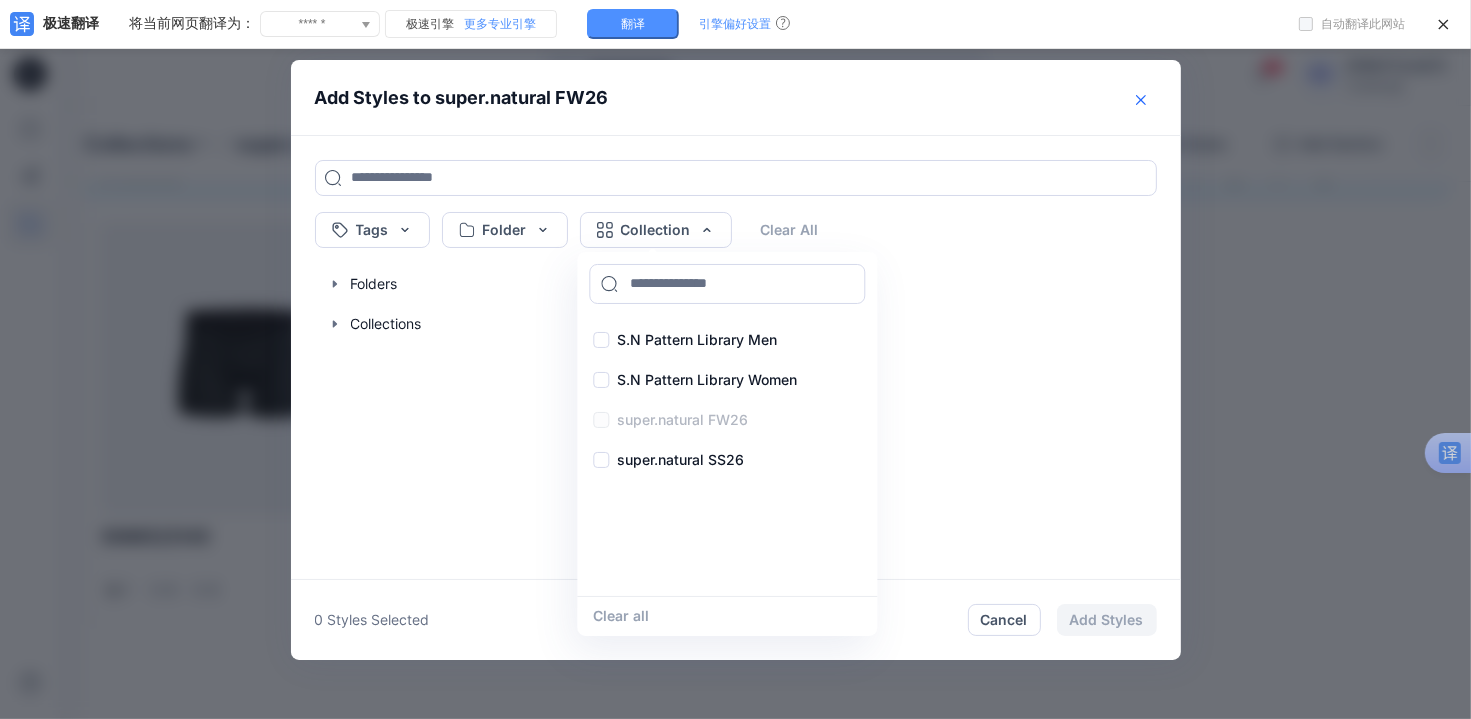 click at bounding box center (1141, 100) 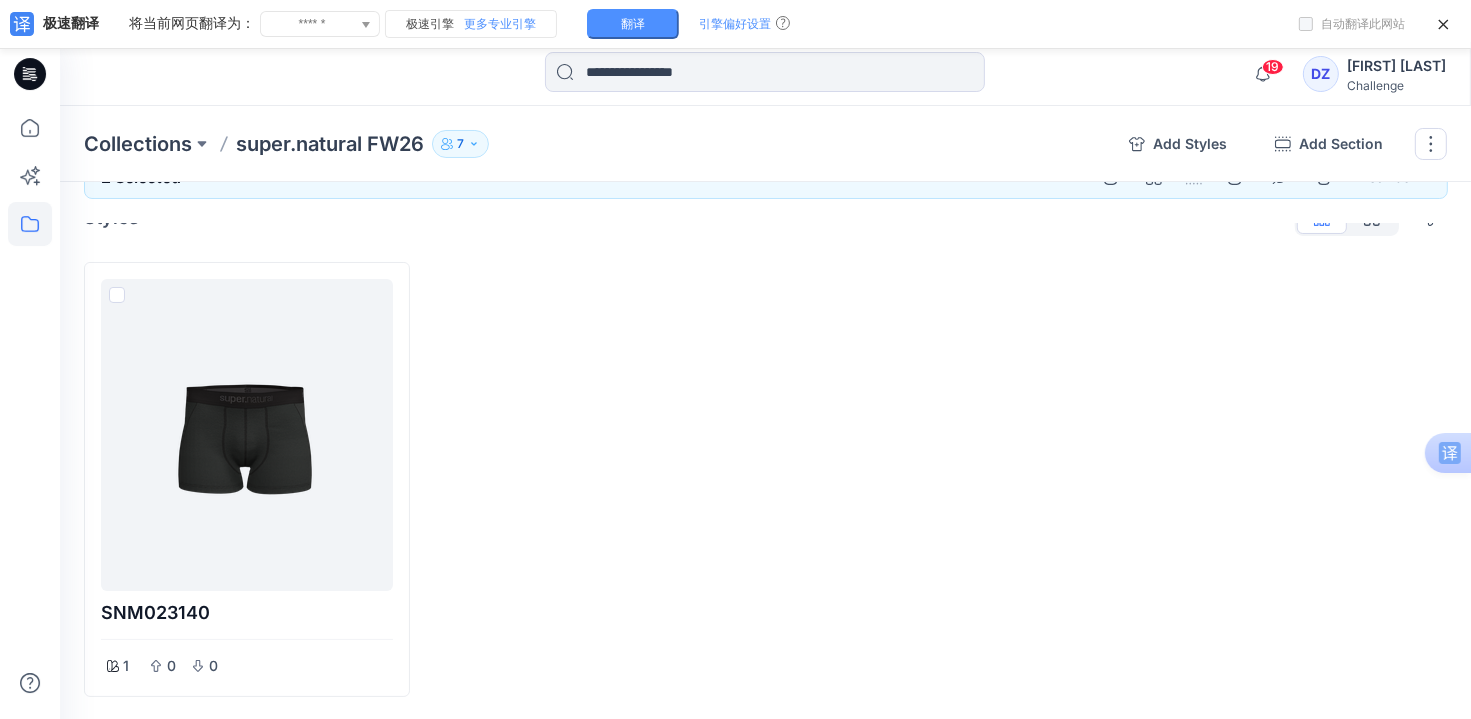 scroll, scrollTop: 0, scrollLeft: 0, axis: both 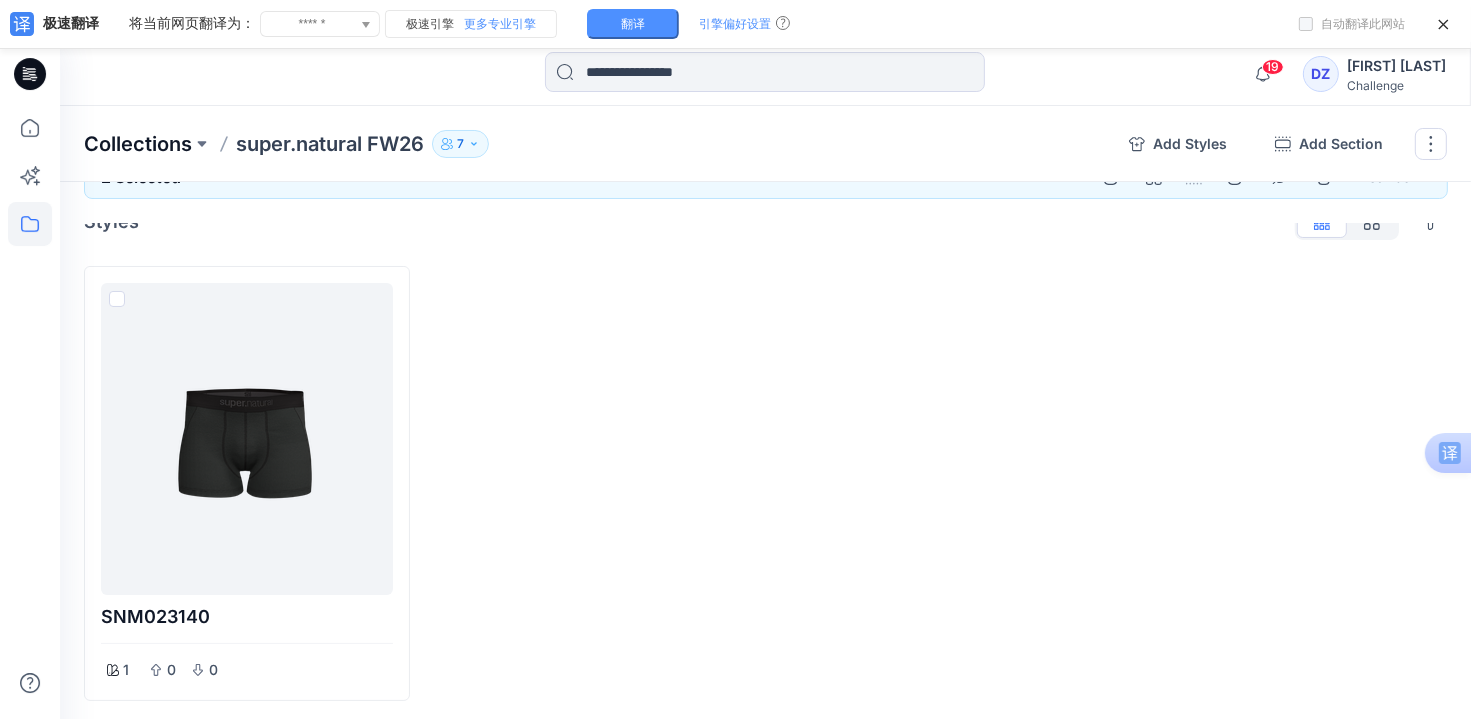 click on "Collections" at bounding box center (138, 144) 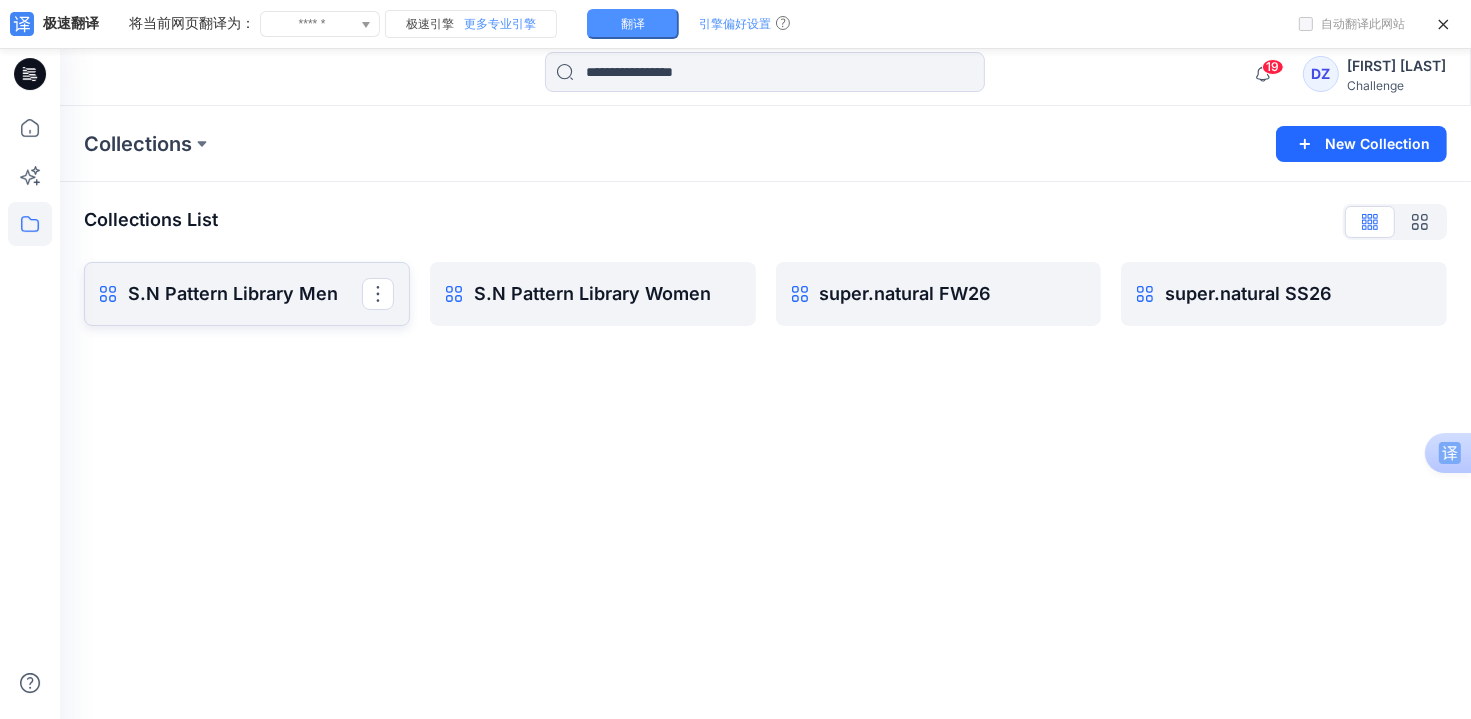 click on "S.N Pattern Library  Men" at bounding box center (245, 294) 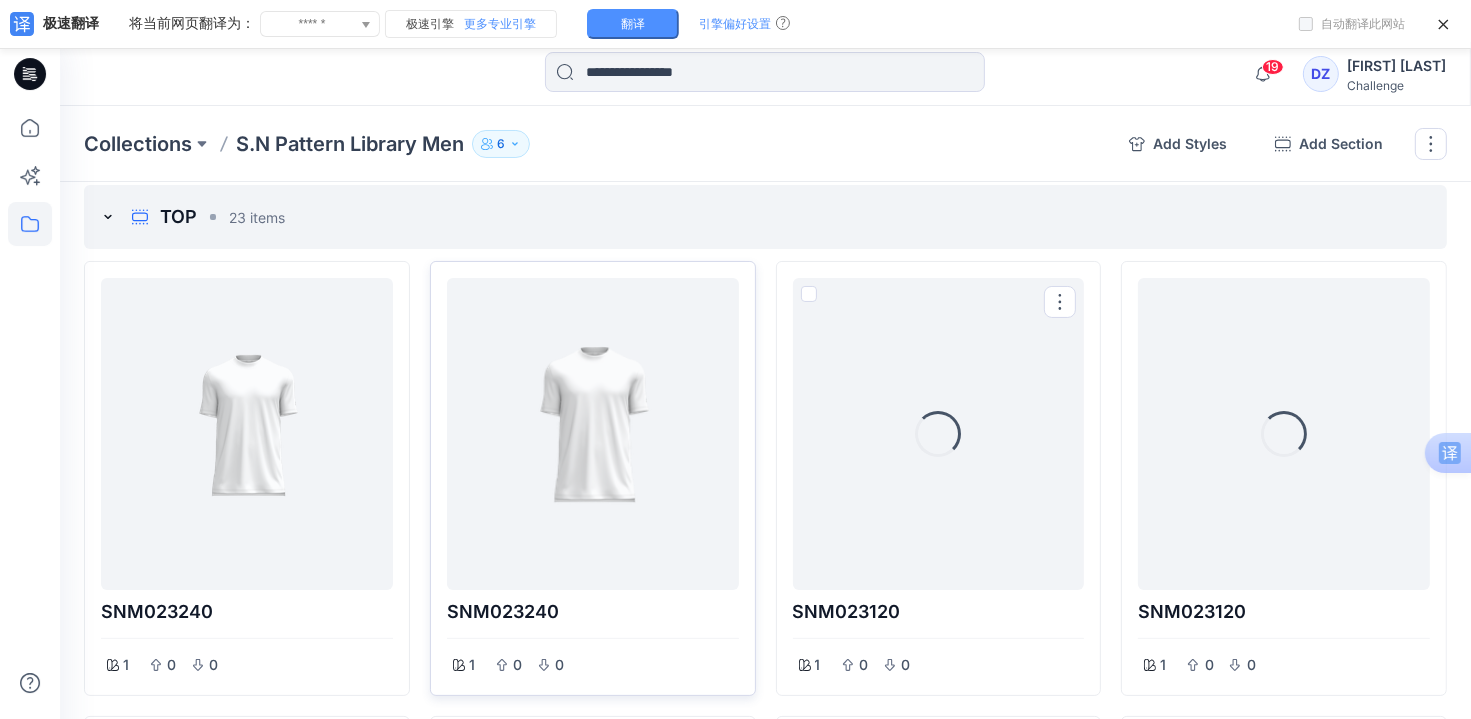 scroll, scrollTop: 120, scrollLeft: 0, axis: vertical 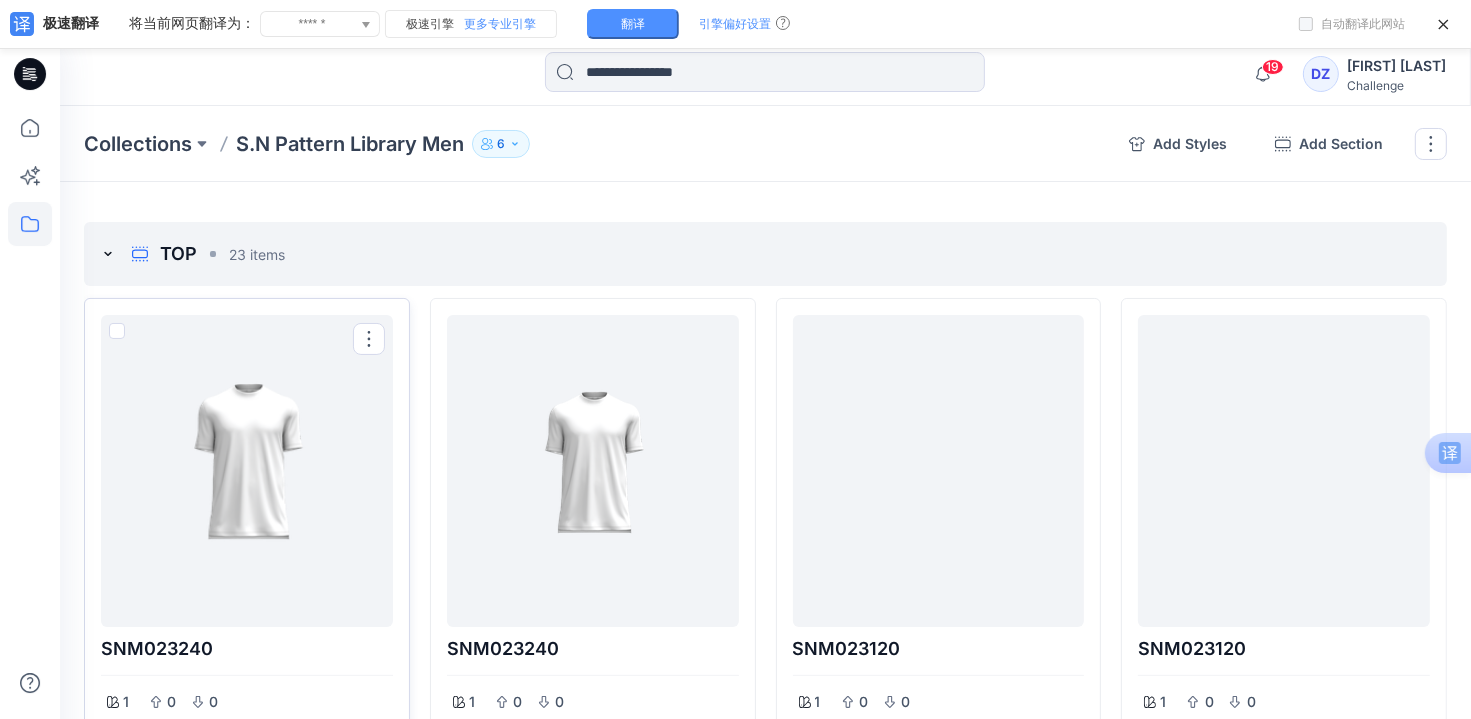 click at bounding box center [117, 331] 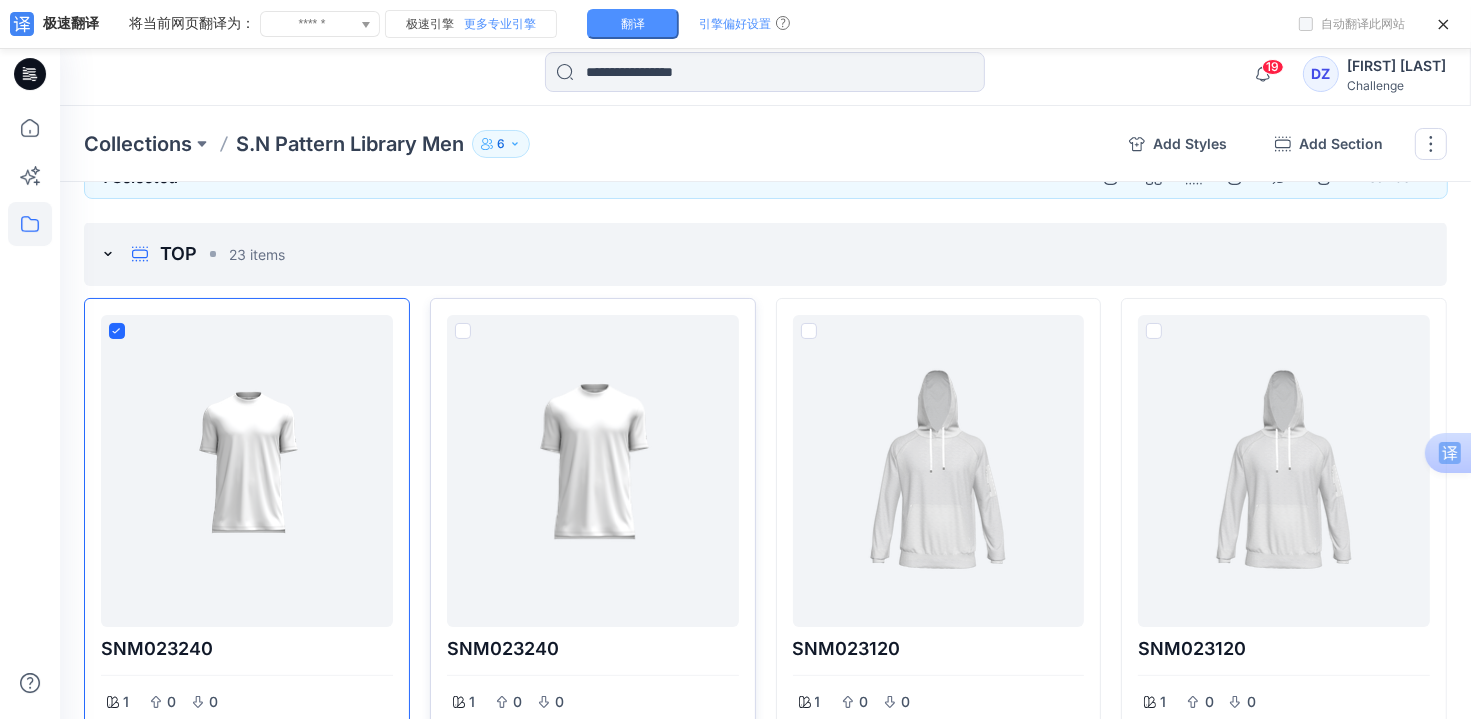 click at bounding box center [463, 331] 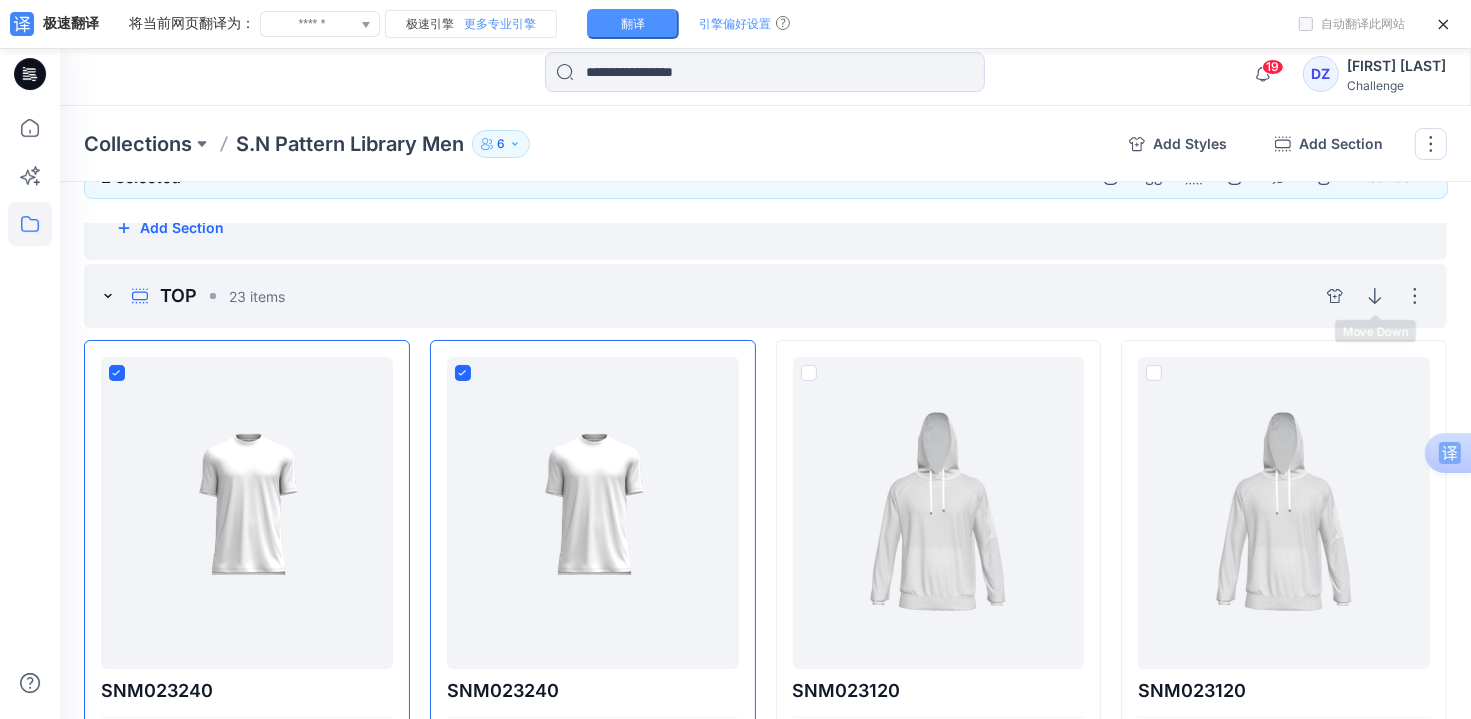 scroll, scrollTop: 0, scrollLeft: 0, axis: both 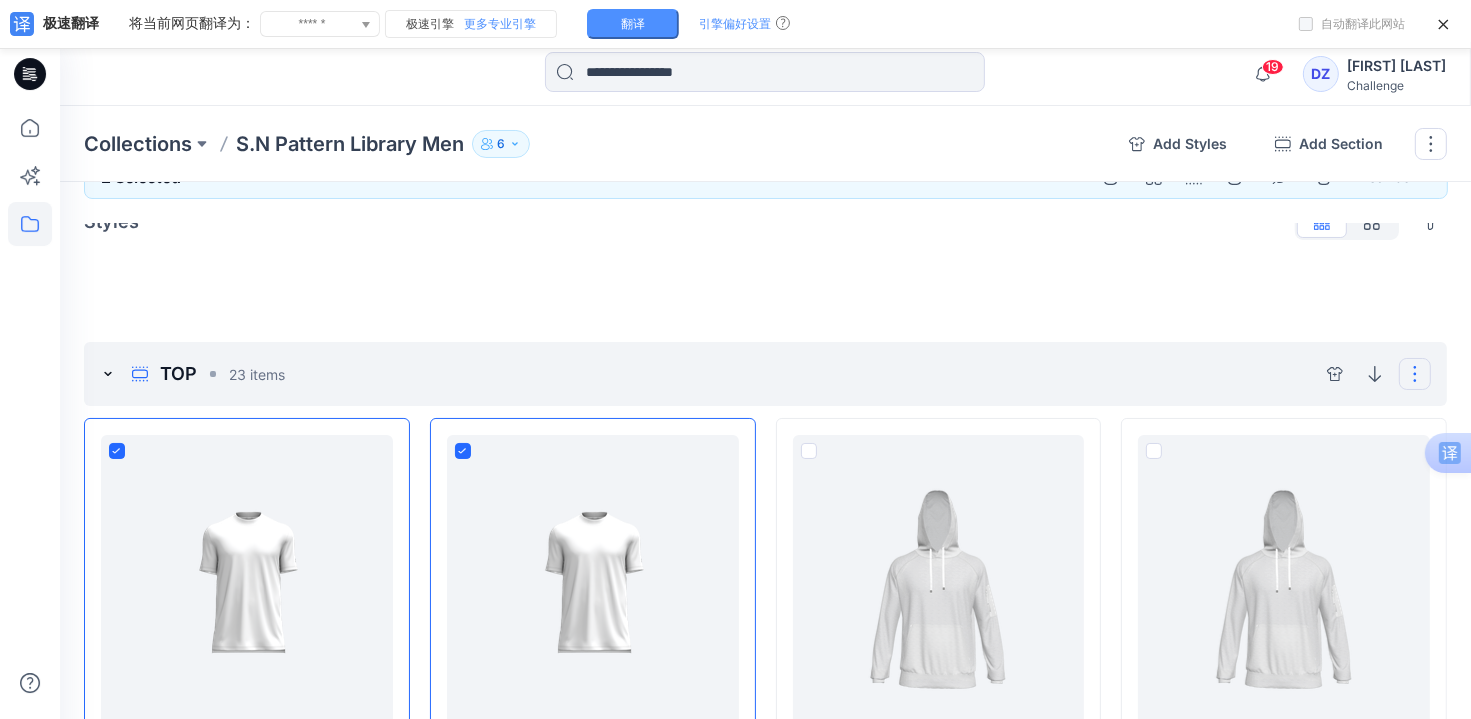 click at bounding box center [1415, 374] 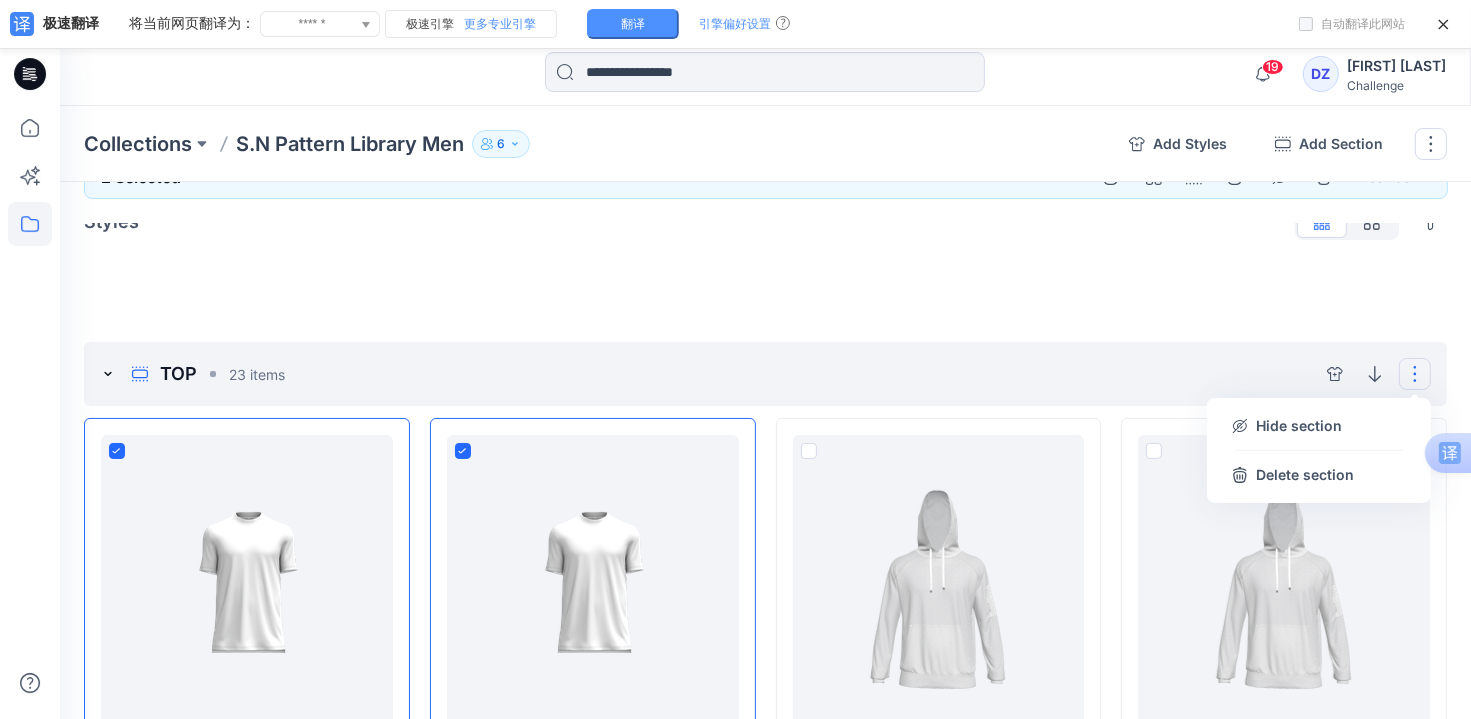 click on "Challenge" at bounding box center [1396, 85] 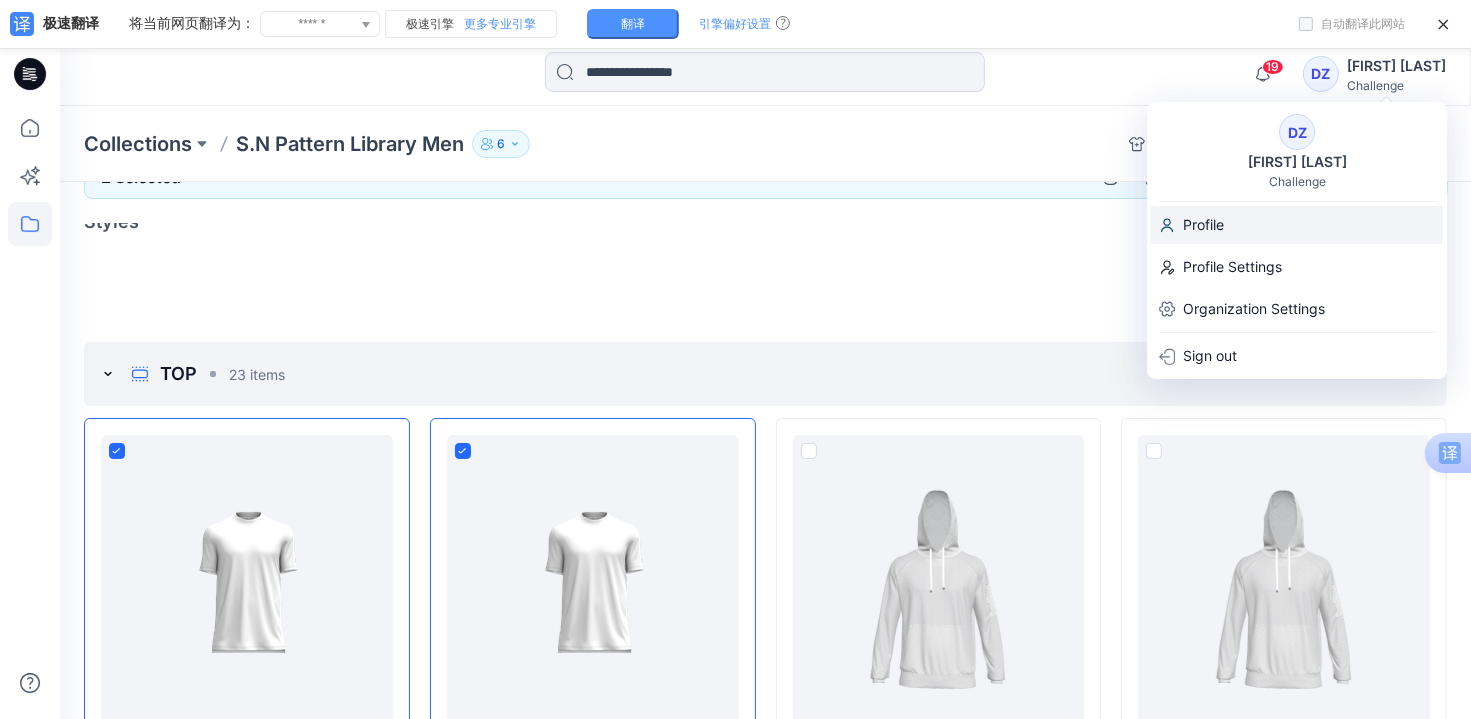 click on "Profile" at bounding box center (1297, 225) 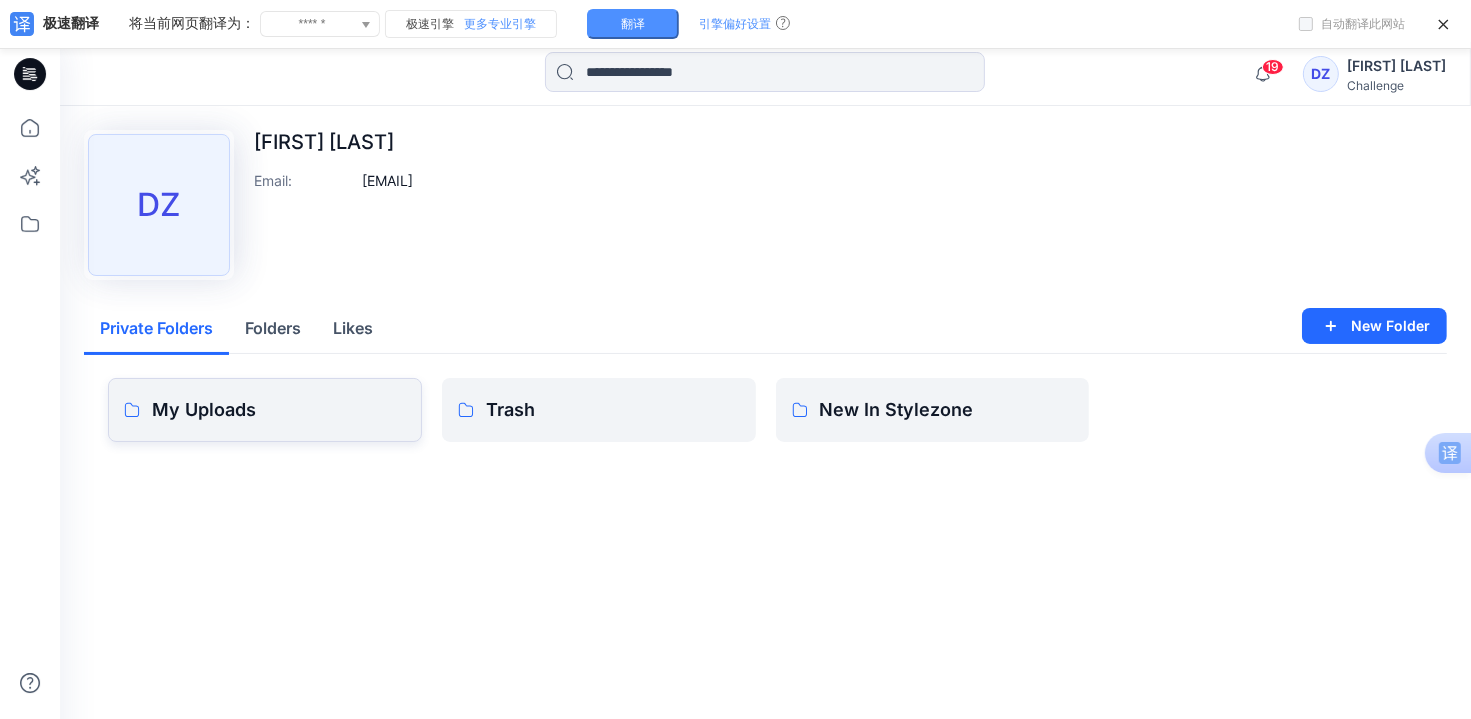 click on "My Uploads" at bounding box center [279, 410] 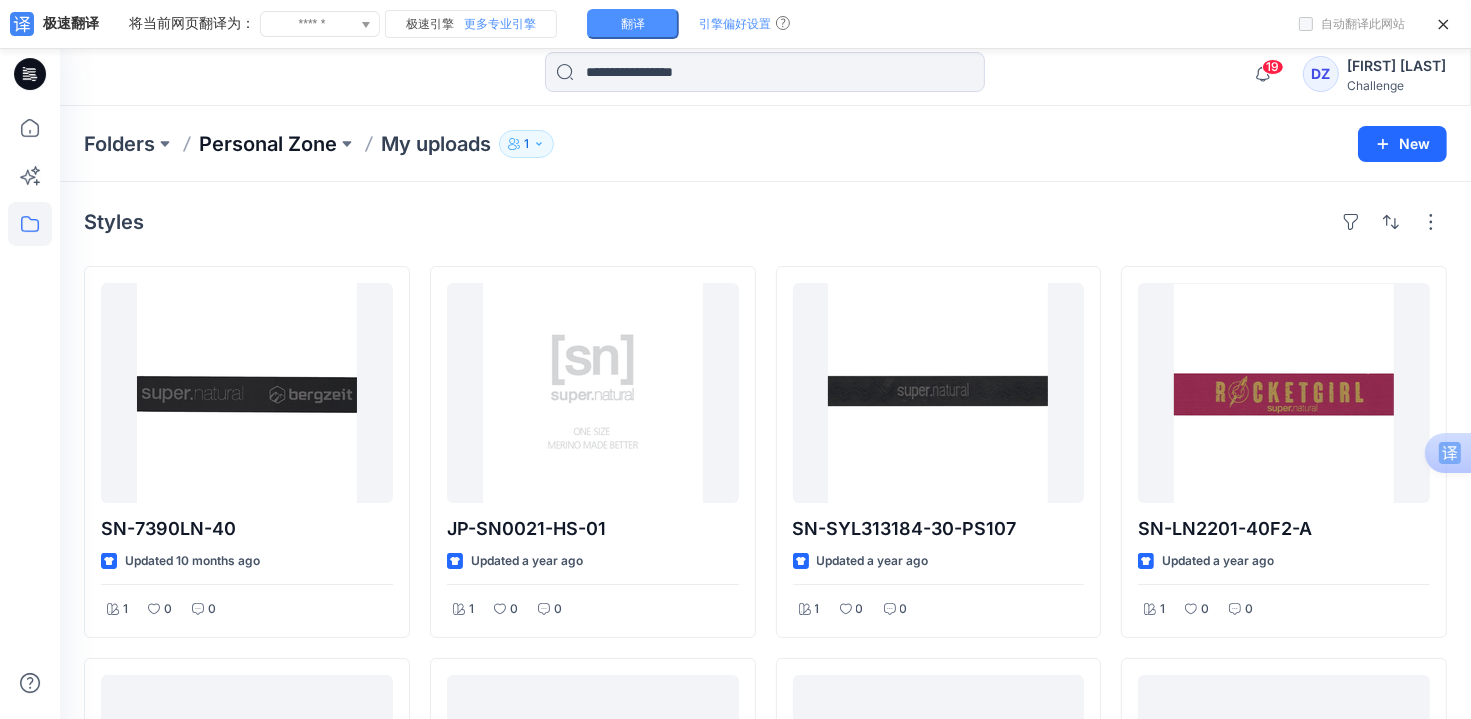 click on "Personal Zone" at bounding box center [268, 144] 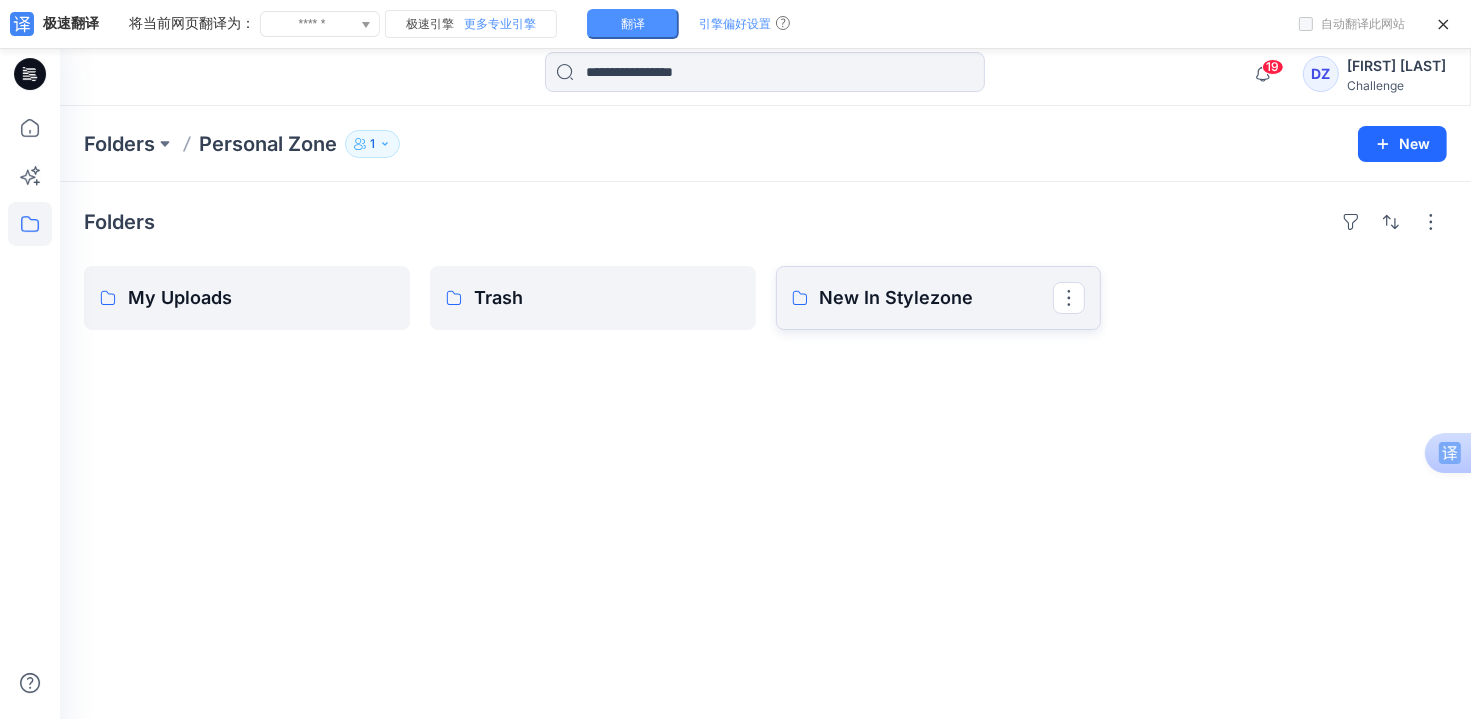 click on "New In Stylezone" at bounding box center [937, 298] 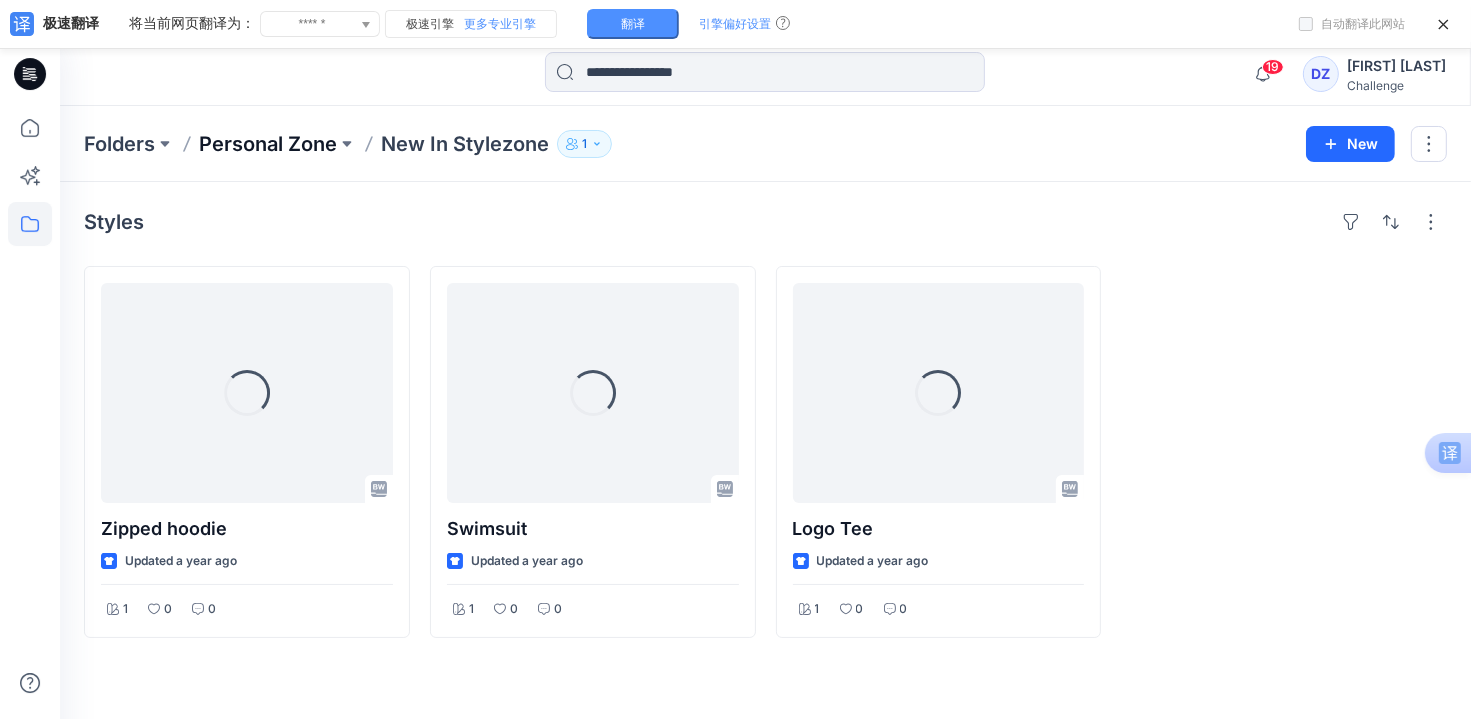 click on "Personal Zone" at bounding box center (268, 144) 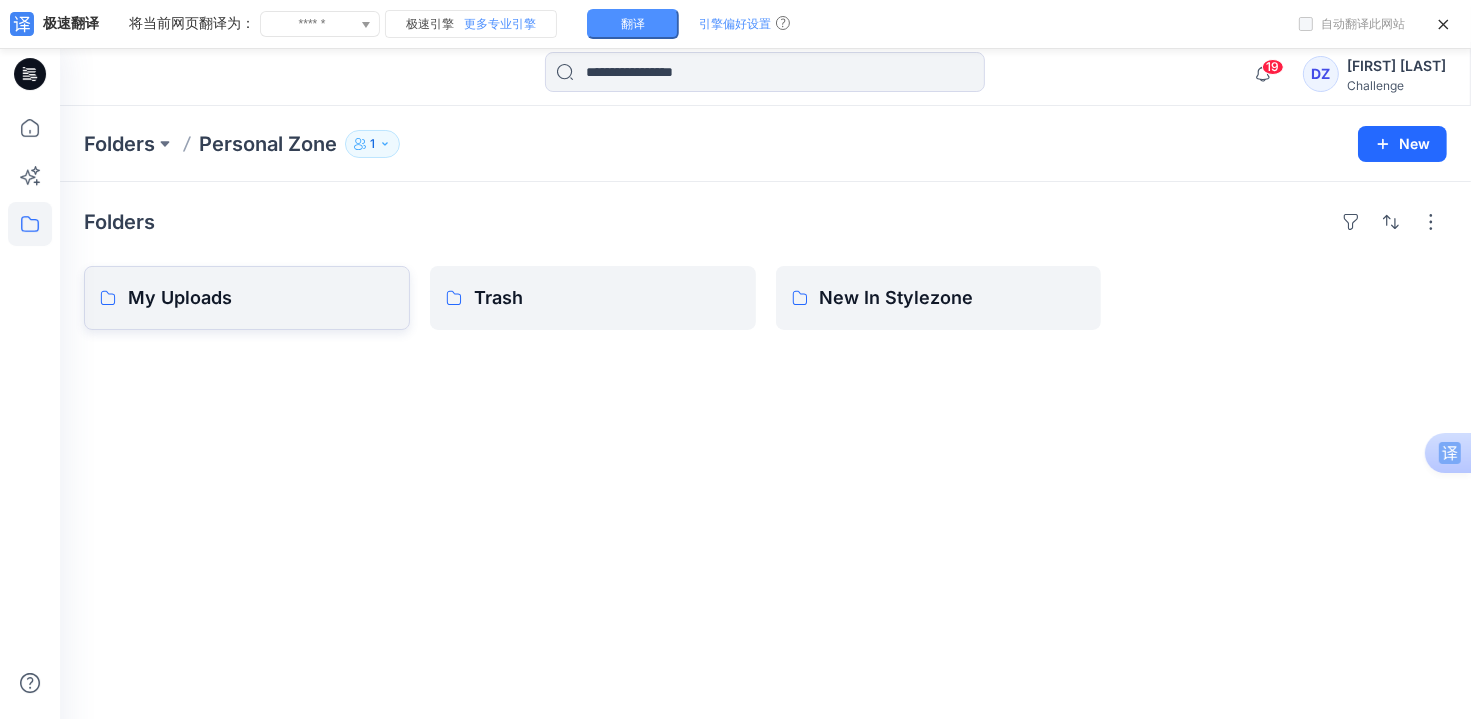click on "My Uploads" at bounding box center (261, 298) 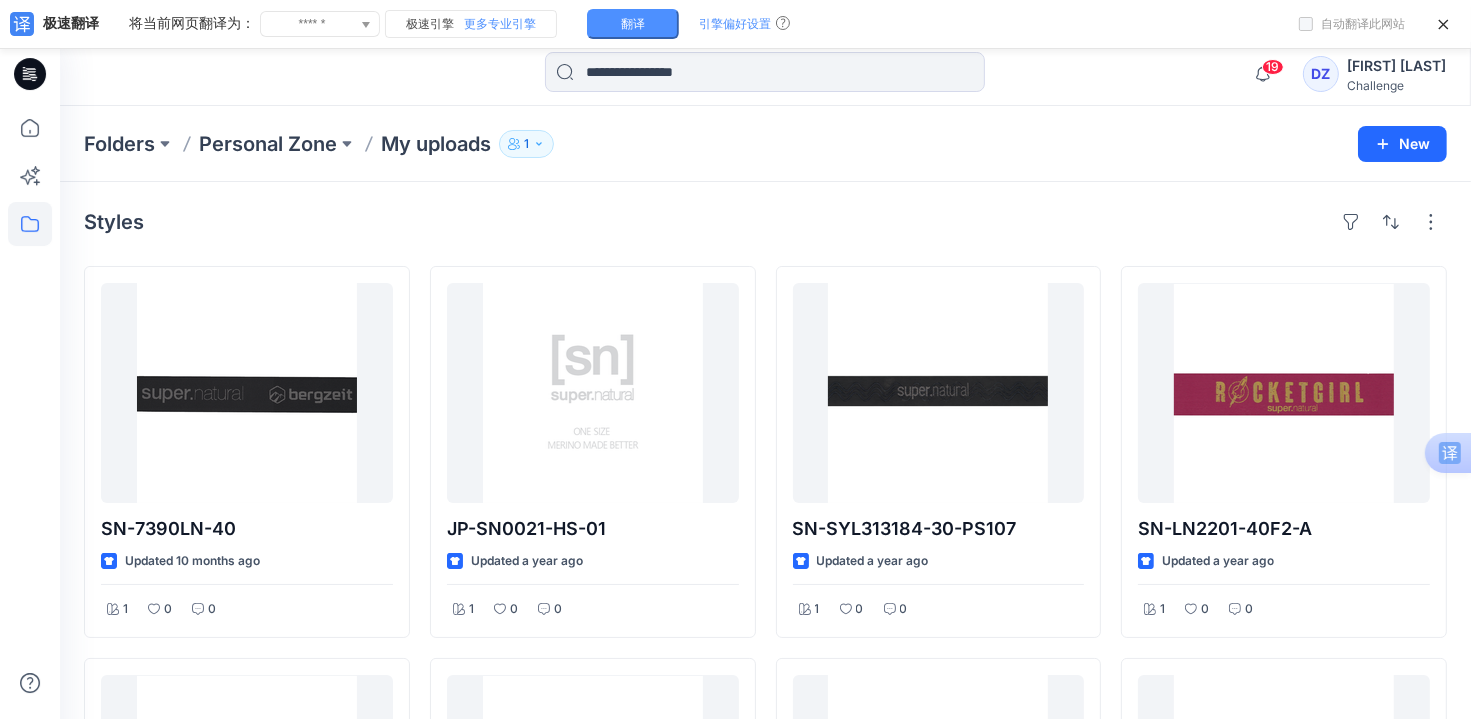 click on "Folders Personal Zone My uploads 1 New" at bounding box center [765, 144] 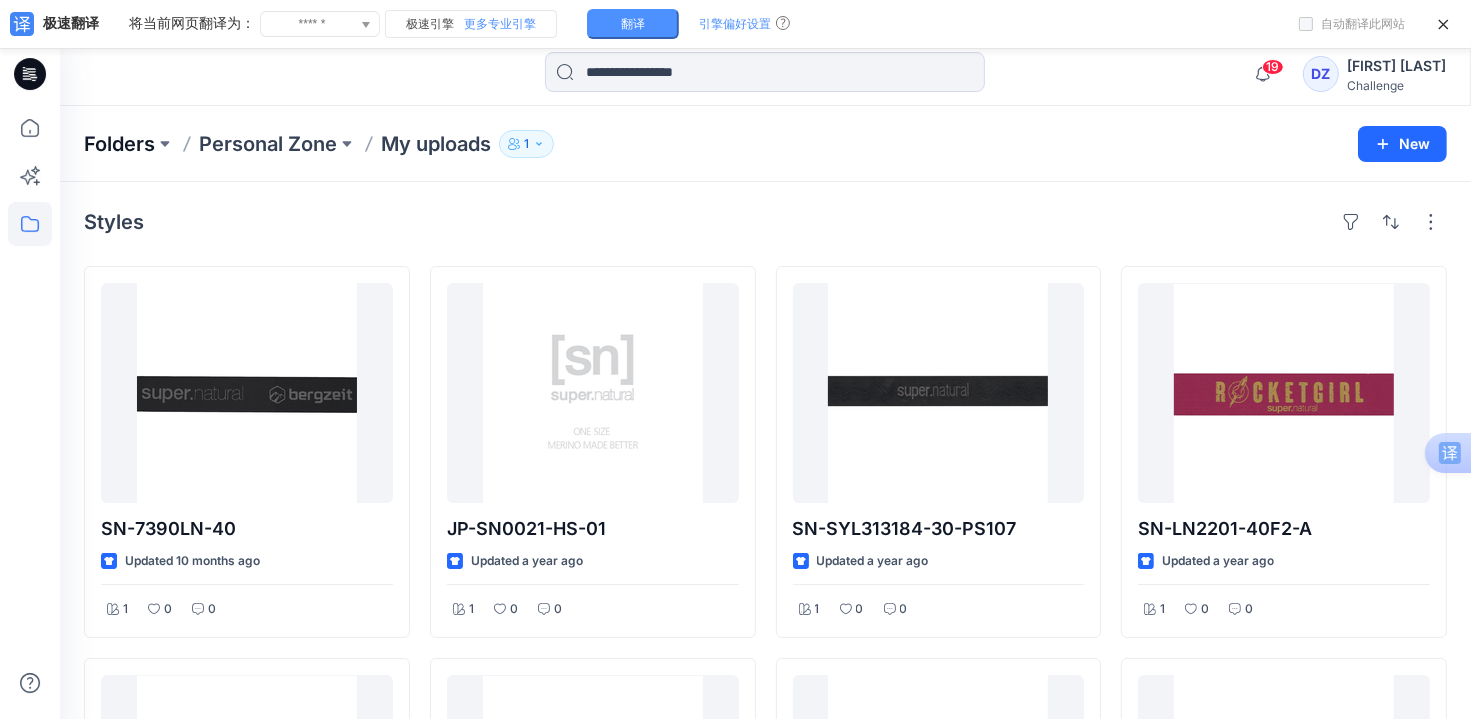 click on "Folders" at bounding box center (119, 144) 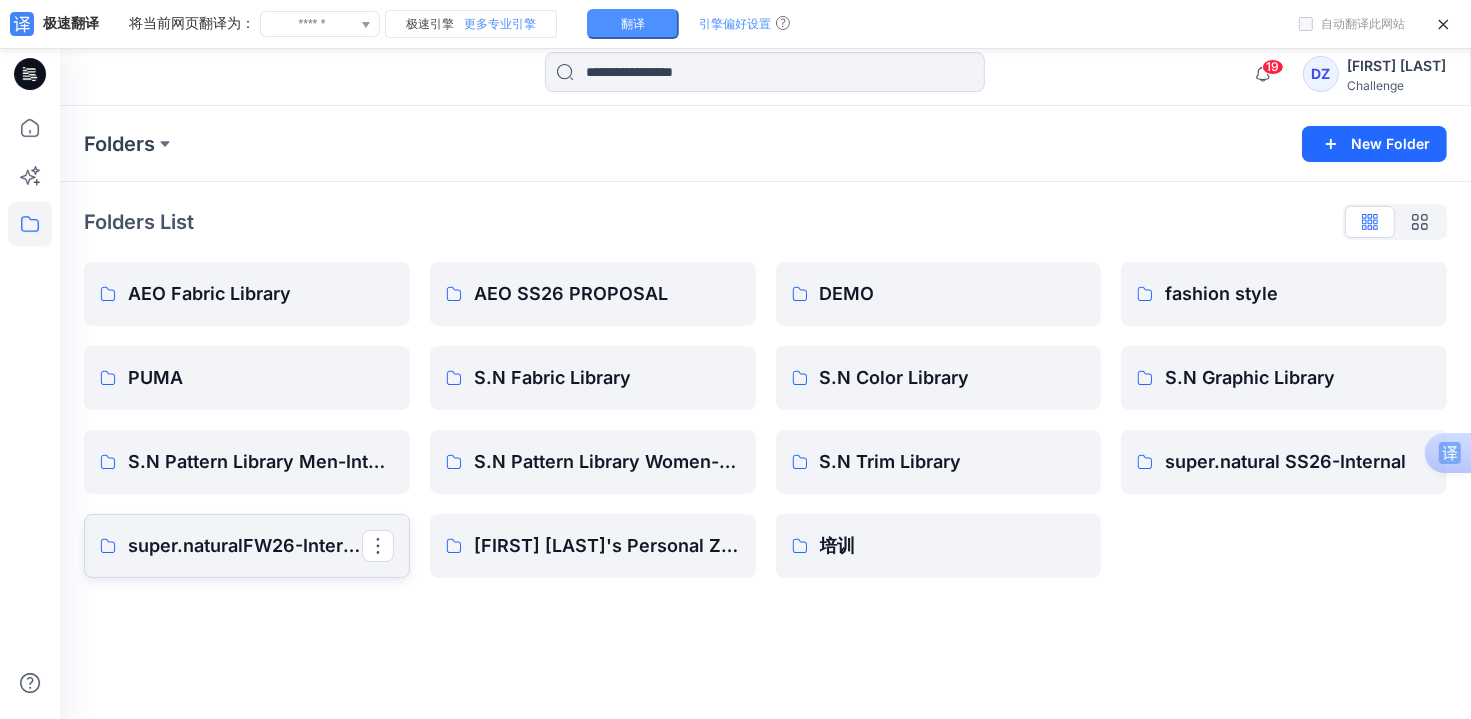 click on "super.naturalFW26-Internal" at bounding box center (245, 546) 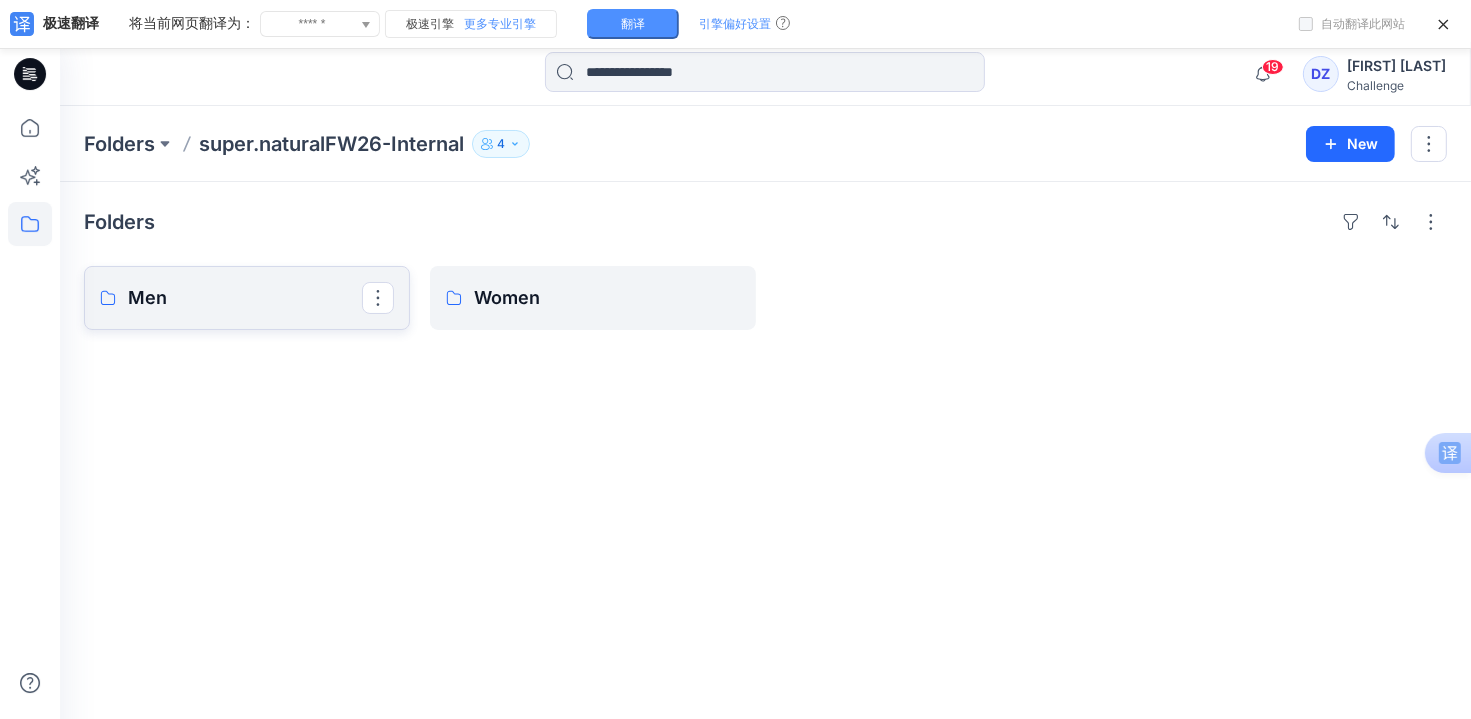 click on "Men" at bounding box center [245, 298] 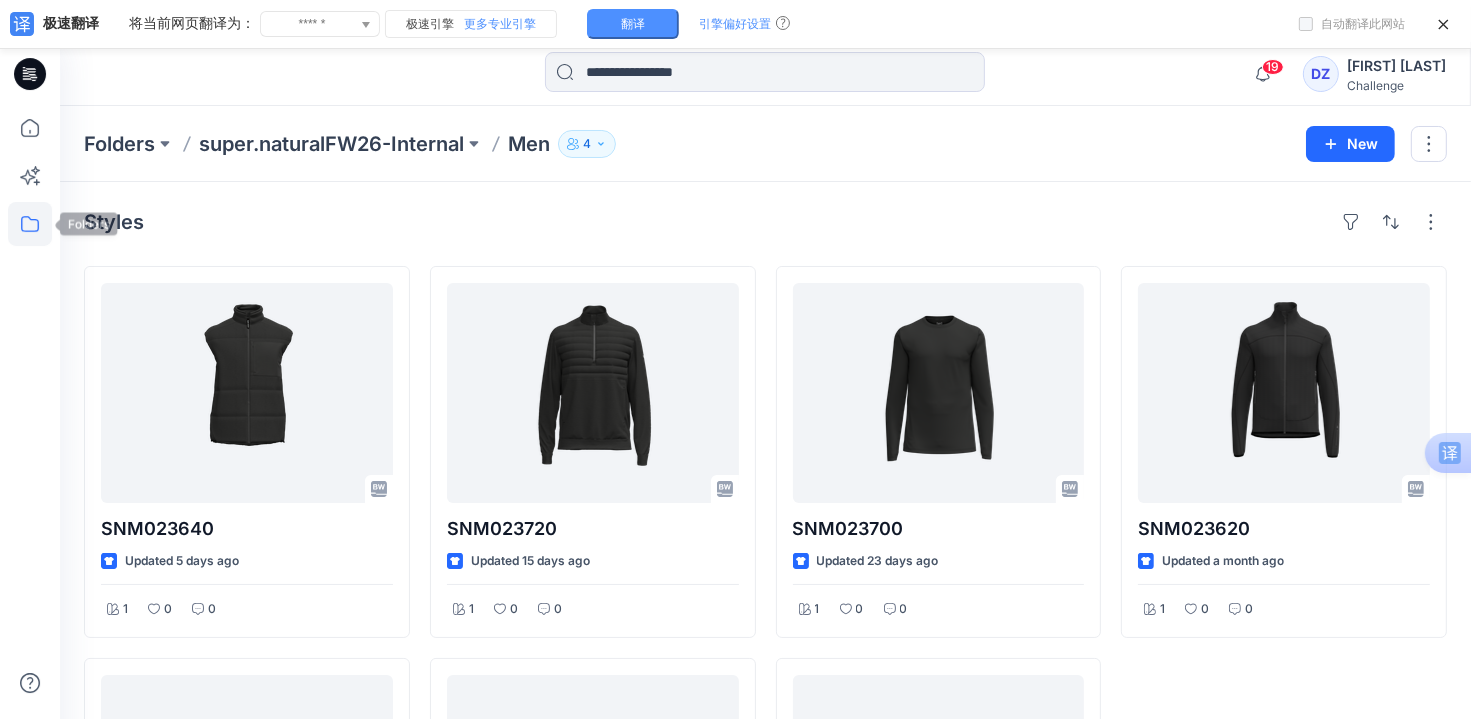 click 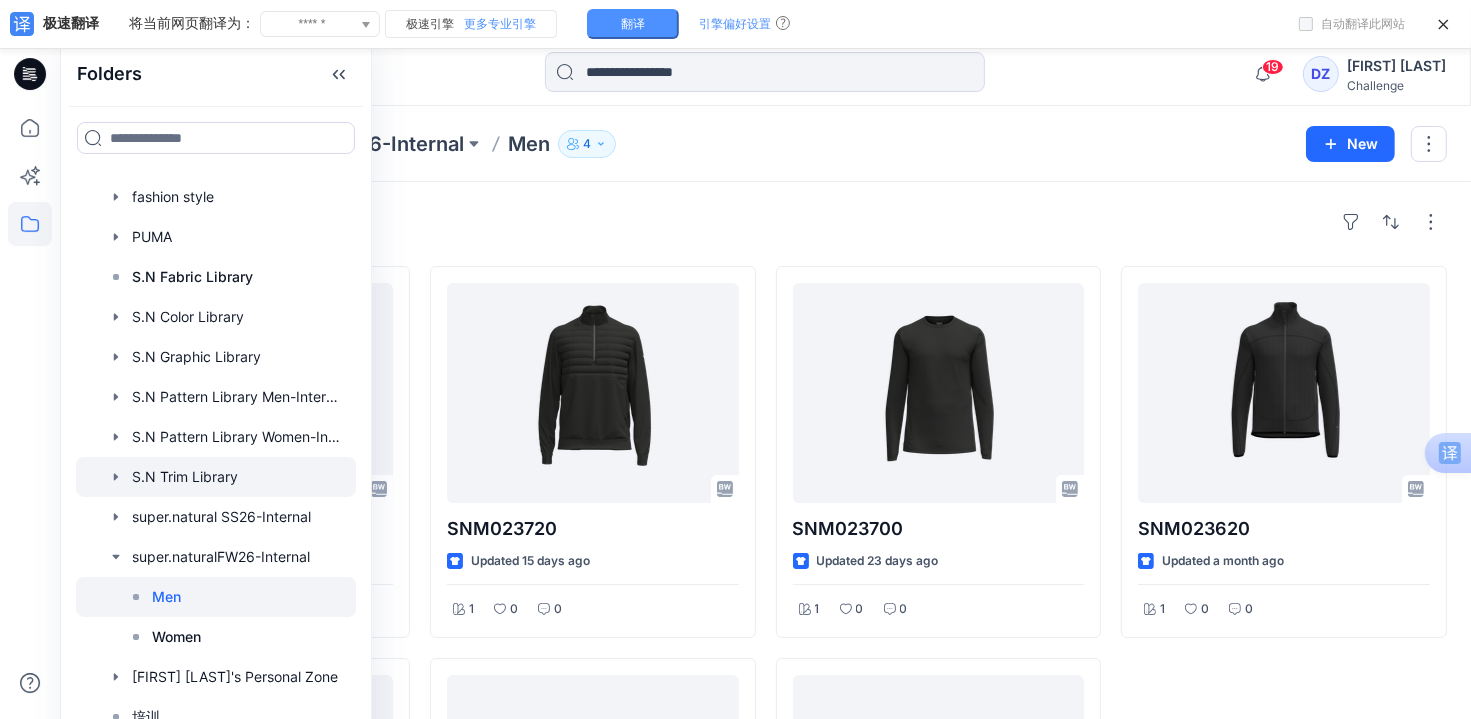 scroll, scrollTop: 176, scrollLeft: 0, axis: vertical 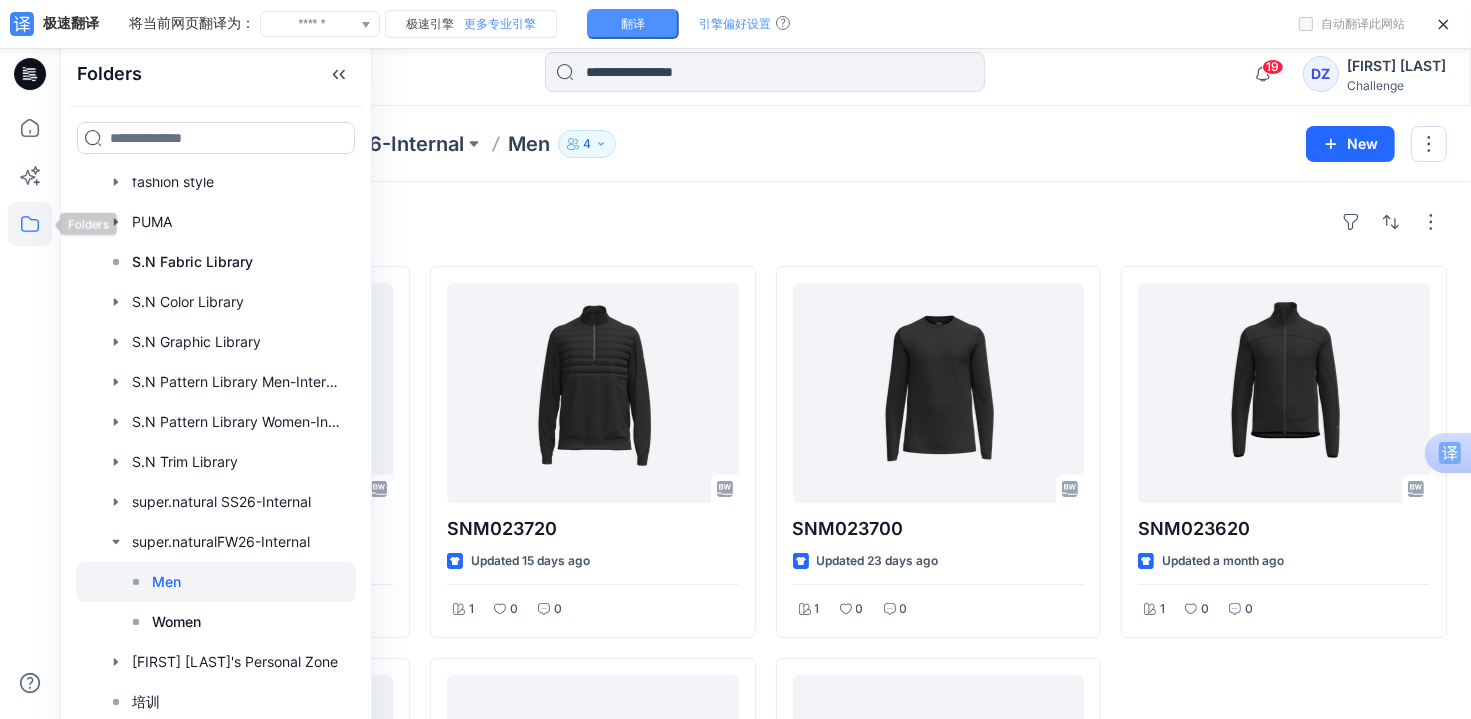 click 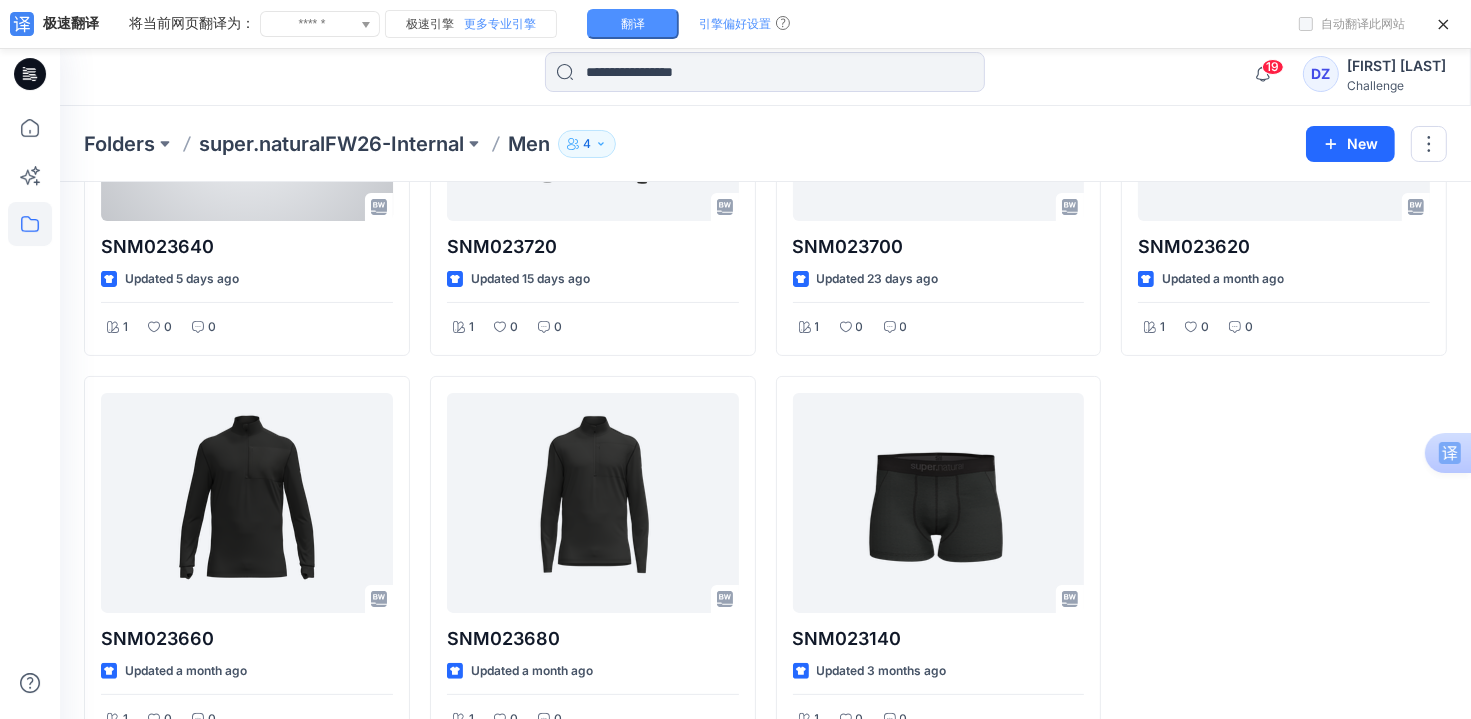 scroll, scrollTop: 333, scrollLeft: 0, axis: vertical 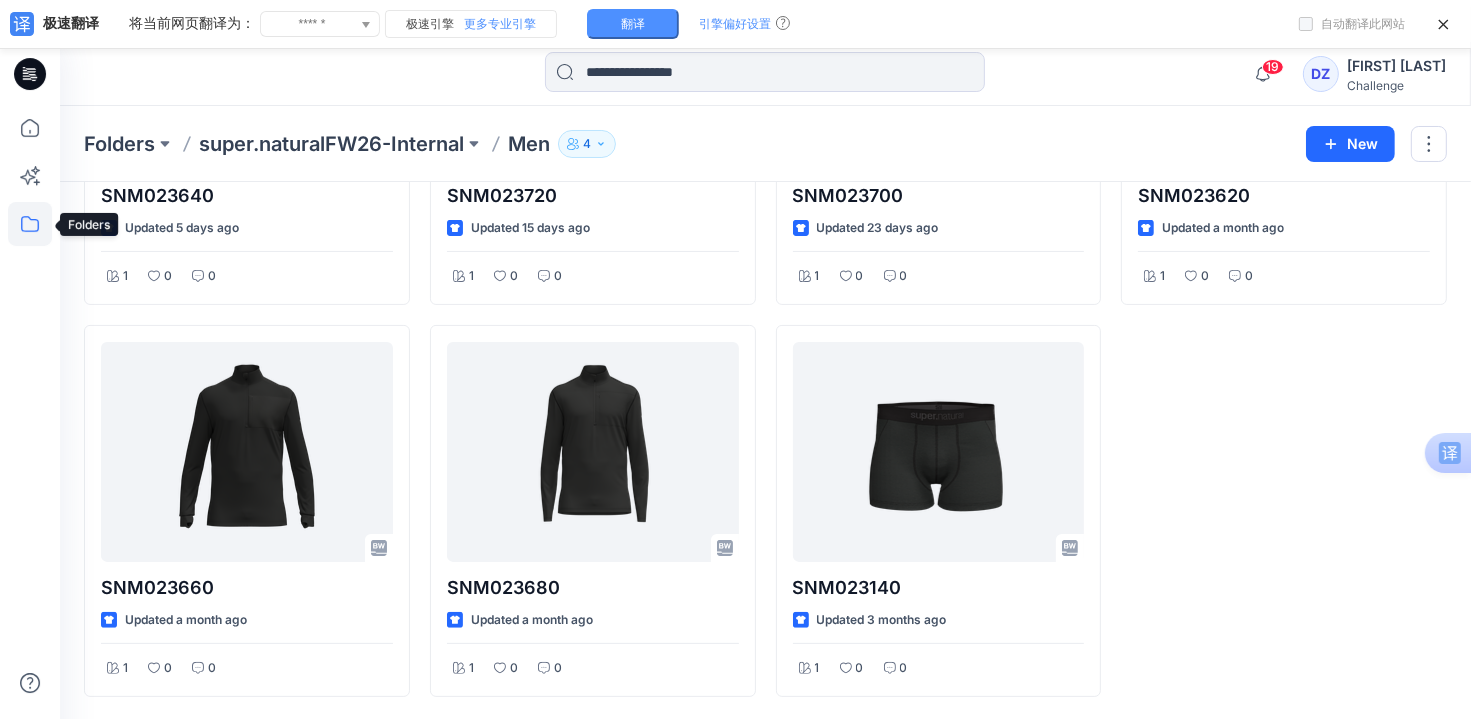 click 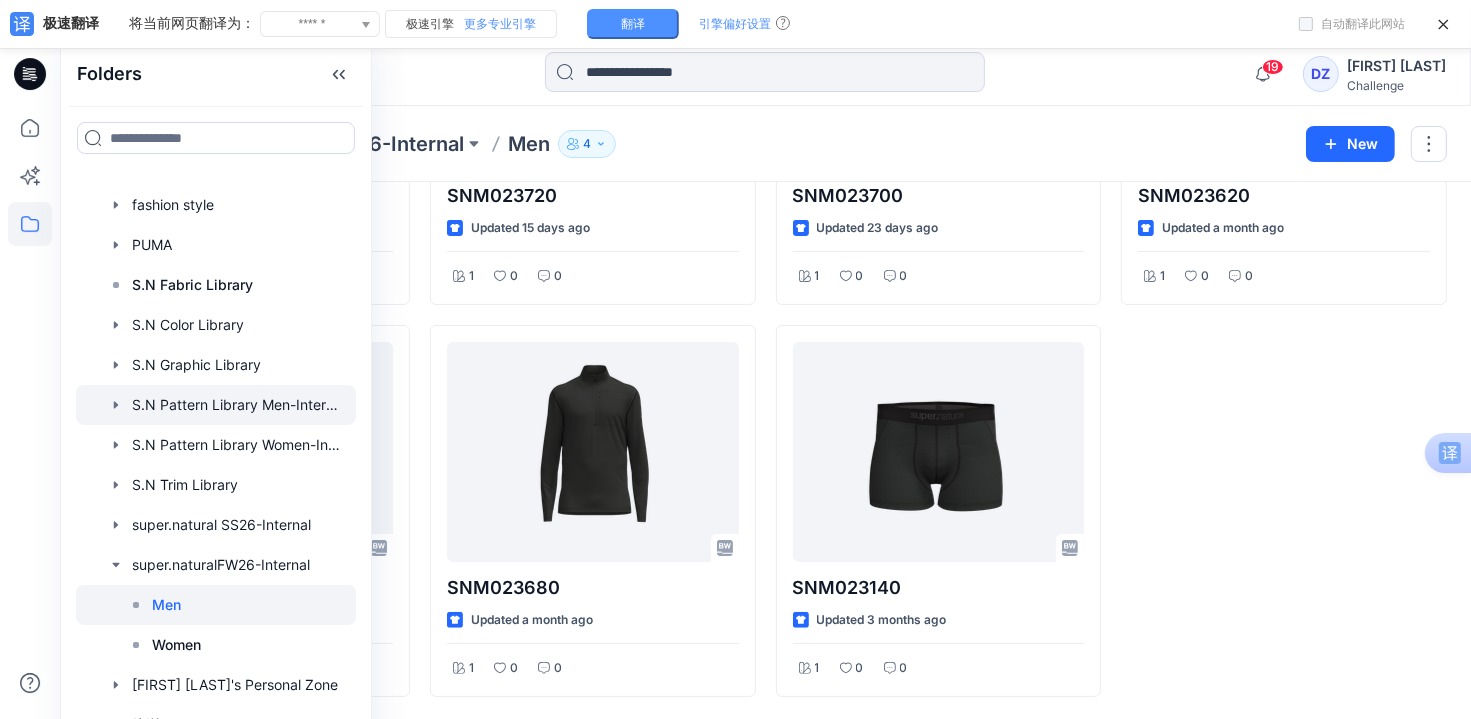 scroll, scrollTop: 176, scrollLeft: 0, axis: vertical 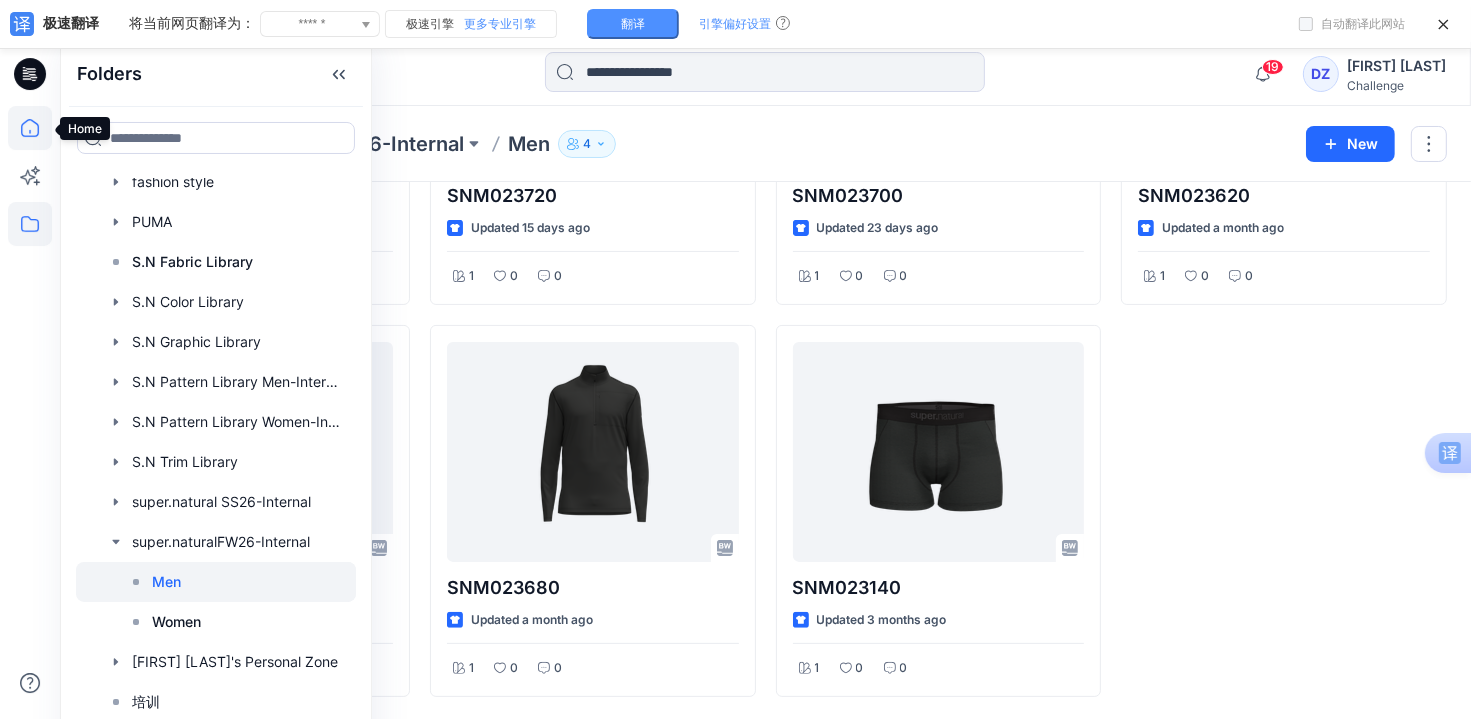 click 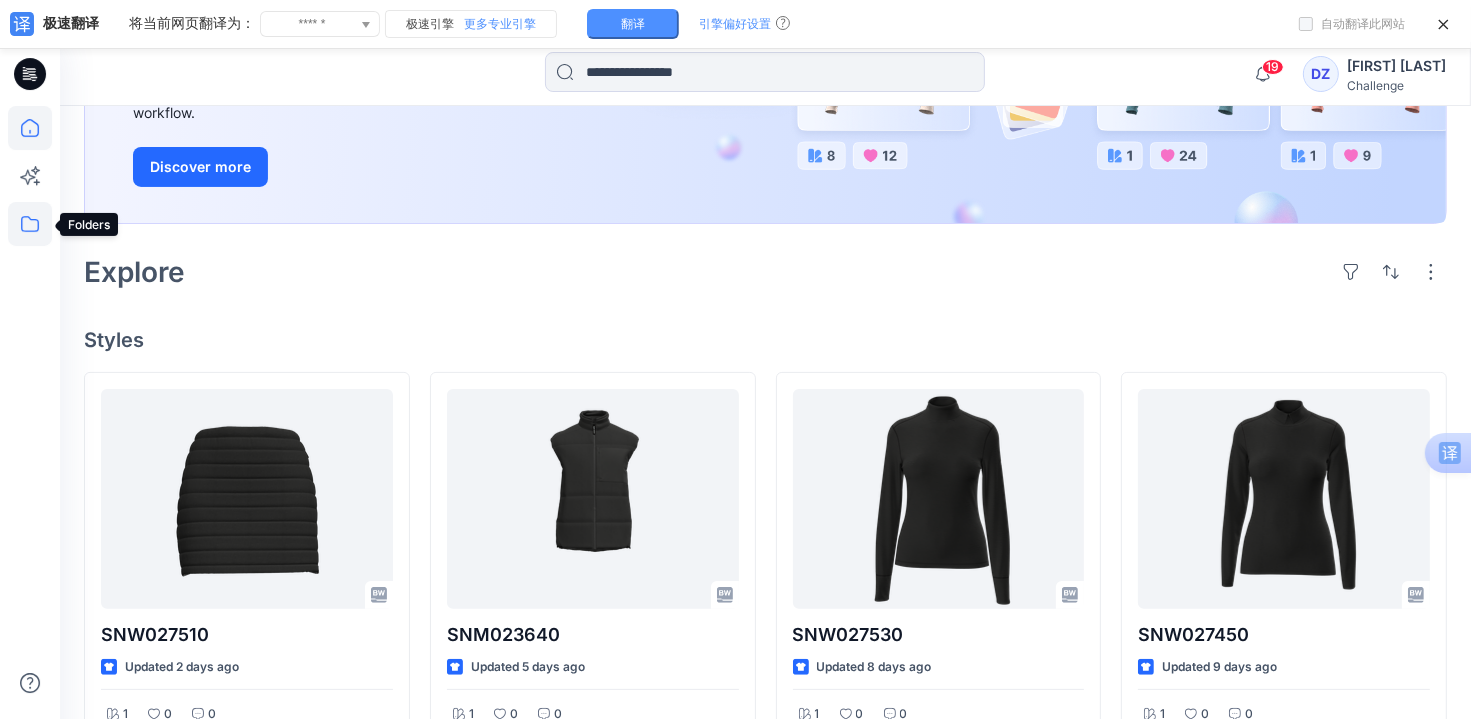 click 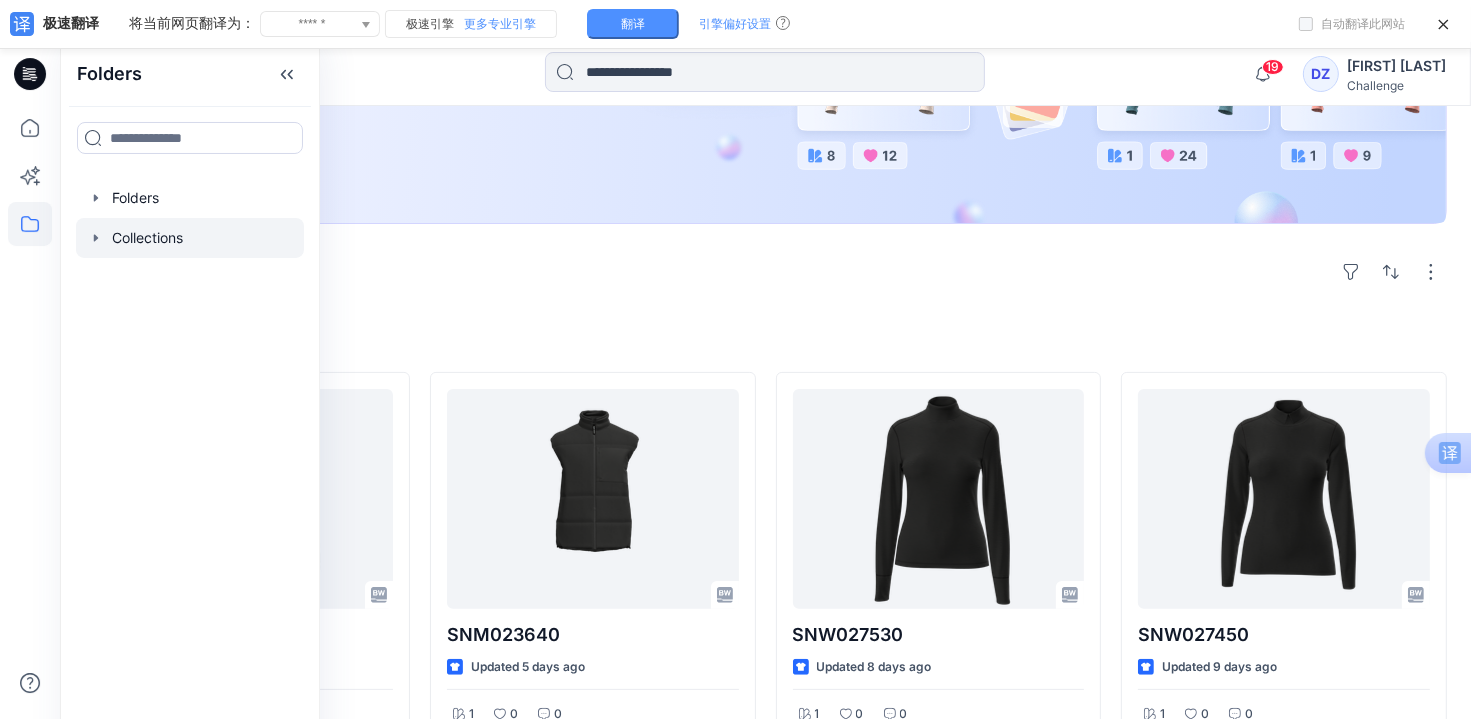 click at bounding box center [190, 238] 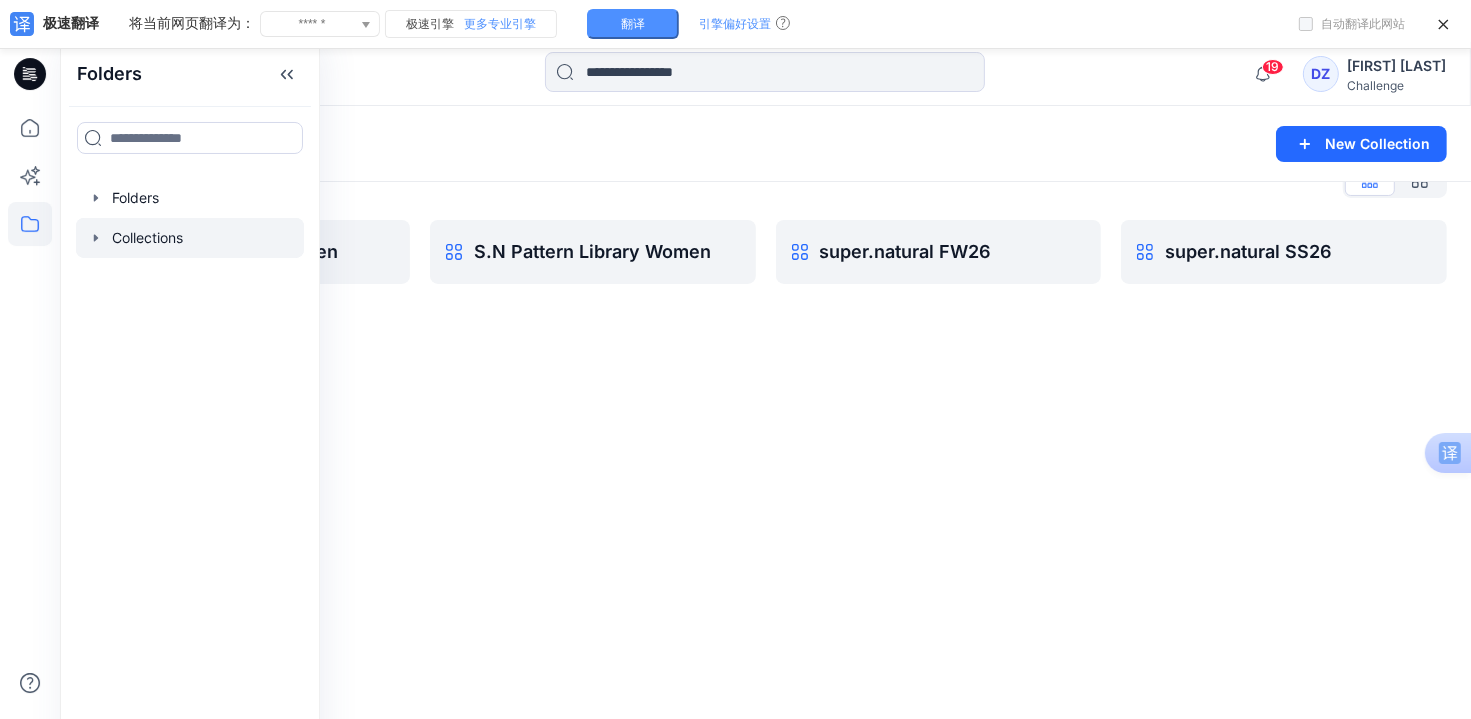 scroll, scrollTop: 42, scrollLeft: 0, axis: vertical 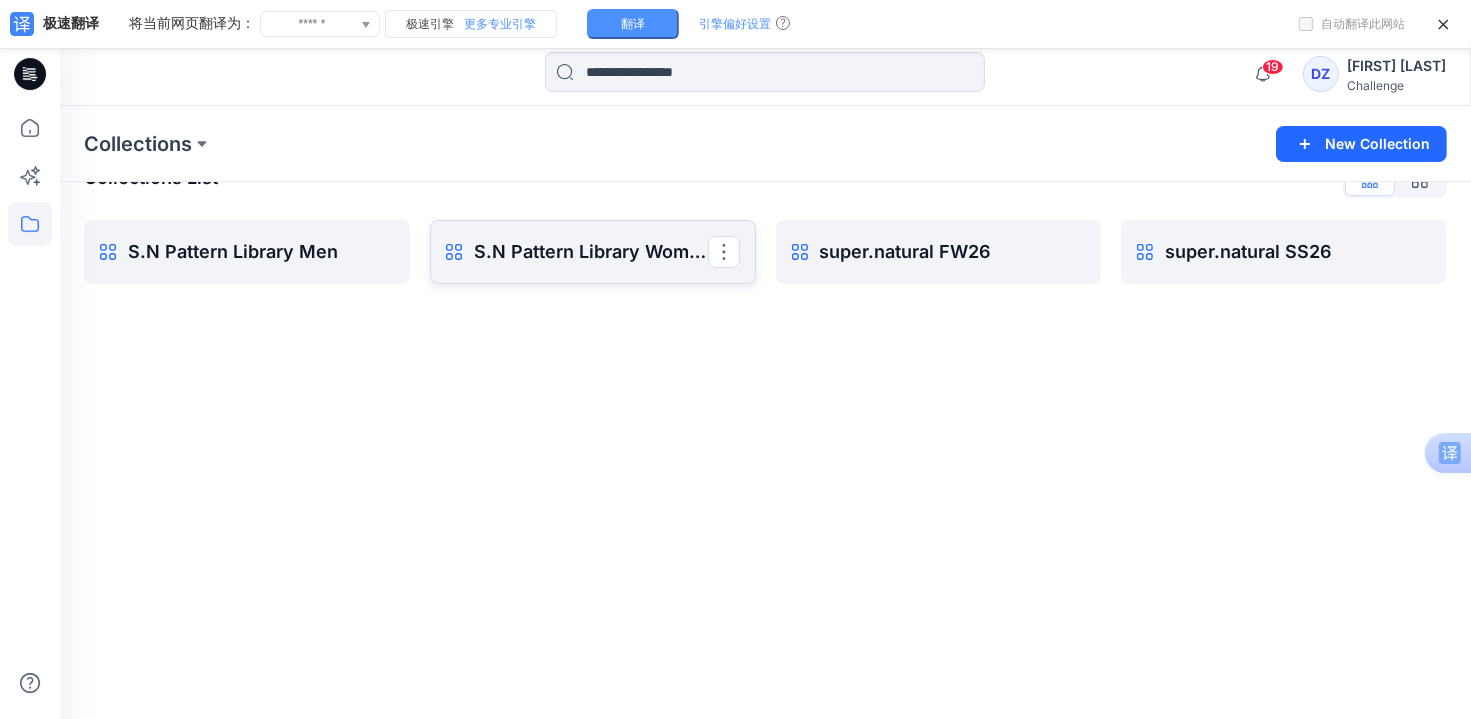 click on "S.N Pattern Library Women Rename Collection Clone Collection Present Collection Delete Collection" at bounding box center (593, 252) 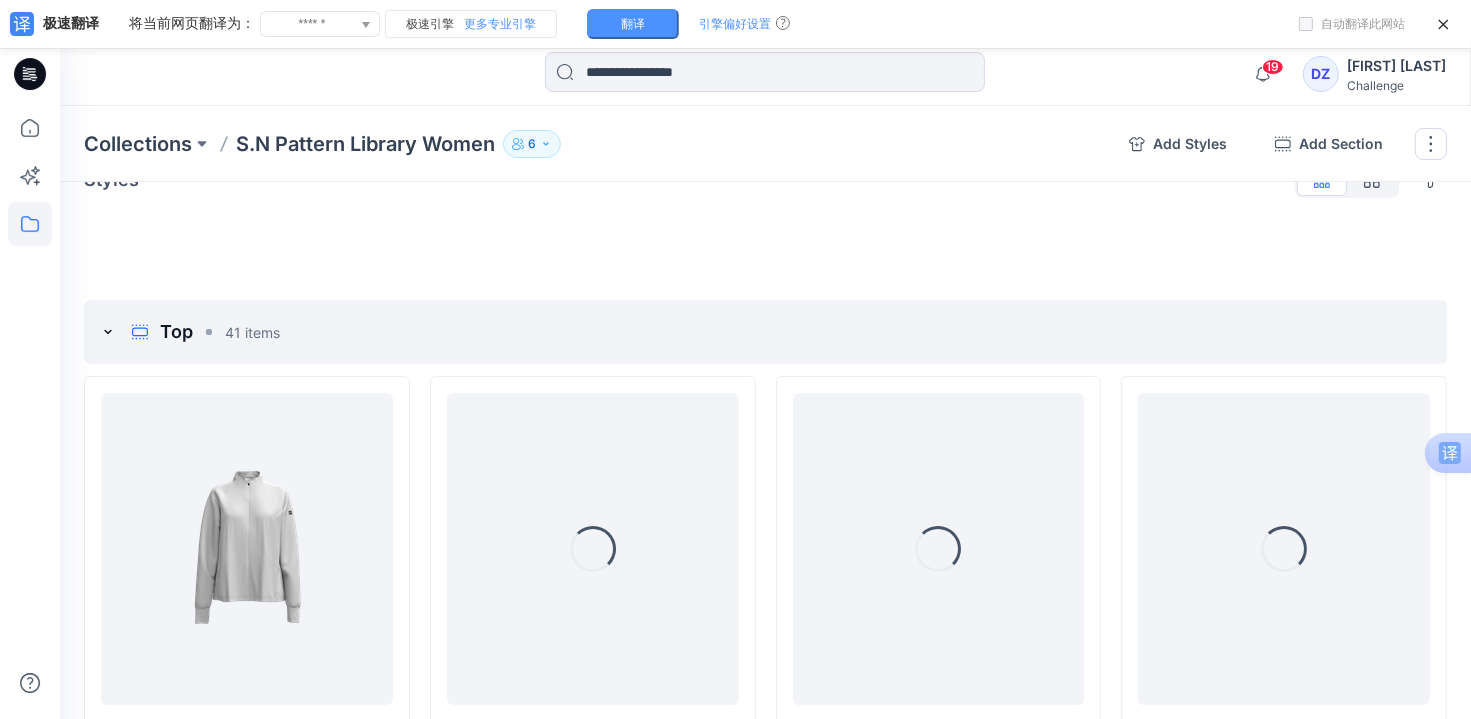 click 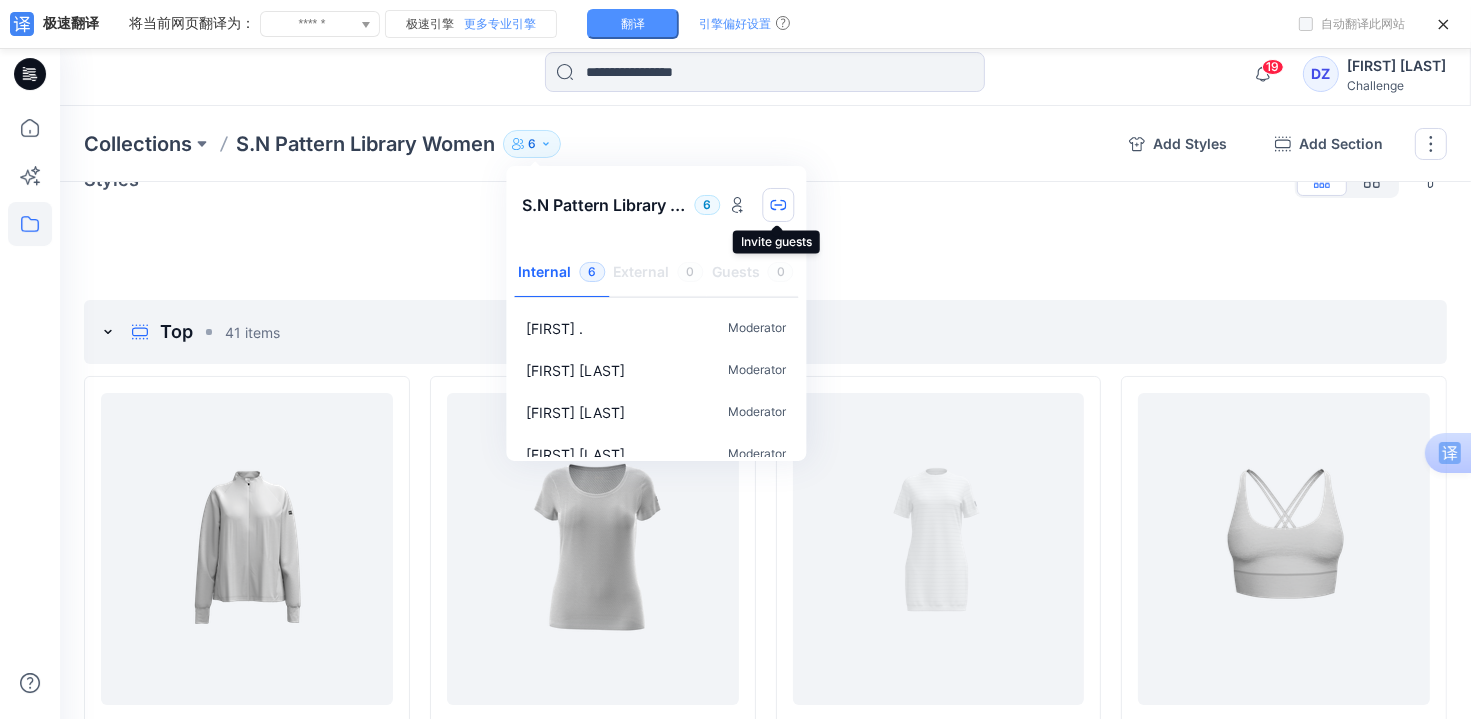 click 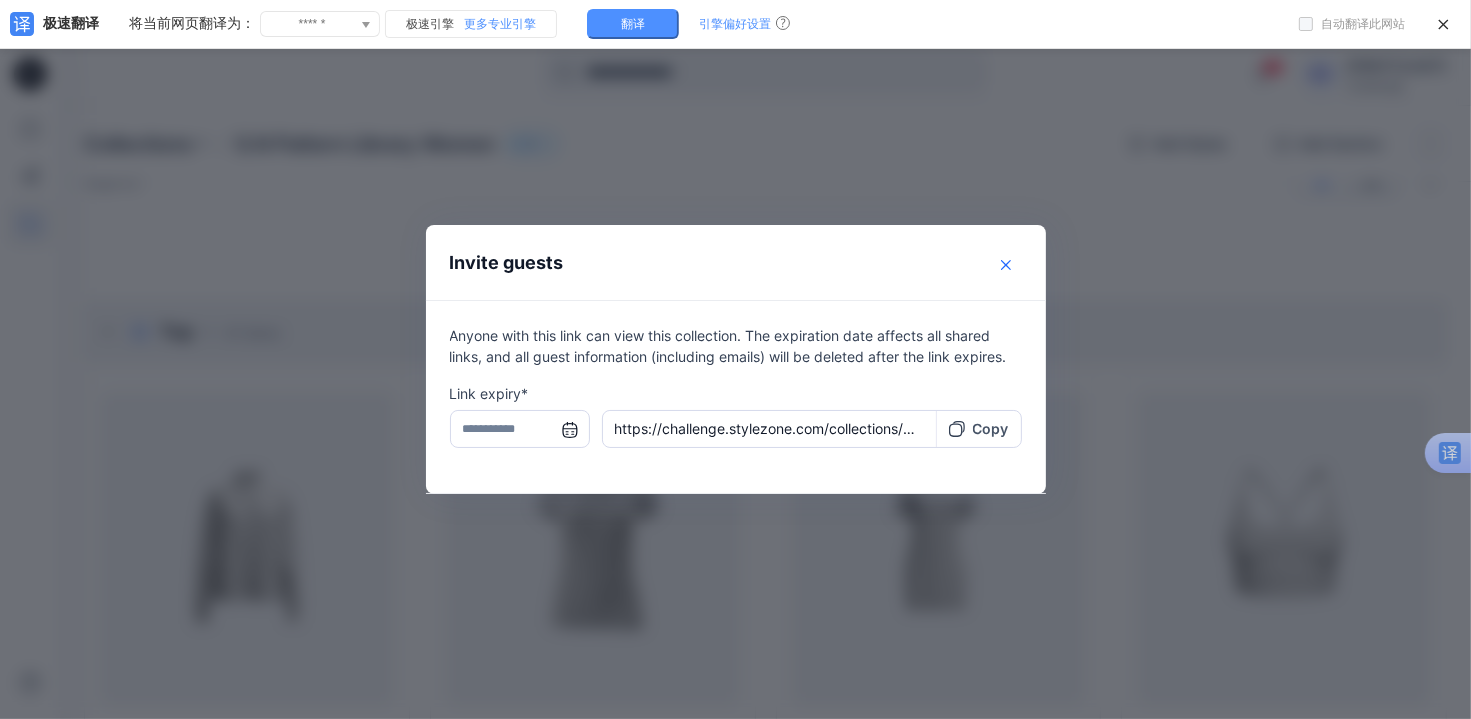 click 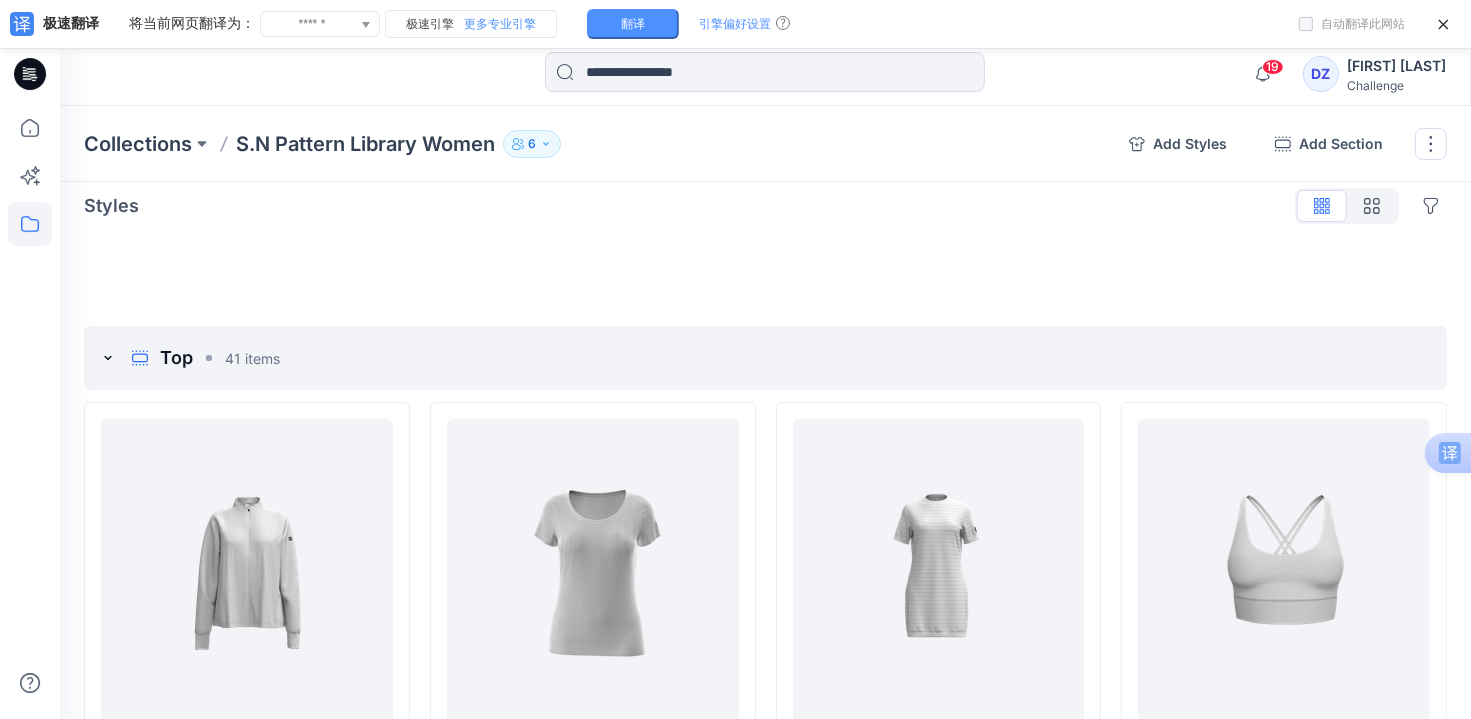 scroll, scrollTop: 0, scrollLeft: 0, axis: both 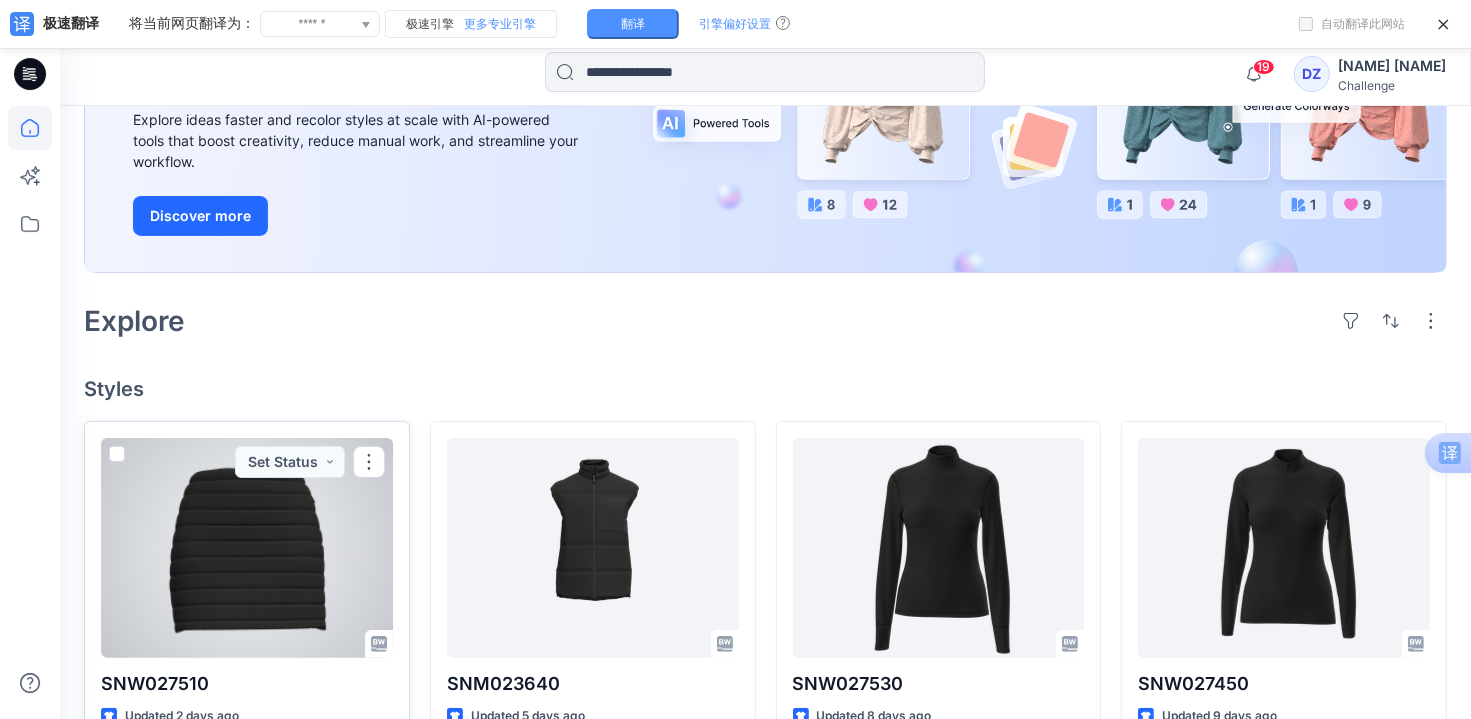 click at bounding box center (247, 548) 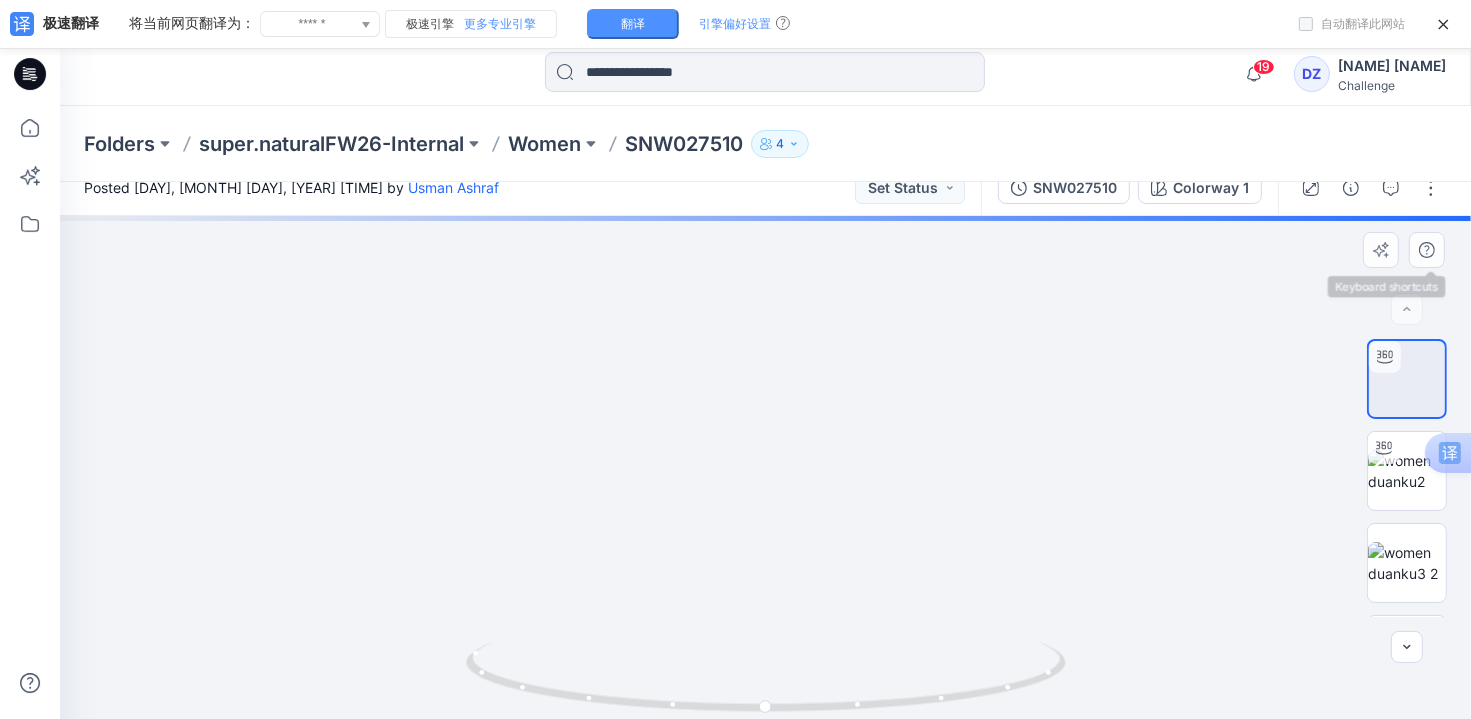 scroll, scrollTop: 0, scrollLeft: 0, axis: both 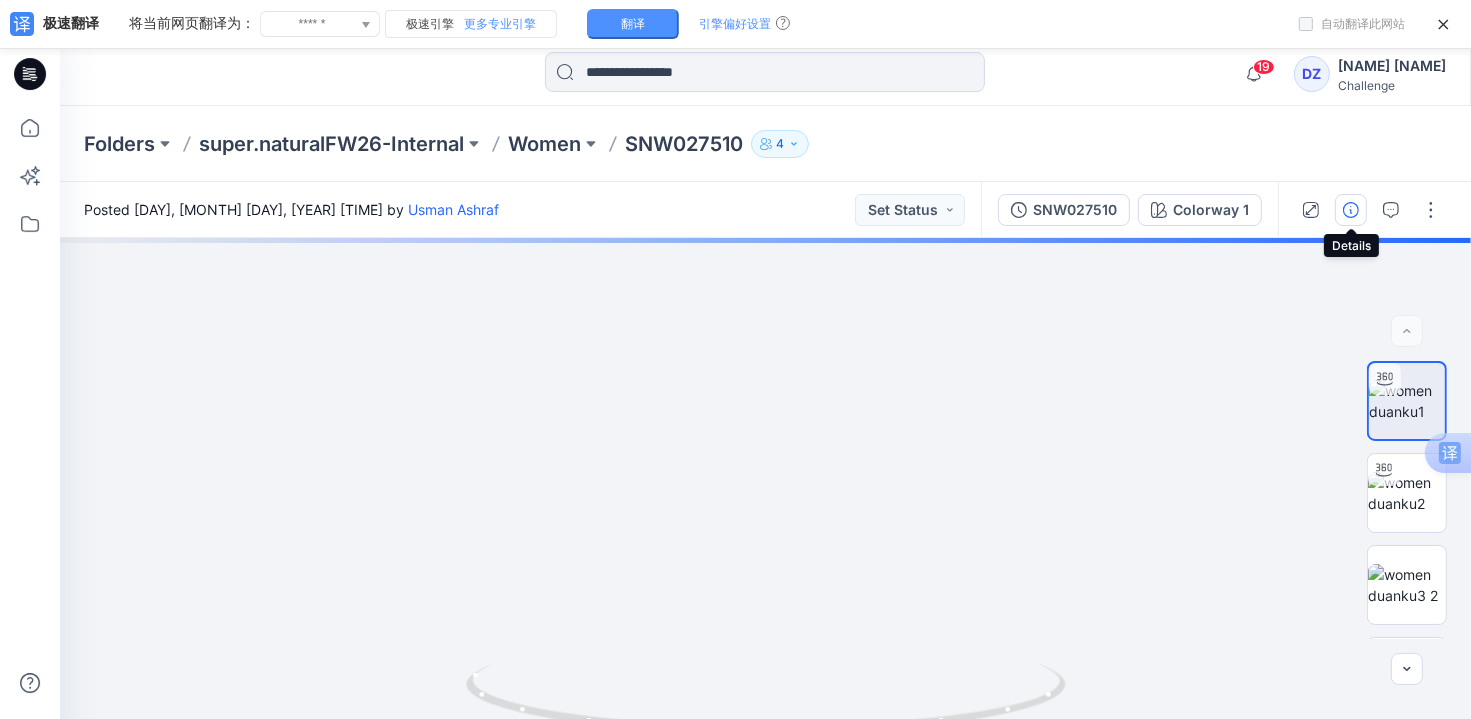 click 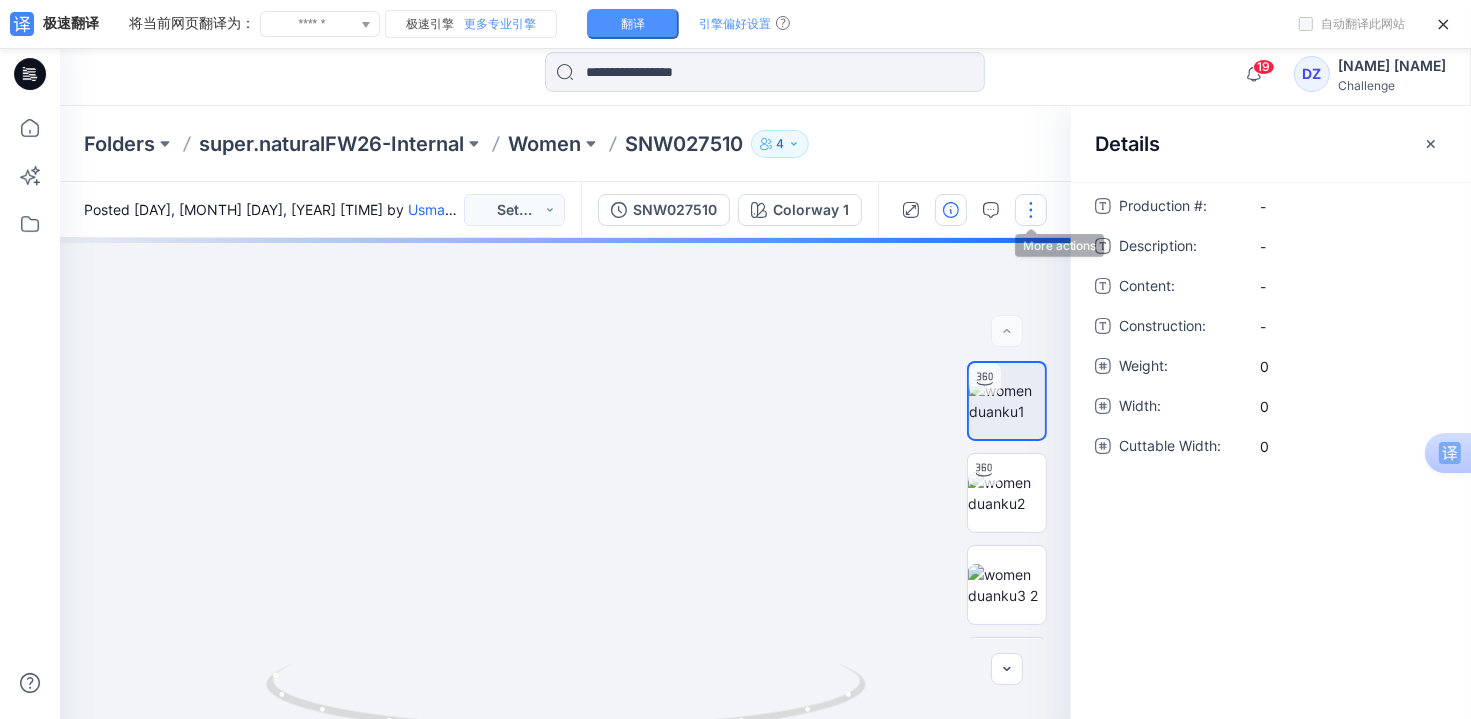 click at bounding box center [1031, 210] 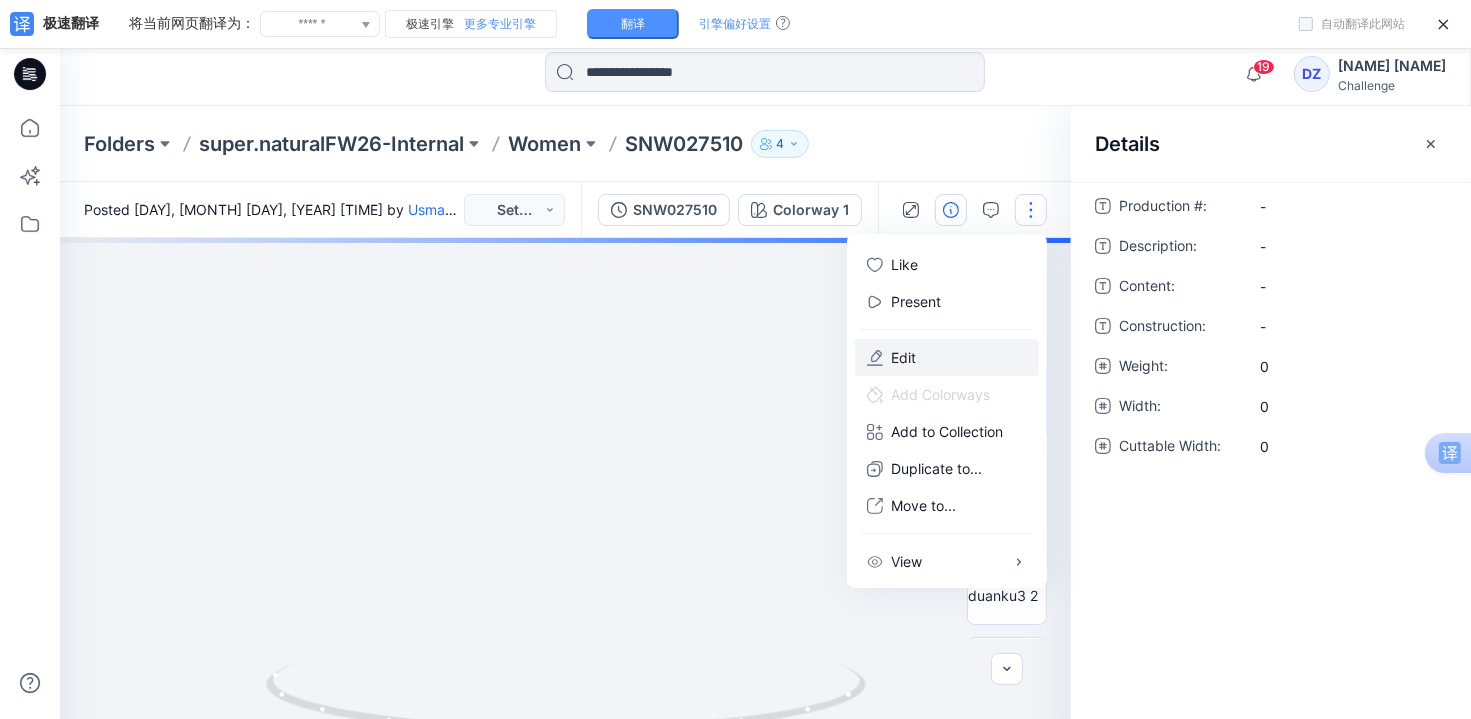 click on "Edit" at bounding box center (947, 357) 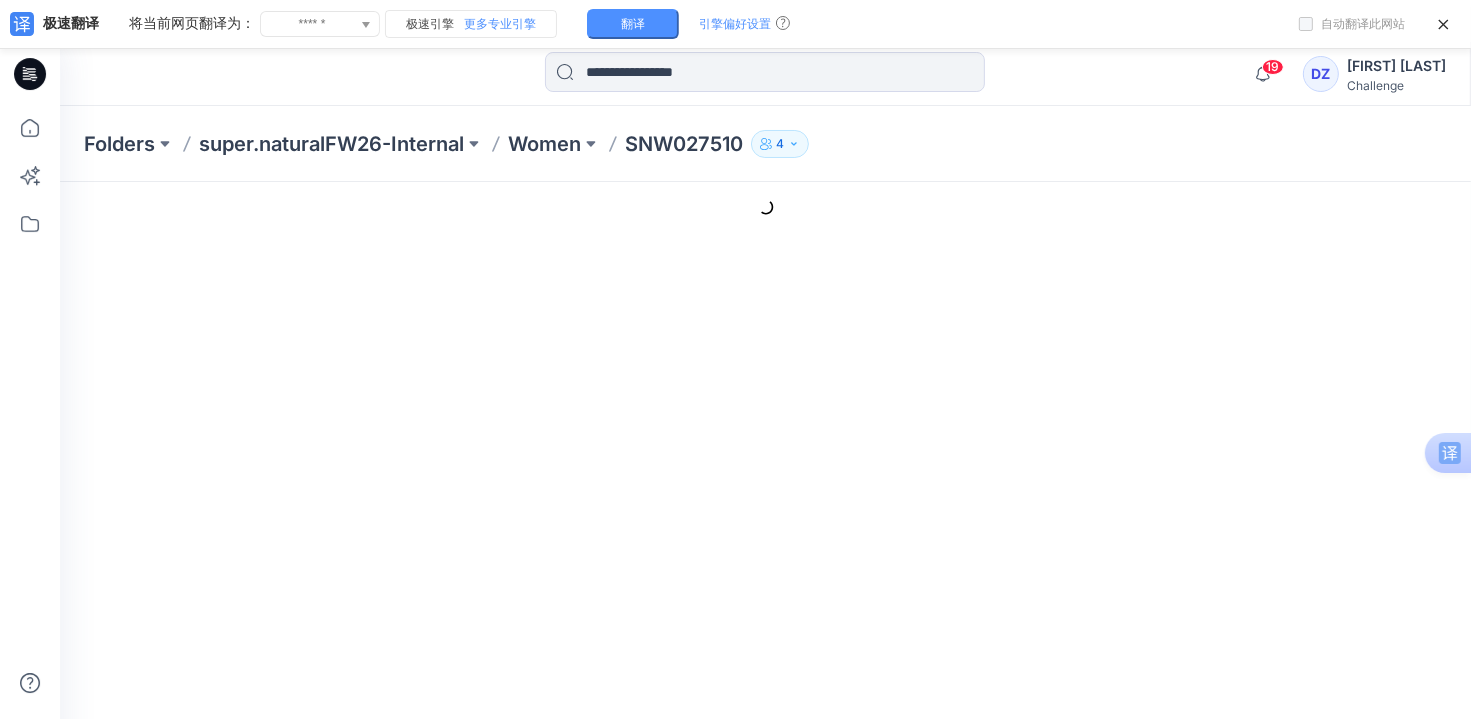 scroll, scrollTop: 0, scrollLeft: 0, axis: both 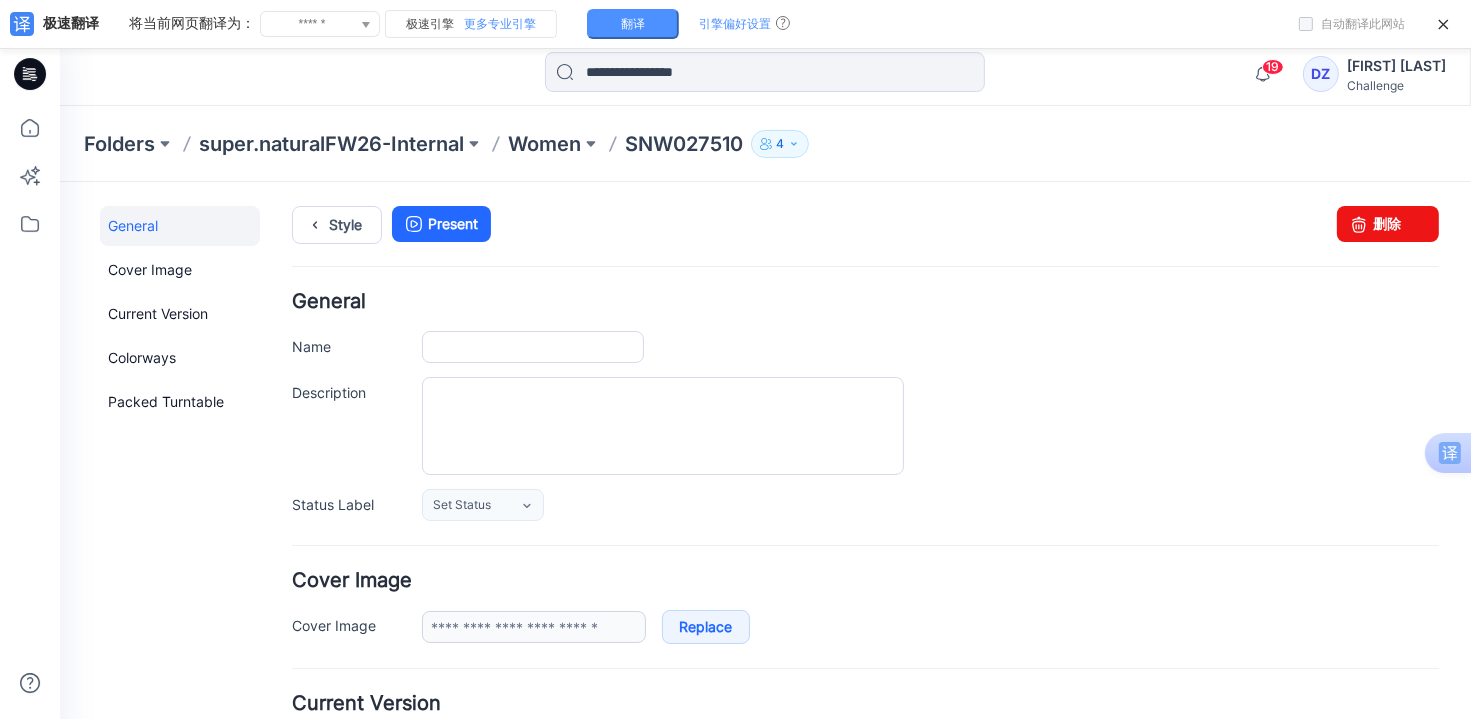 type on "*********" 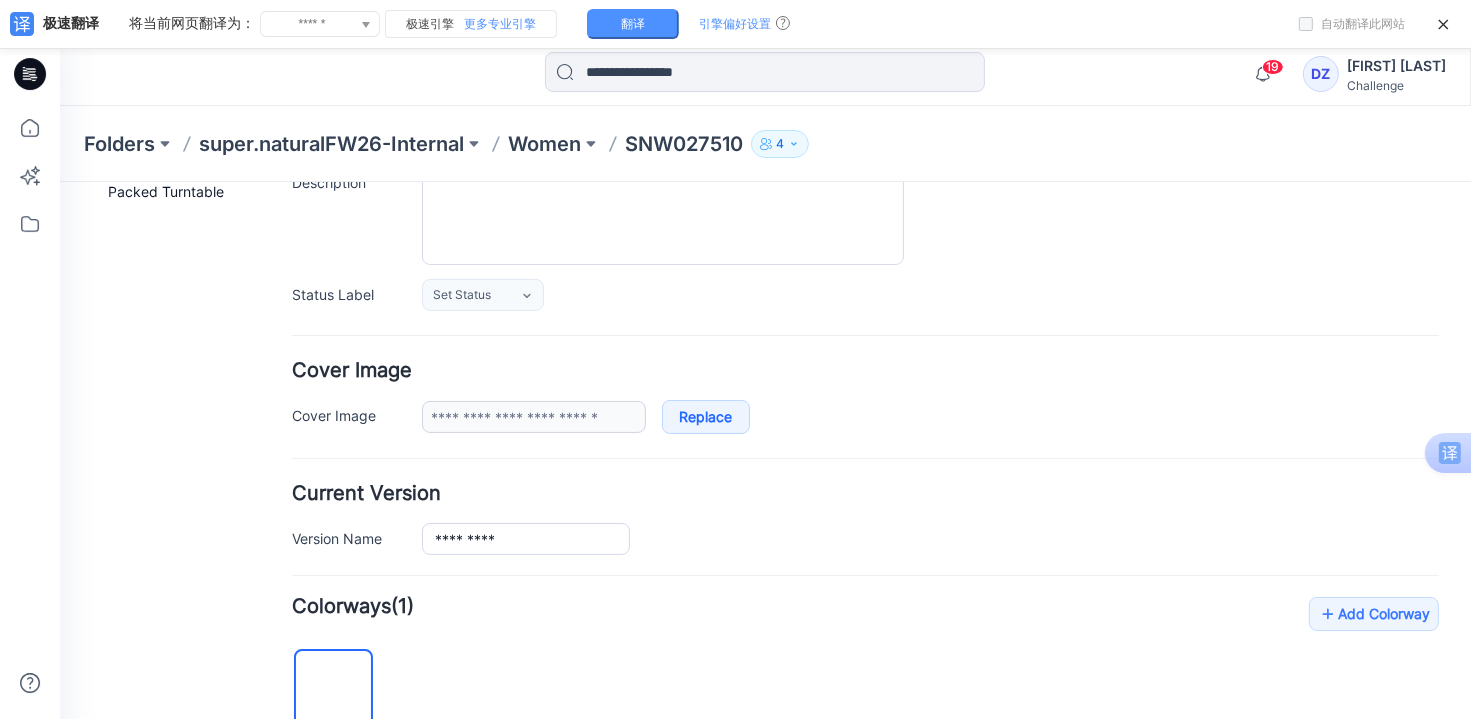 scroll, scrollTop: 0, scrollLeft: 0, axis: both 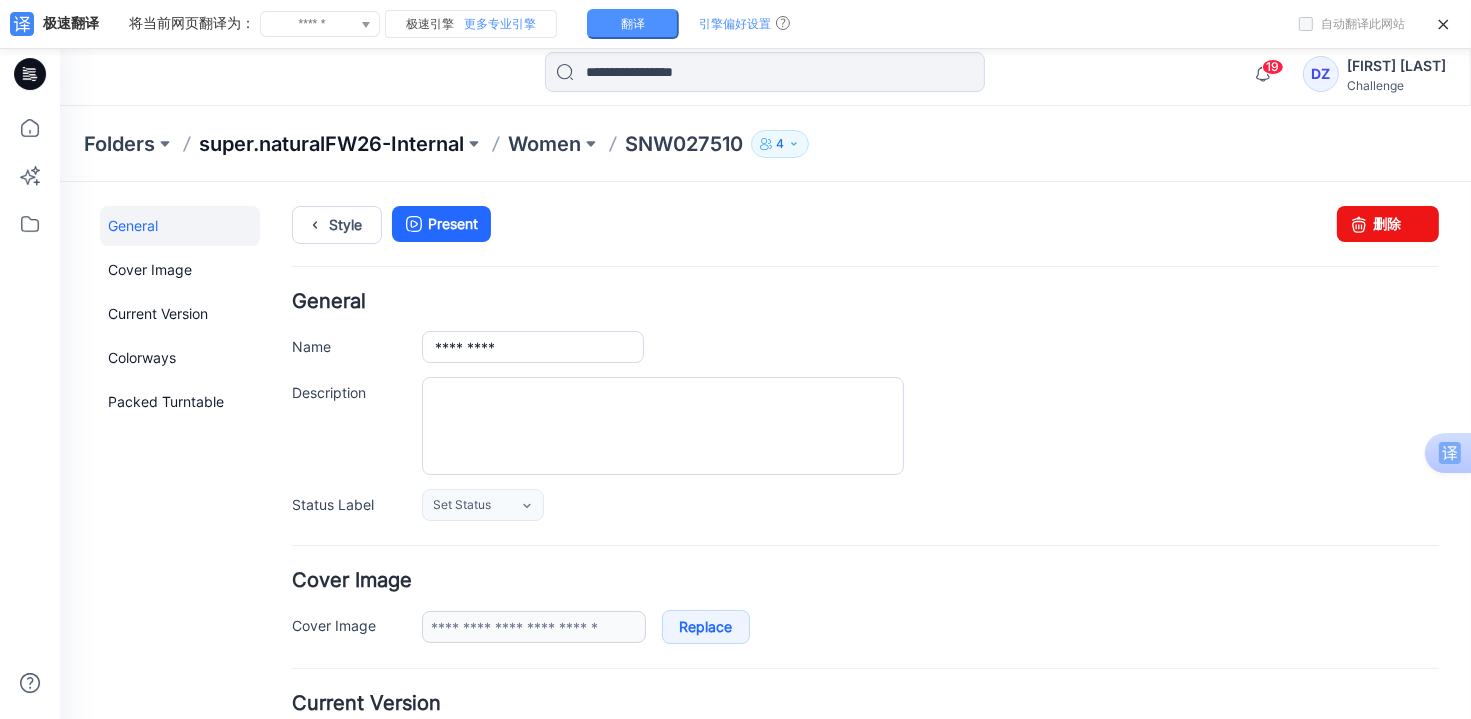 click on "super.naturalFW26-Internal" at bounding box center (331, 144) 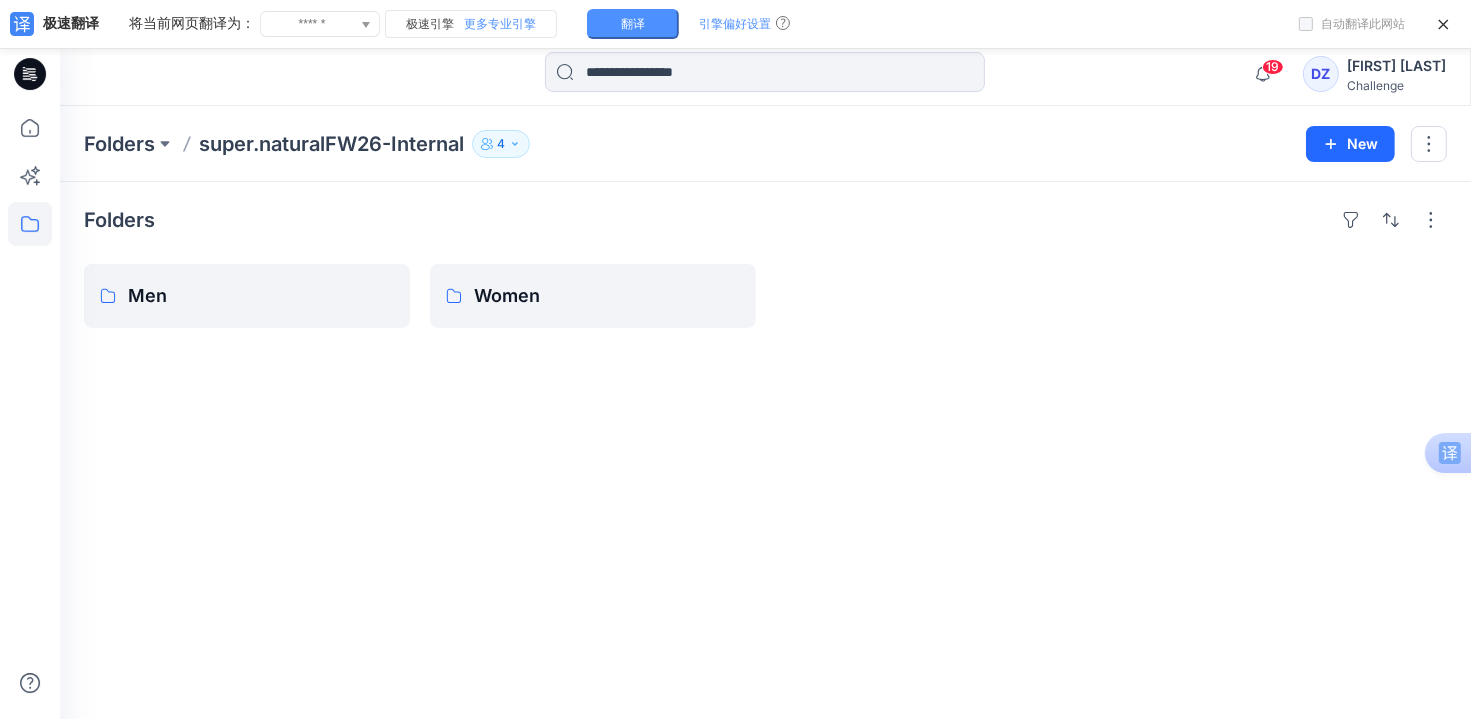 scroll, scrollTop: 0, scrollLeft: 0, axis: both 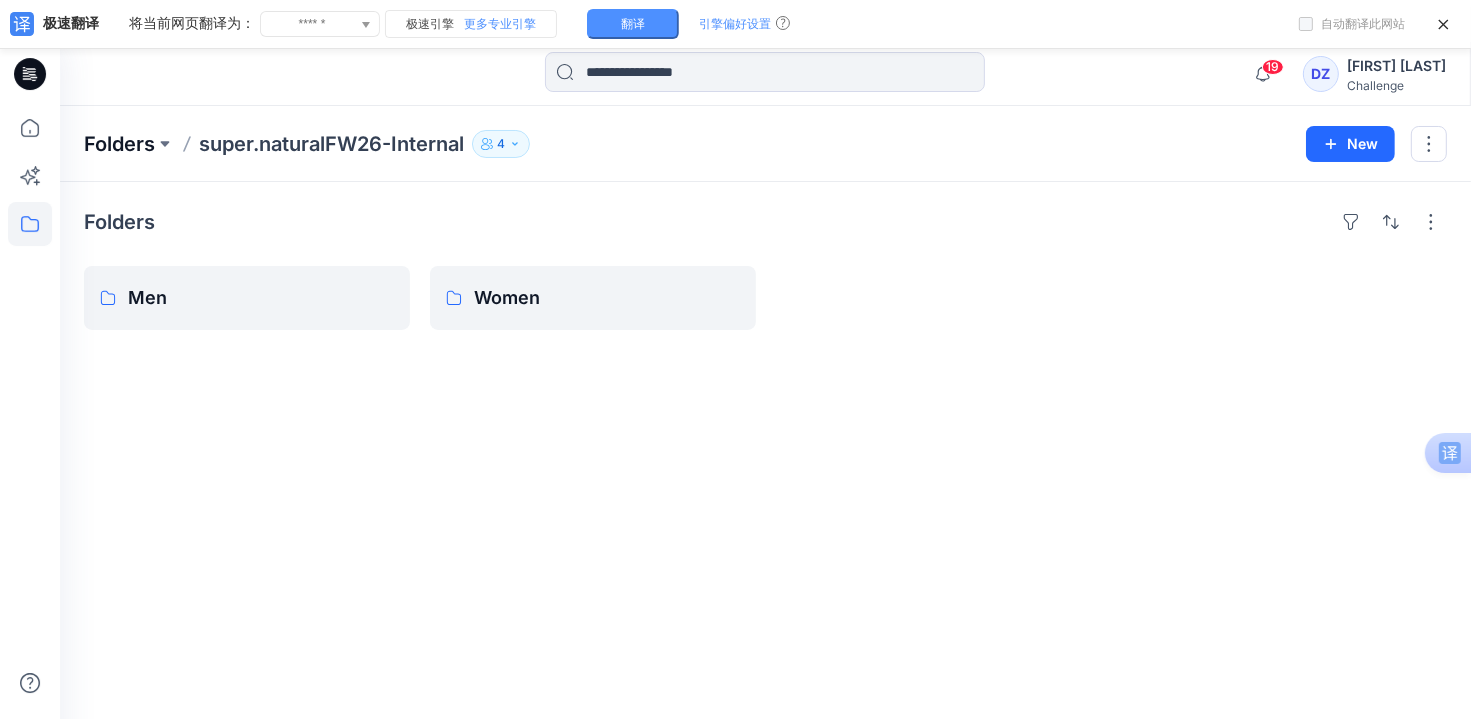 click on "Folders" at bounding box center [119, 144] 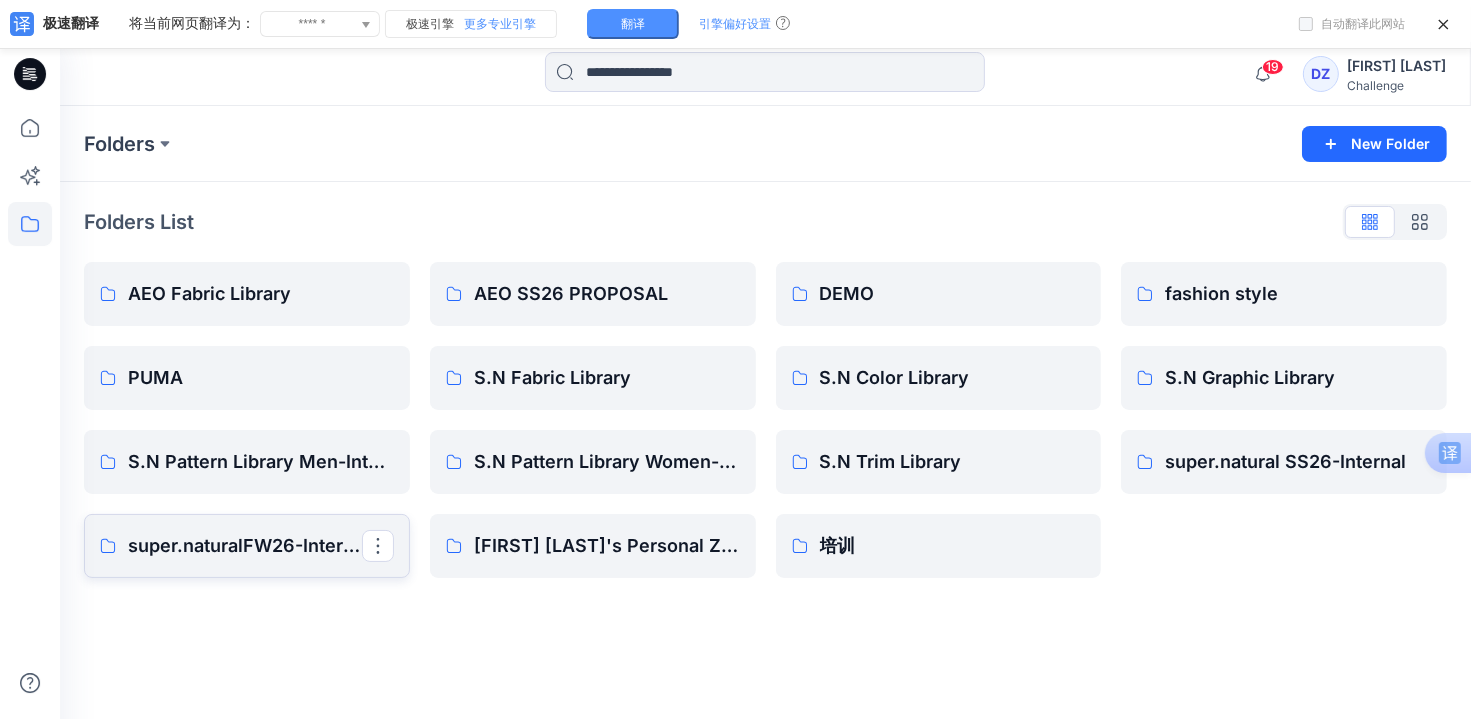 click on "super.naturalFW26-Internal" at bounding box center [245, 546] 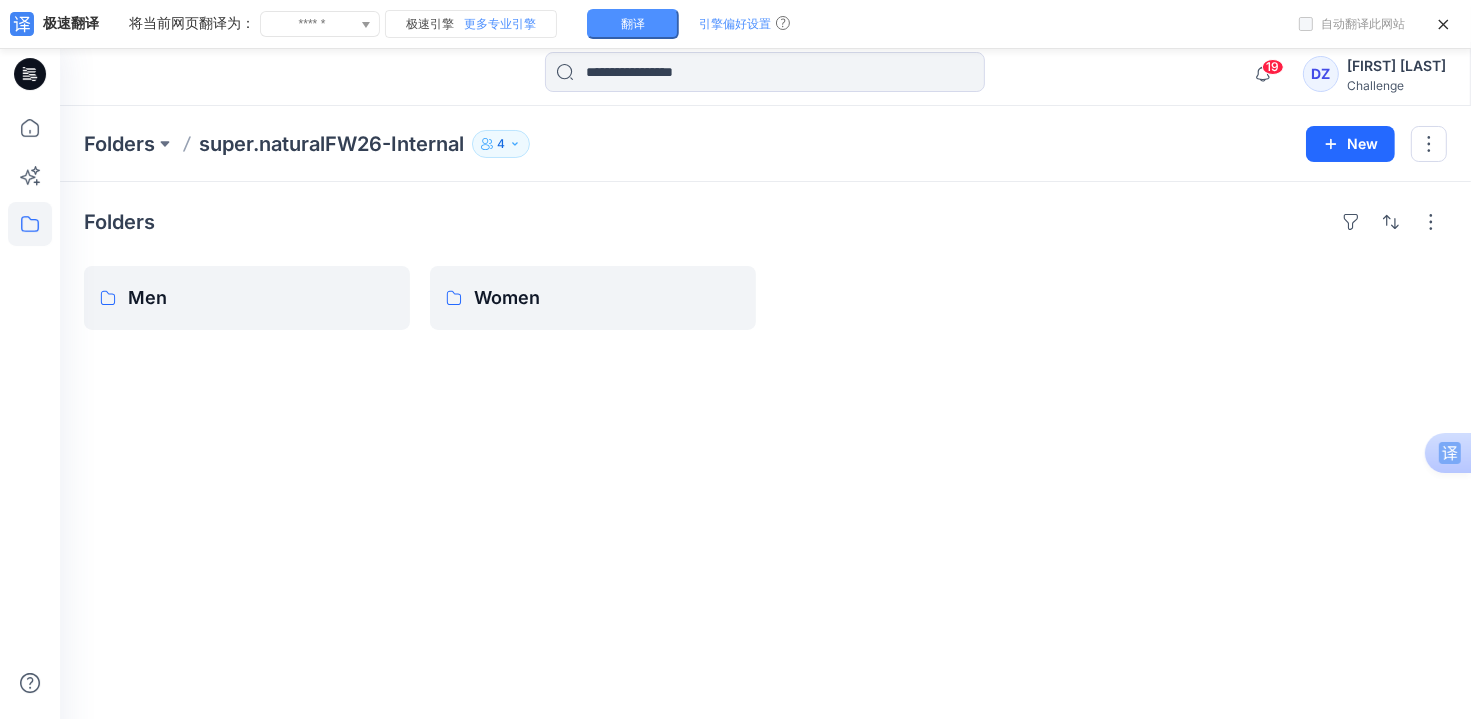 click 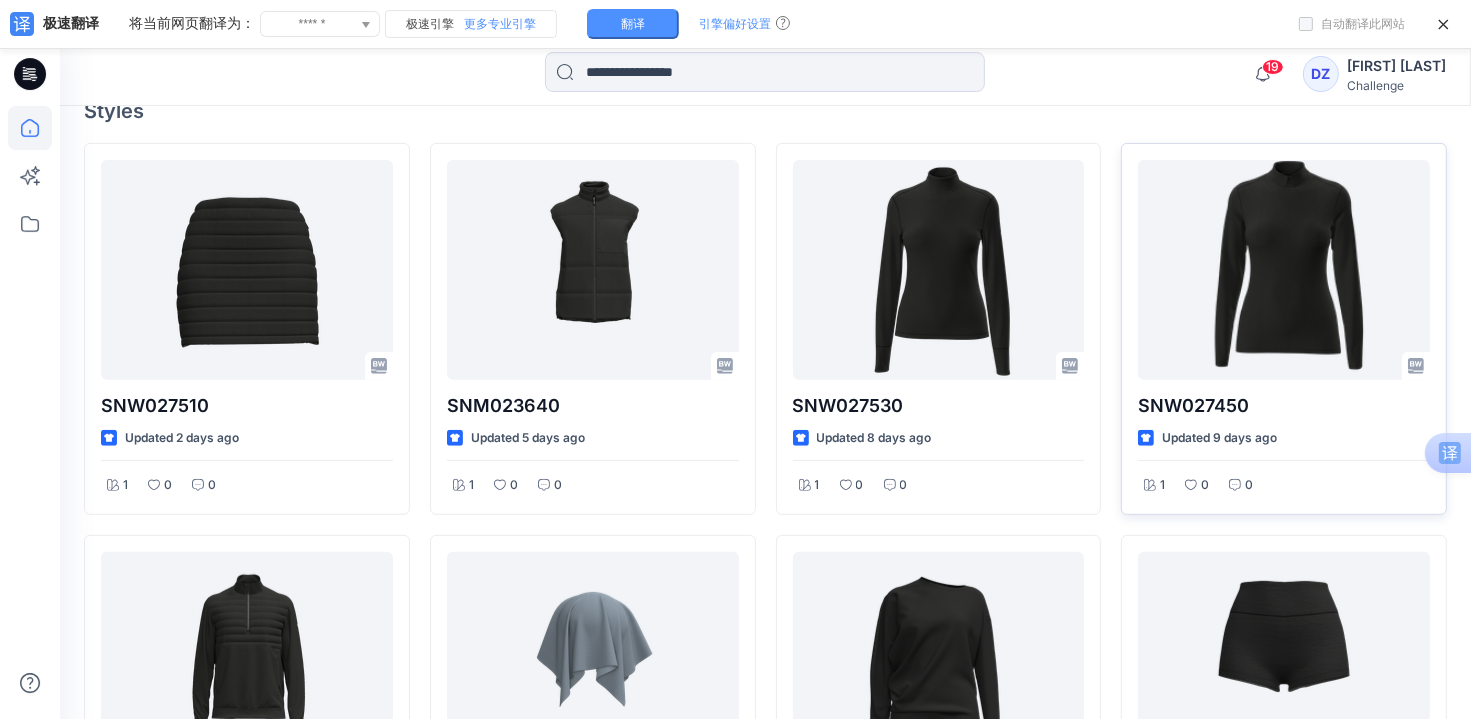 scroll, scrollTop: 600, scrollLeft: 0, axis: vertical 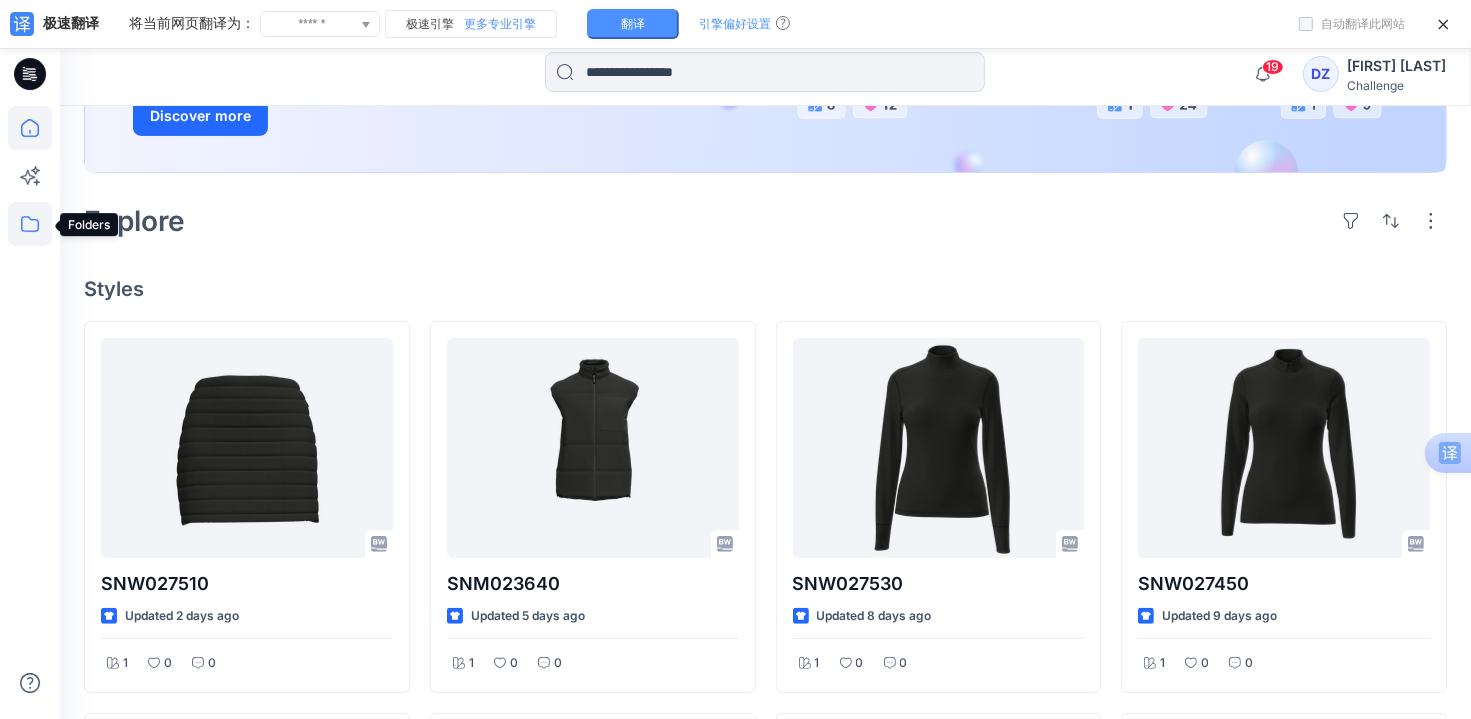 click 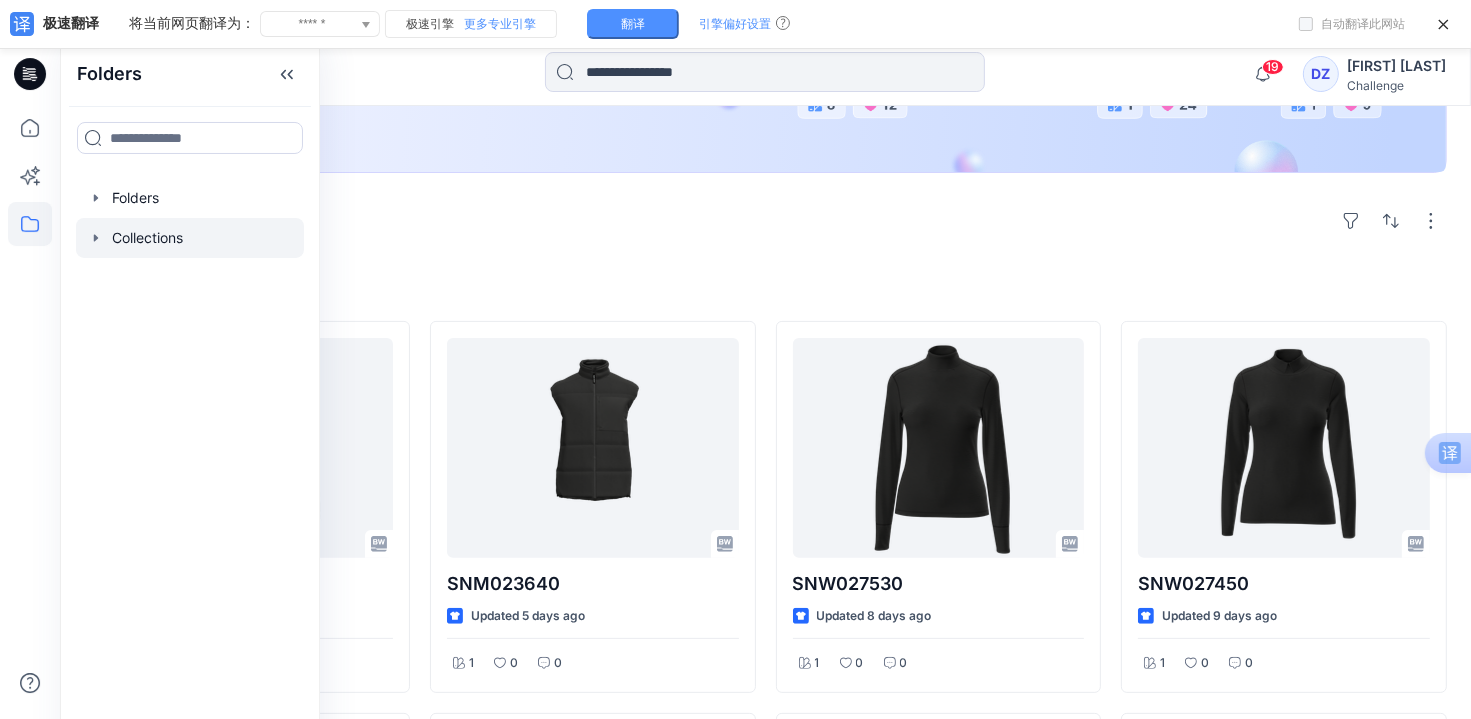 click at bounding box center [190, 238] 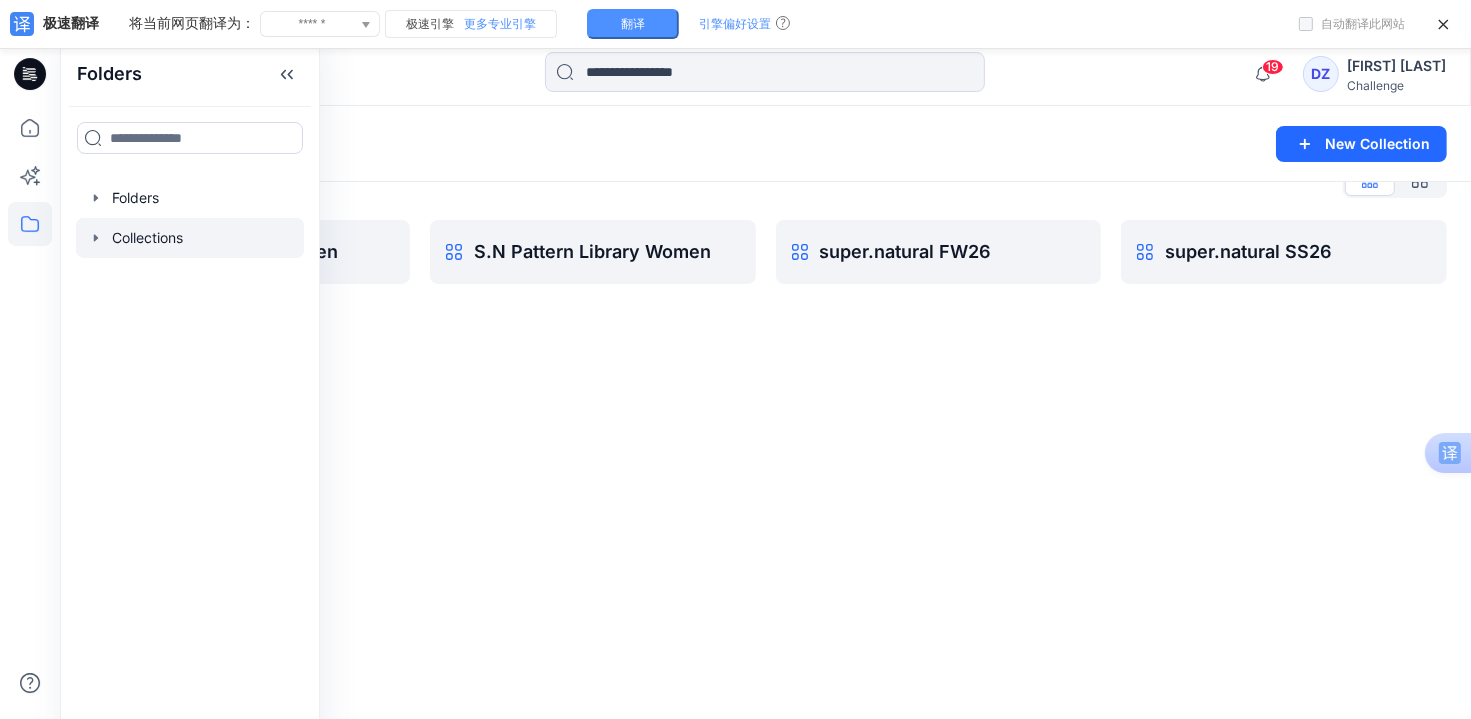 click on "Collections New Collection Collections List S.N Pattern Library  Men S.N Pattern Library Women super.natural FW26 super.natural SS26" at bounding box center (765, 391) 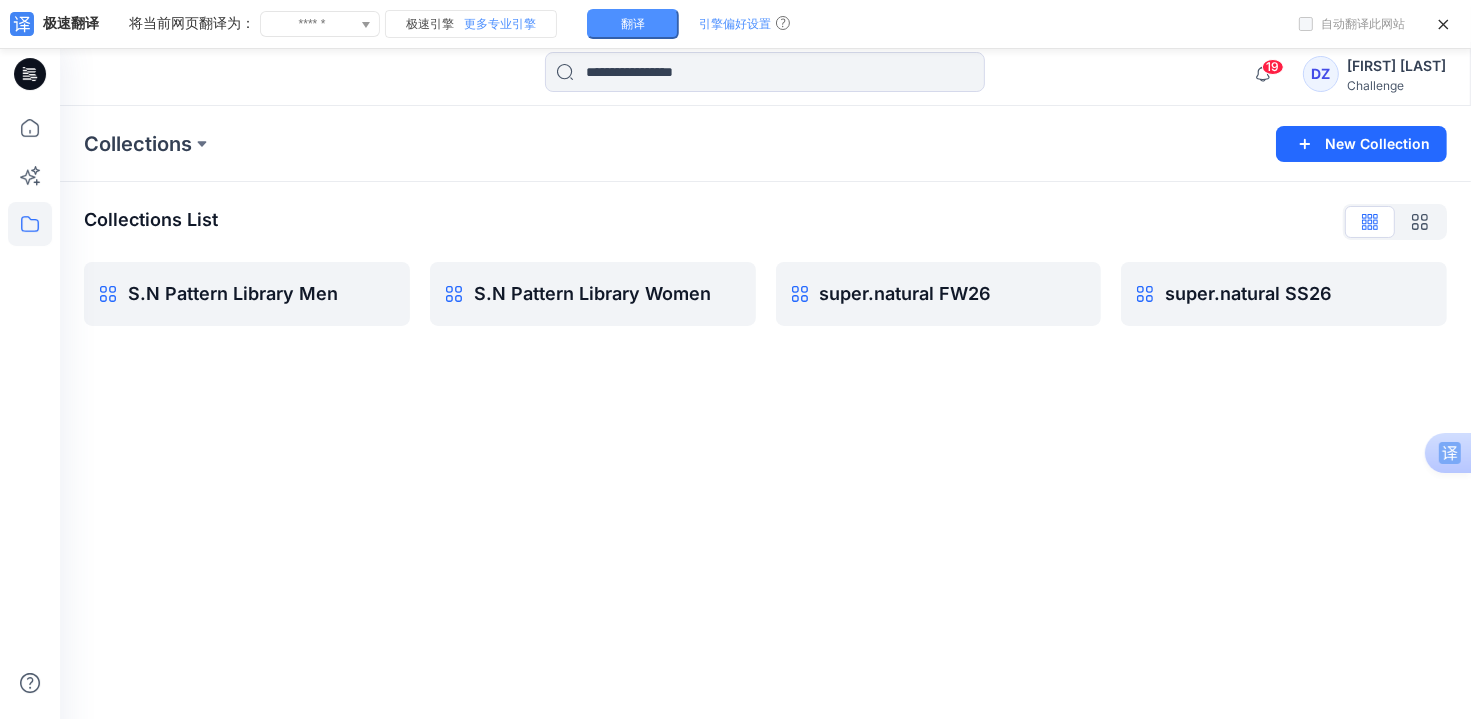 scroll, scrollTop: 0, scrollLeft: 0, axis: both 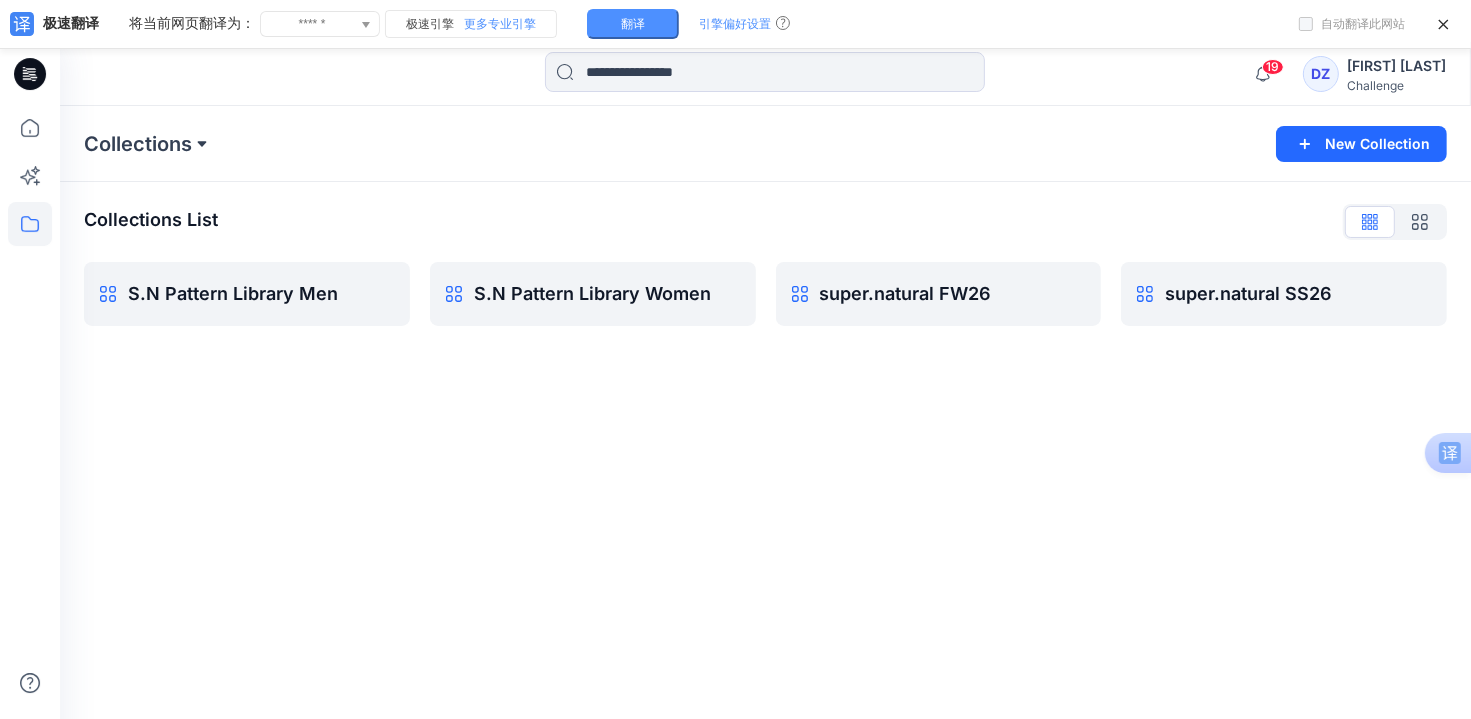 click at bounding box center (202, 144) 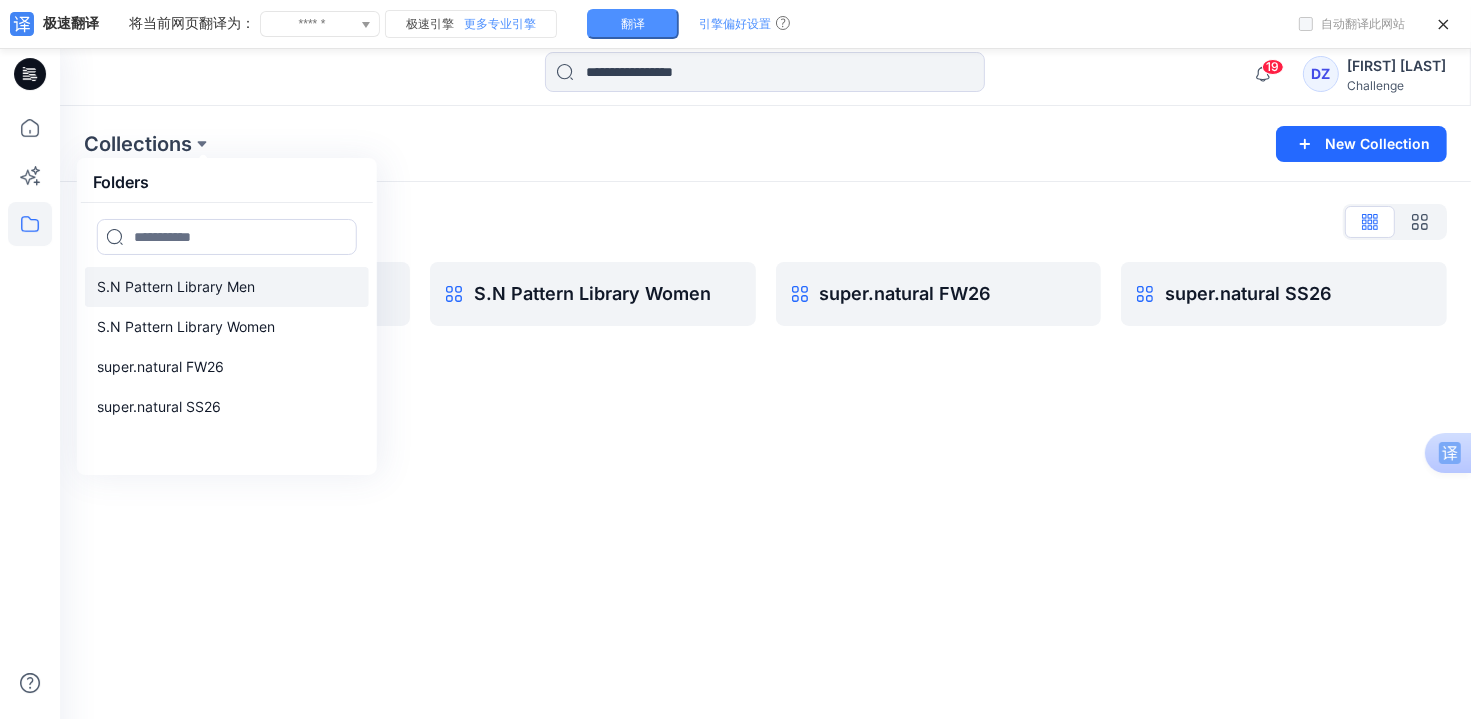 click on "S.N Pattern Library  Men" at bounding box center [176, 287] 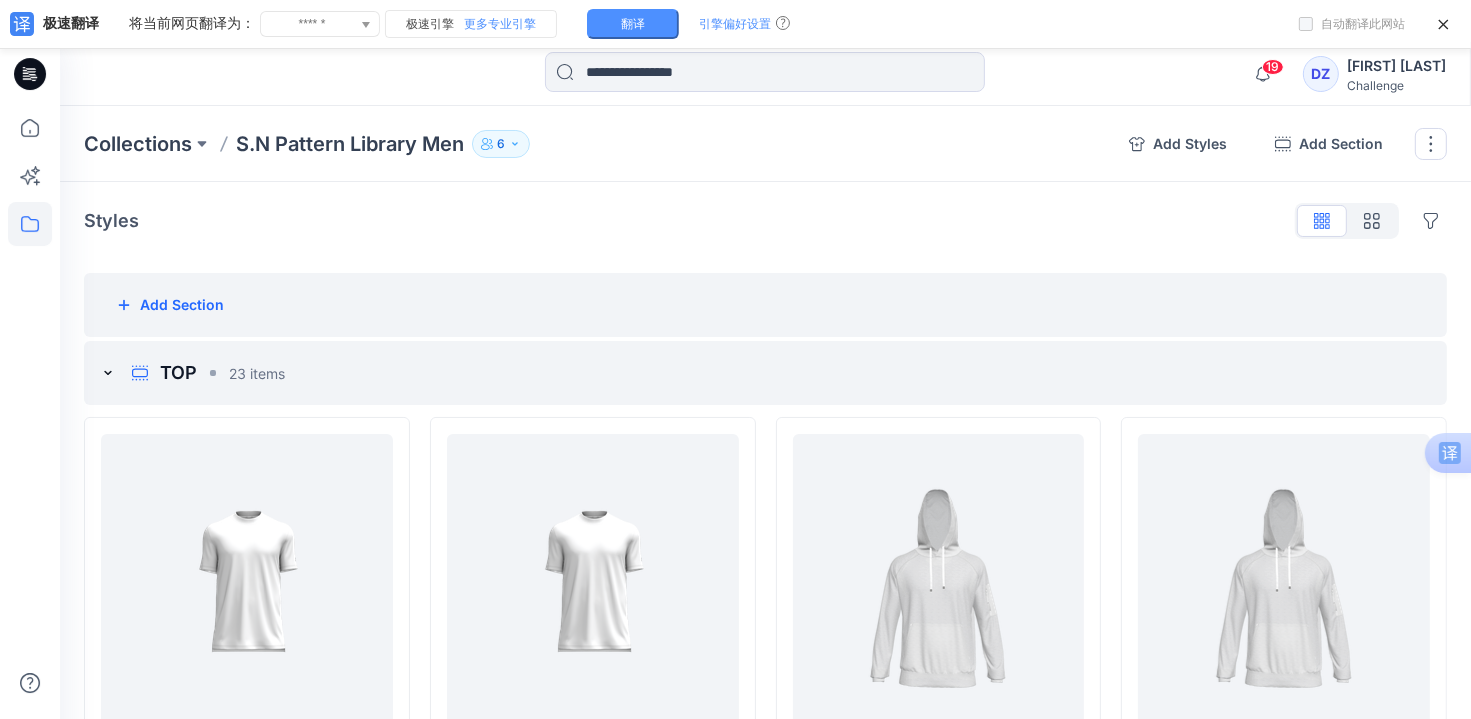 scroll, scrollTop: 0, scrollLeft: 0, axis: both 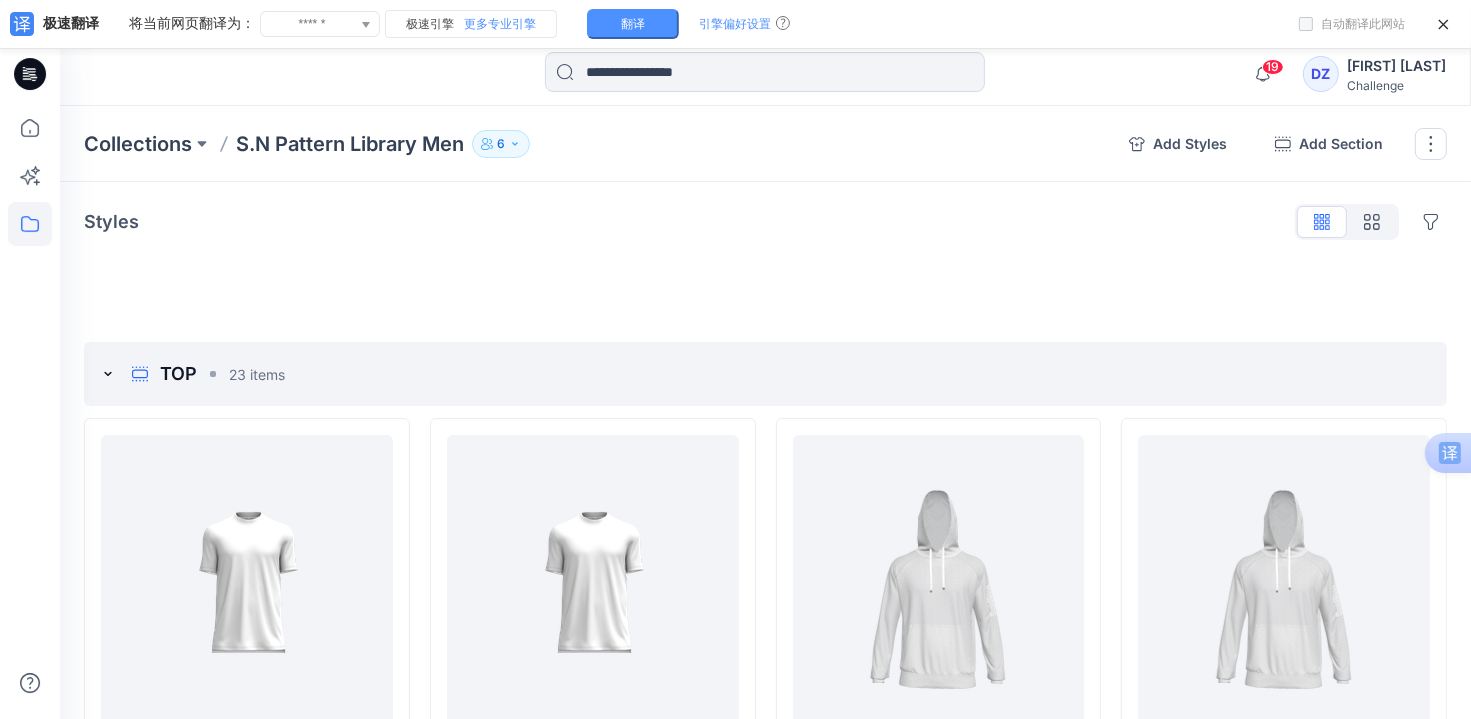 click on "Styles" at bounding box center (111, 222) 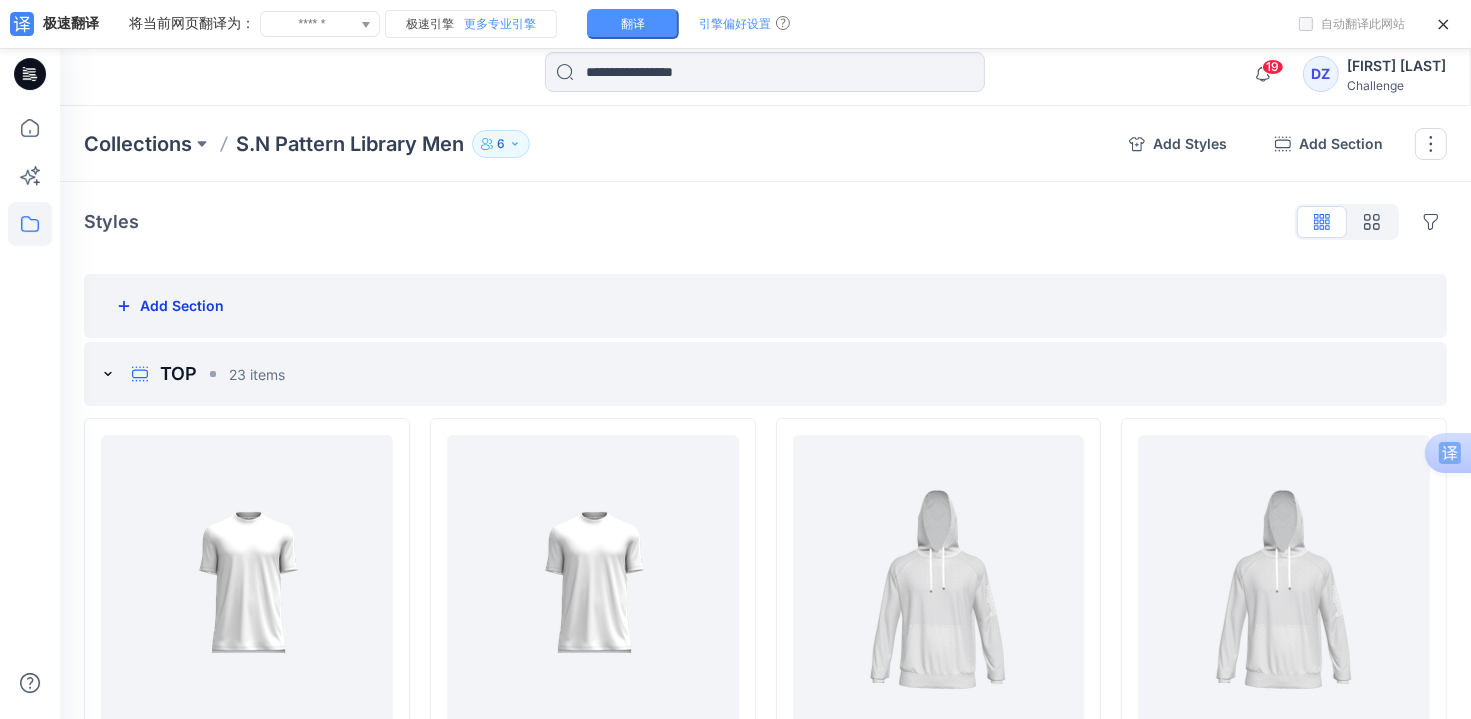 click on "Add Section" at bounding box center [170, 306] 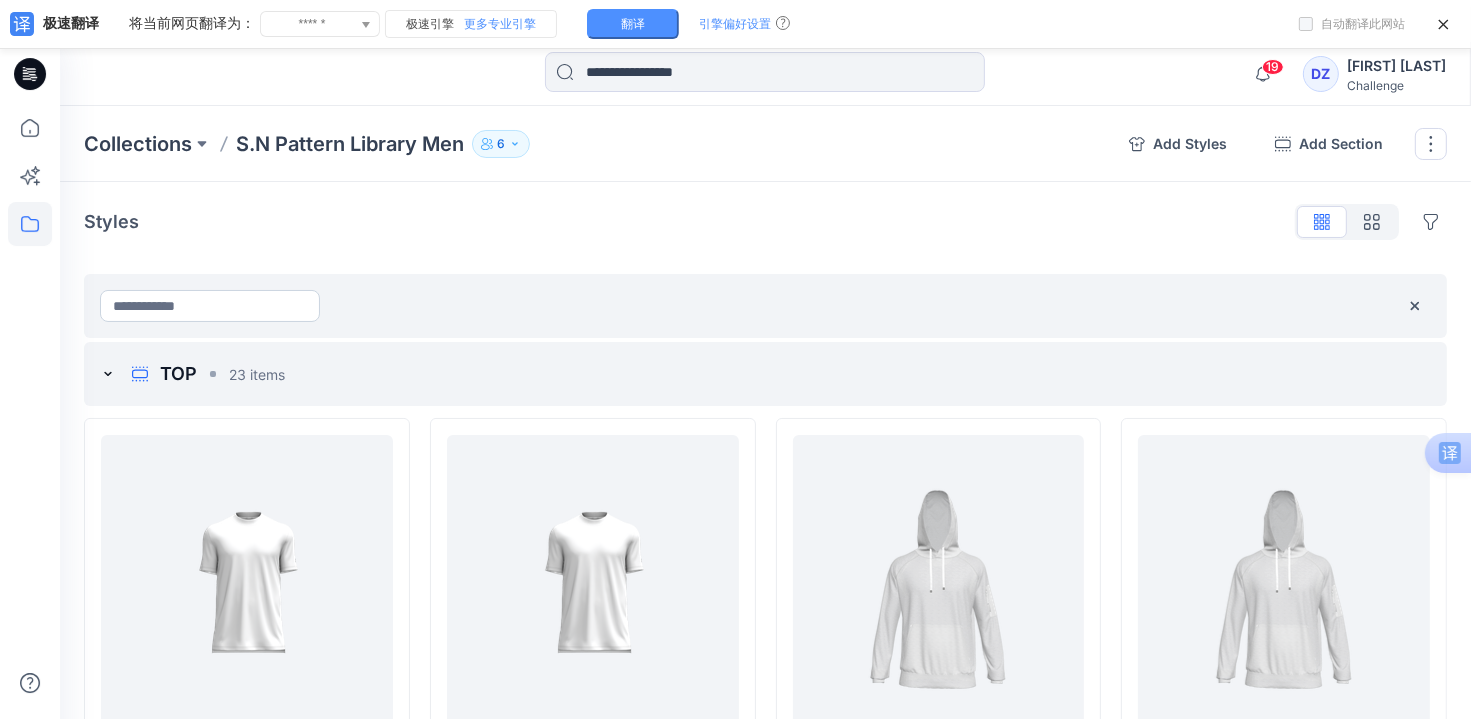 click at bounding box center (210, 306) 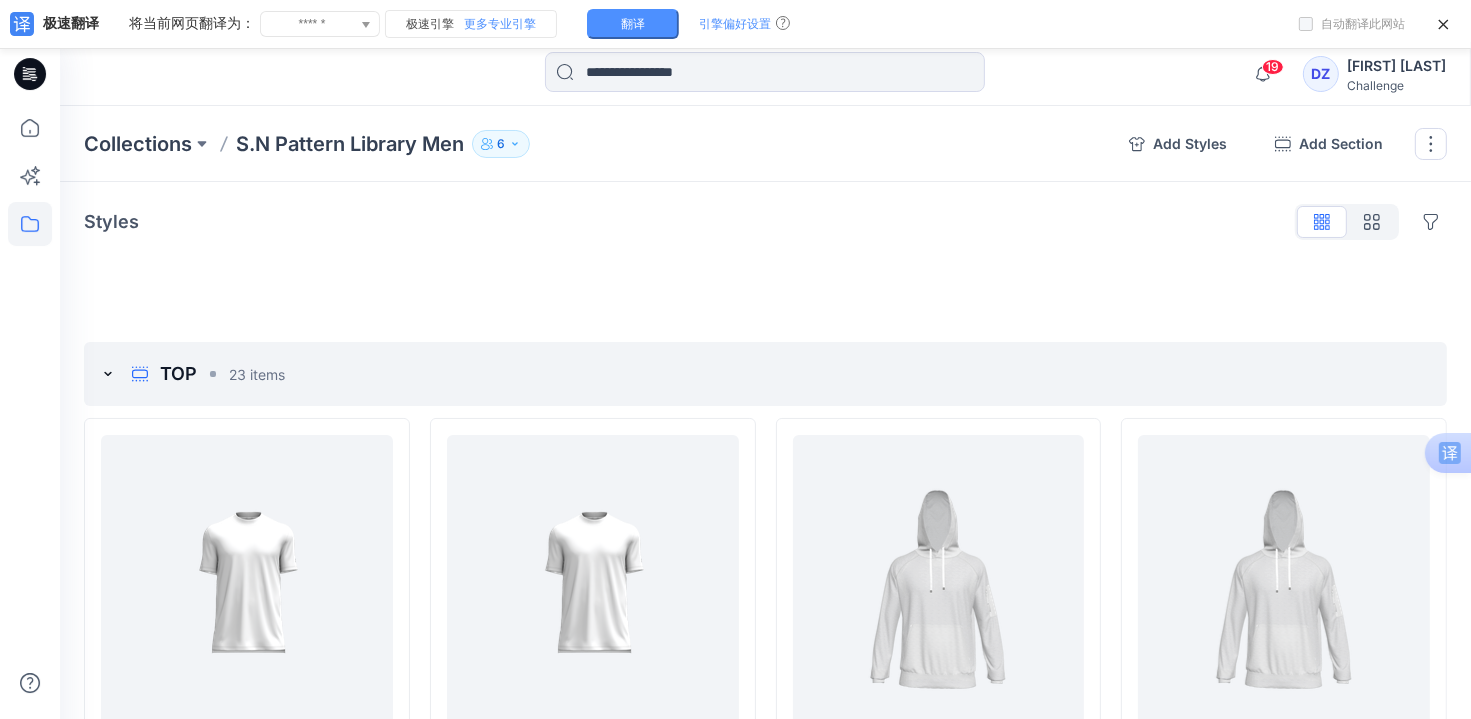 click at bounding box center [765, 266] 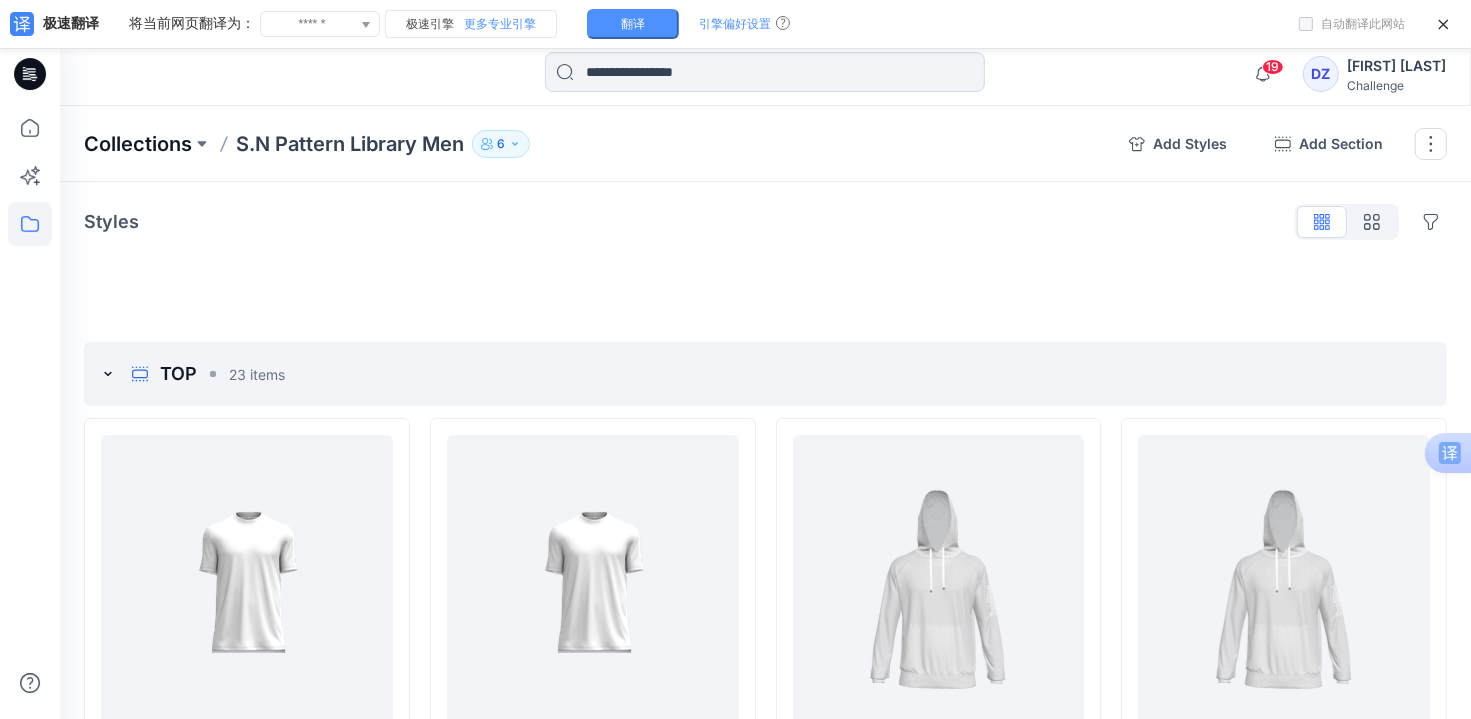 click on "Collections" at bounding box center (138, 144) 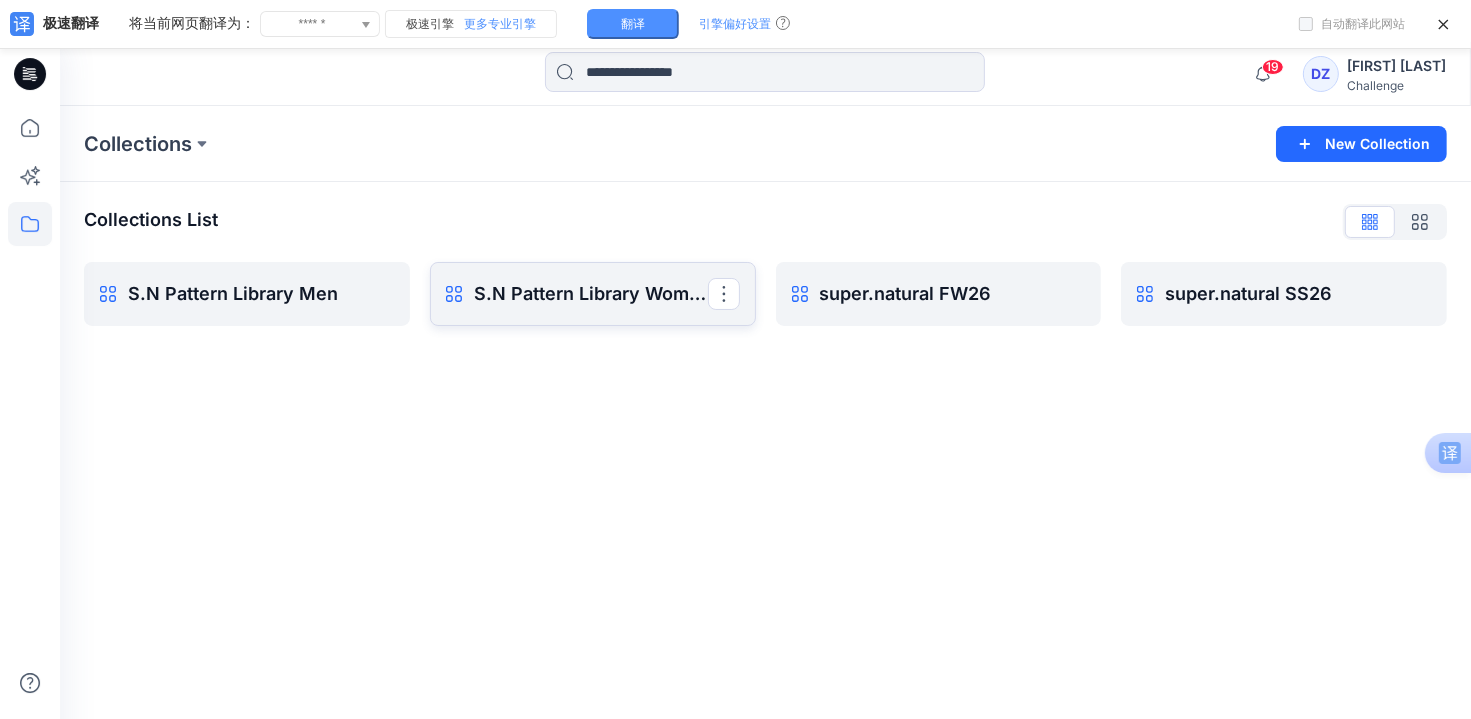 click on "S.N Pattern Library Women" at bounding box center [591, 294] 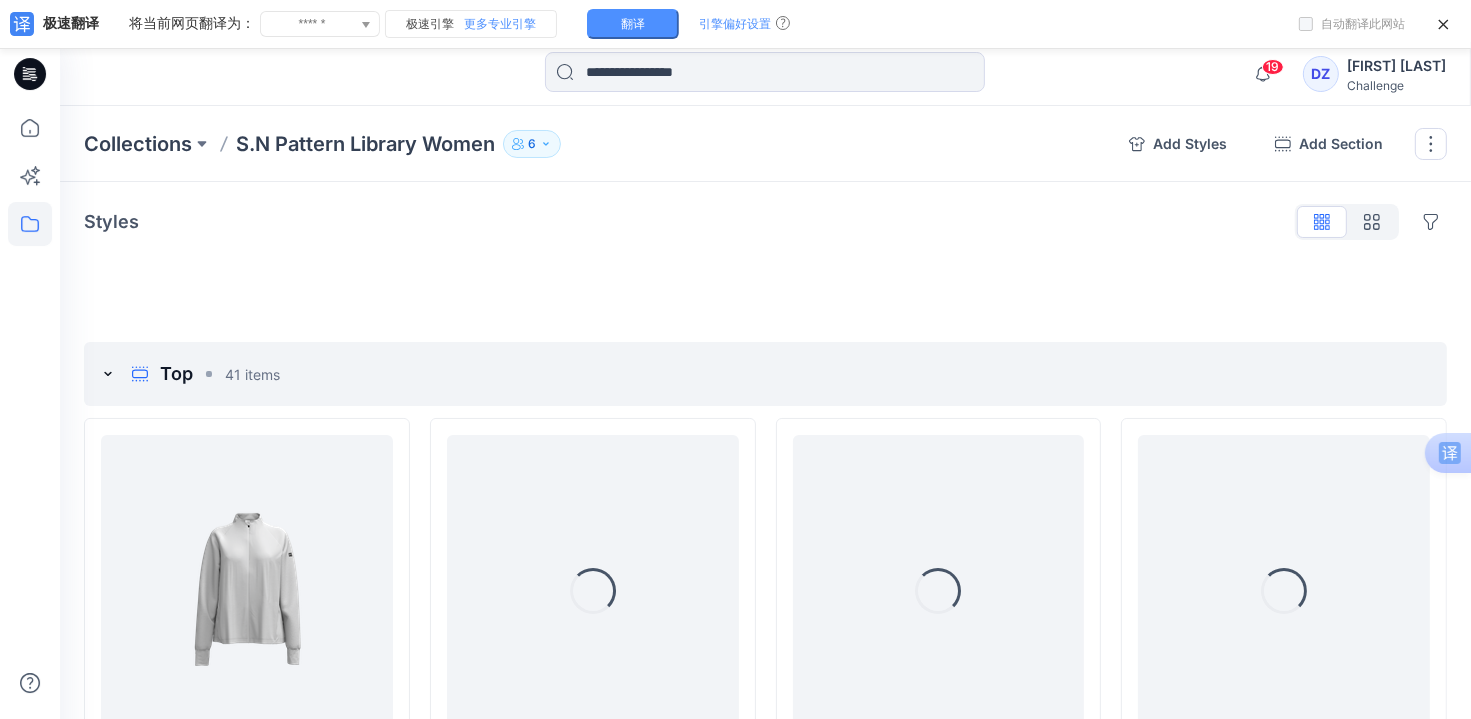 click 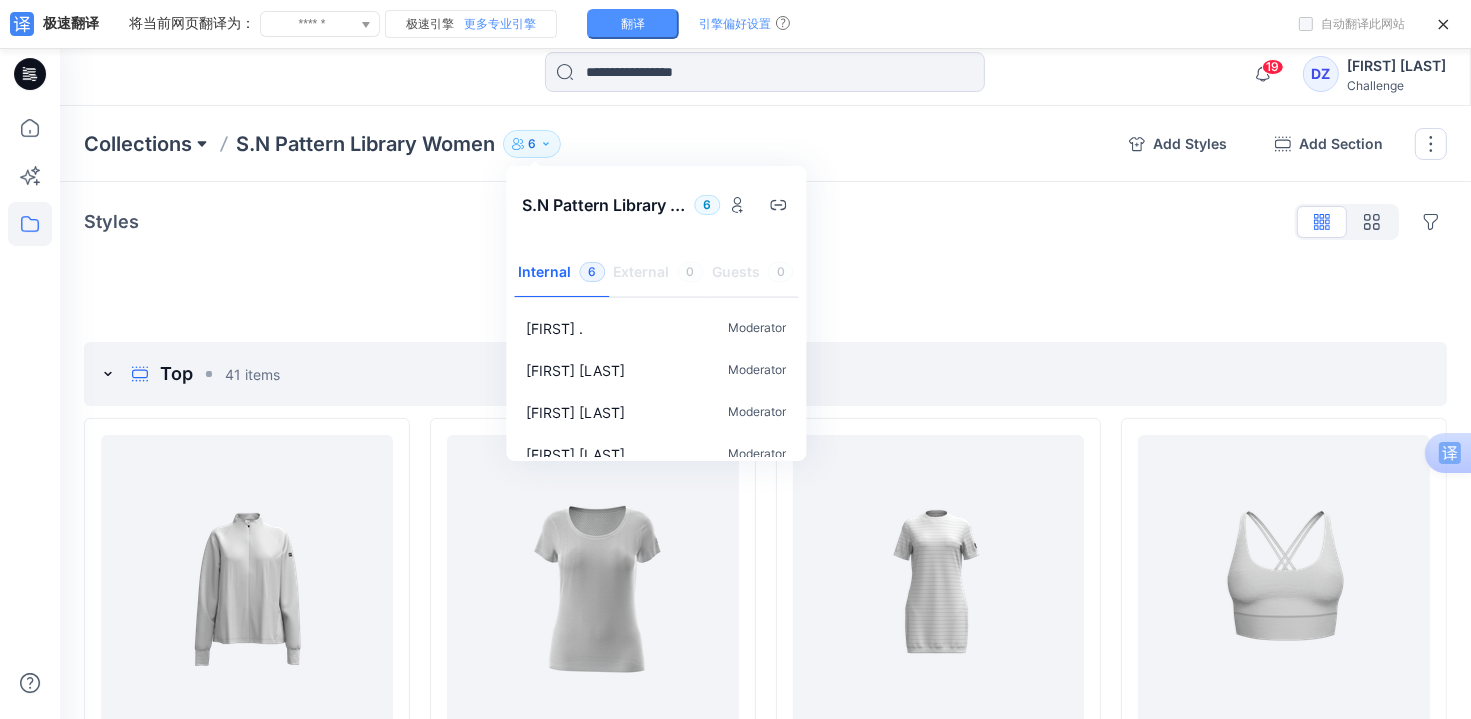click at bounding box center [202, 144] 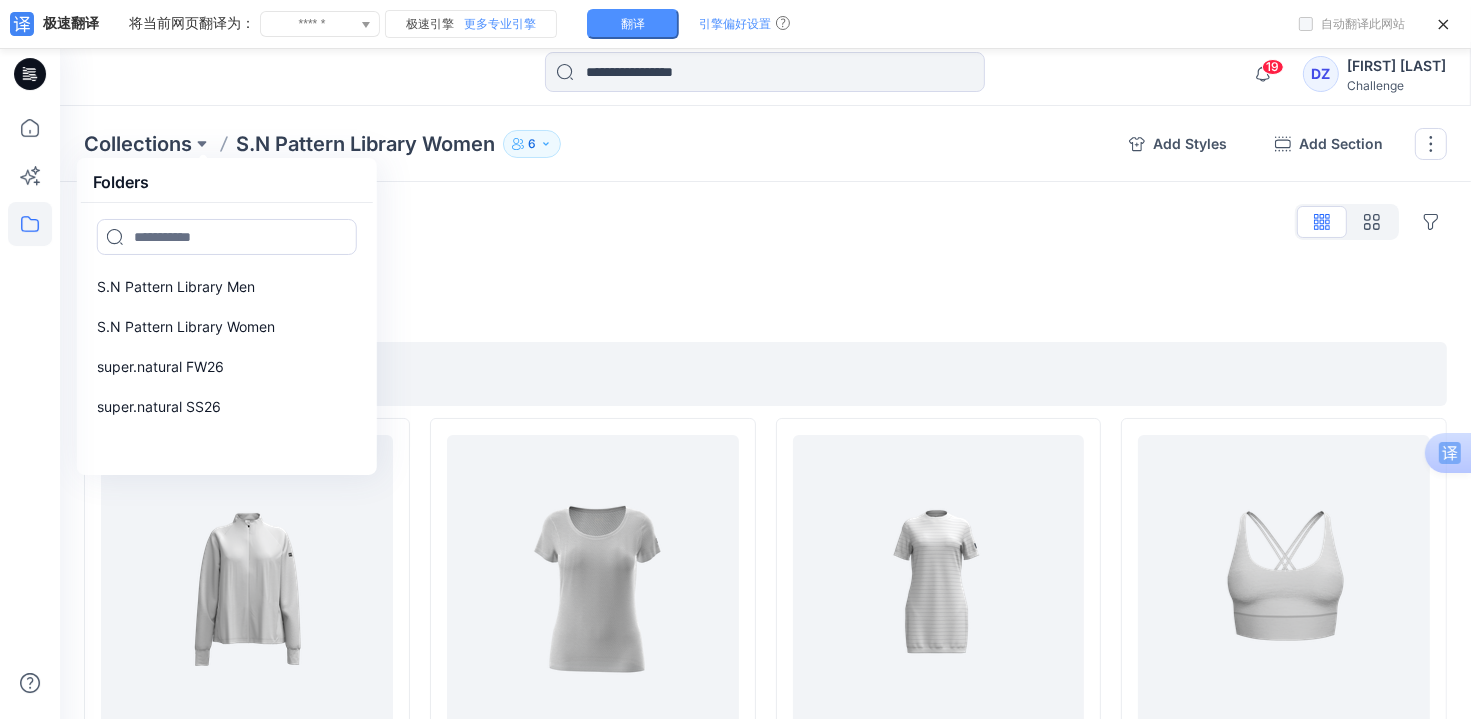 click on "Styles Hide Legacy Styles Add Section Top 41 items SNW026670 1 0 0 SNW026870 1 0 0 SNW026550 1 0 0 SNW026830 1 0 0 Jeans_003 1 0 0 SNWP03071 1 0 0 Loading... SNW020370 1 0 0 Loading... SNW024470 1 0 0 Loading... SNWO20770 1 0 0 Loading... SNW019050 1 0 0 SNW026770 1 0 0 SNW026430 1 0 0 SNW026630 1 0 0 SNW026650 1 0 0 SNW026590 1 0 0 SNWP04016 1 0 0 Loading... SNW023770 1 0 0 Loading... SNW016410 1 0 0 Loading... SNW018710 1 0 0 Loading... SNW006570 1 0 0 SNW026570 1 0 0 SNW026410 1 0 0 SNW026710 NO 1 0 0 SNW026470 1 0 0 SNW023770 1 0 0 SNW020330 1 0 0 Loading... SNW021570 1 0 0 Loading... SNW017170 1 0 0 Loading... SNW019810 1 0 0 Loading... SNW023470 1 0 0 SNW026450 1 0 0 SNW026530 1 0 0 SNW026750 1 0 0 SNW026790 1 0 0 SNW013470 1 0 0 SNW020350 1 0 0 Loading... SNW021530 1 0 0 Loading... SNW018690 1 0 0 Loading... SNW018430 1 0 0 Loading... SNW004990 1 0 0 Loading... Add Section Bottom 10 items SNW020410 1 0 0 SNW021490 1 0 0 SNW020270 1 0 0 SNW020430 1 0 0 SNW012930 1 0 0 SNW022130 1 0 0 SNW023790 1 0 0 1 0" at bounding box center (765, 3394) 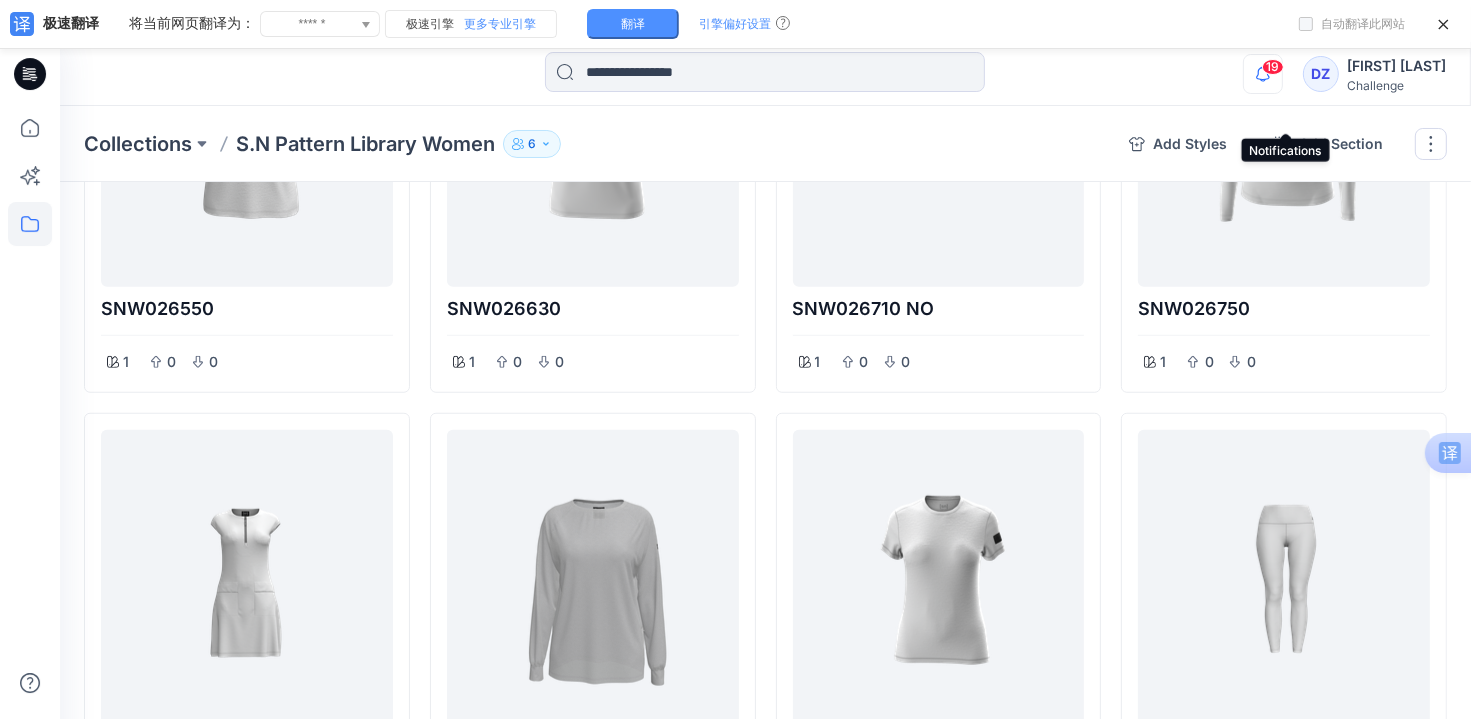 scroll, scrollTop: 1360, scrollLeft: 0, axis: vertical 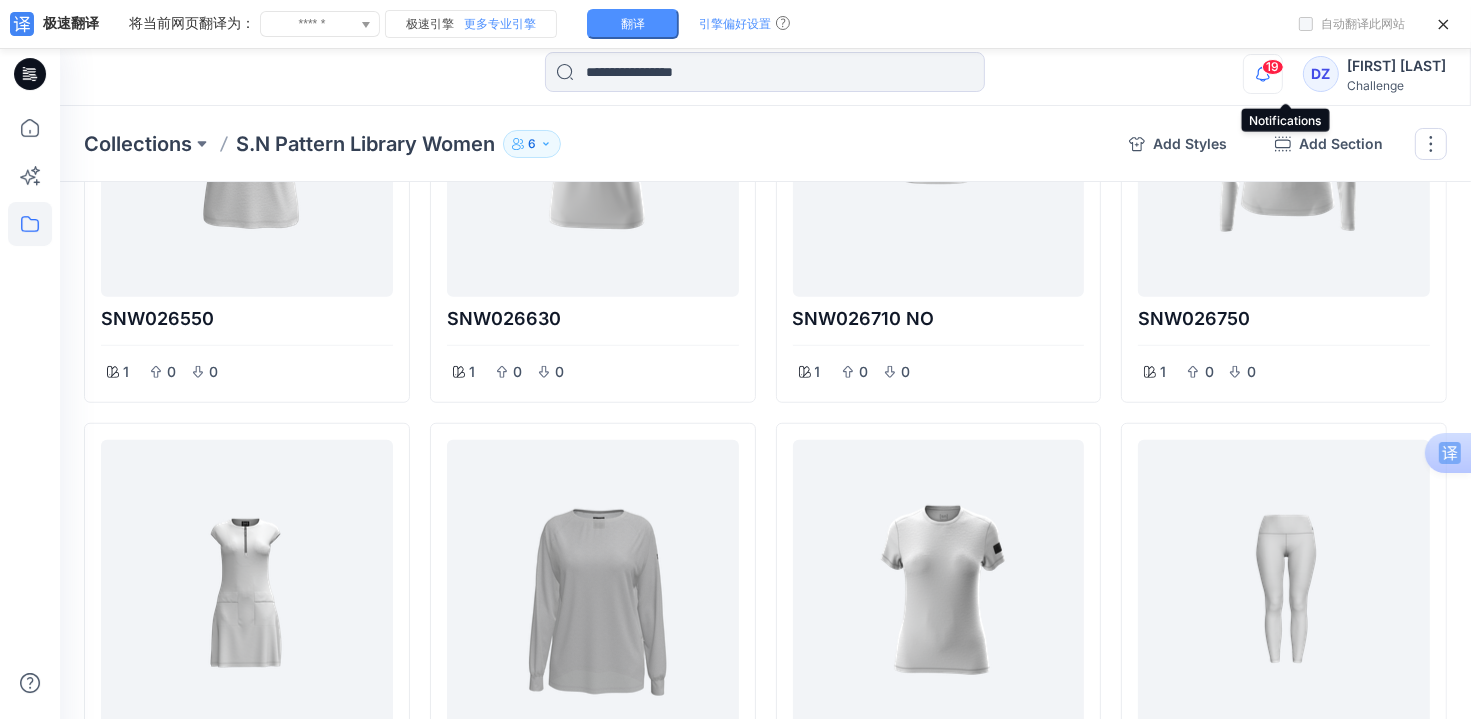 click 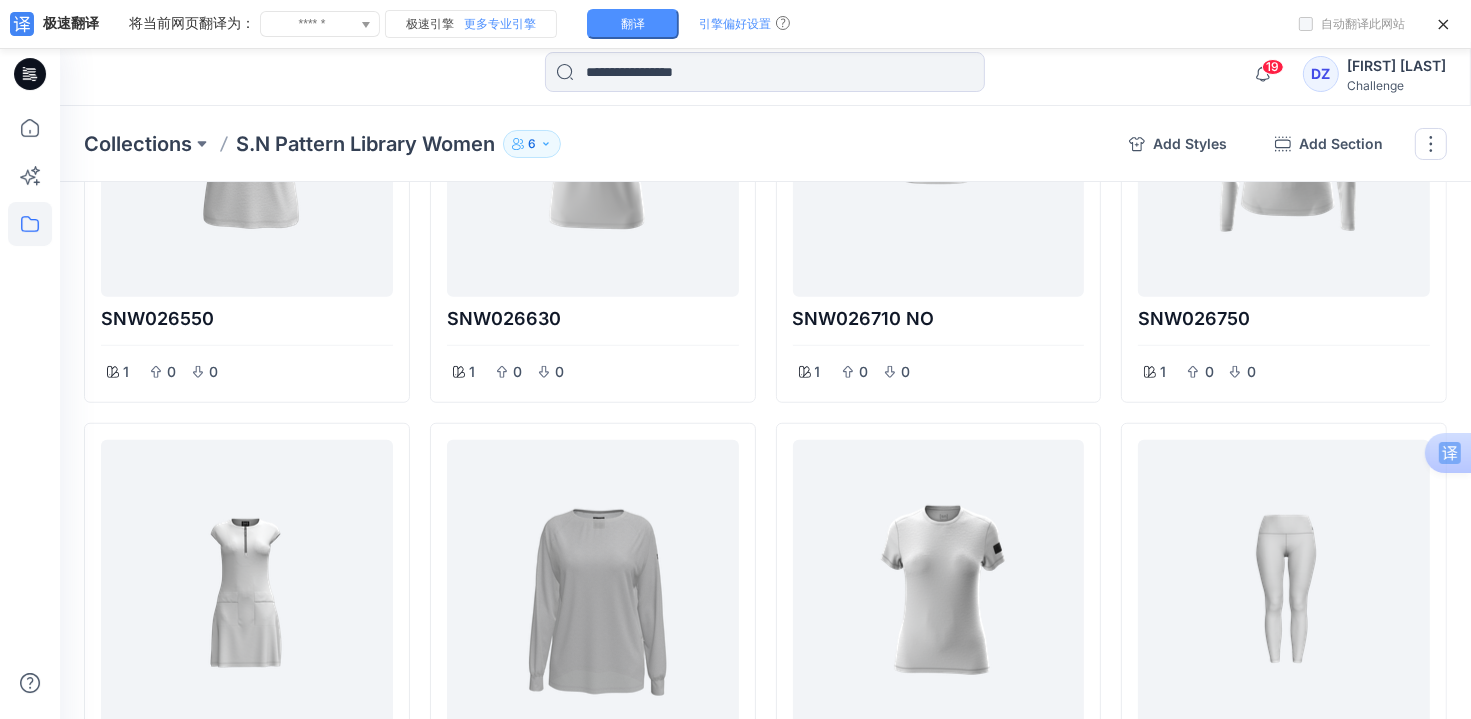 click on "Styles Hide Legacy Styles Add Section Top 41 items SNW026670 1 0 0 SNW026870 1 0 0 SNW026550 1 0 0 SNW026830 1 0 0 Jeans_003 1 0 0 SNWP03071 1 0 0 SNW020370 1 0 0 Loading... SNW024470 1 0 0 Loading... SNWO20770 1 0 0 Loading... SNW019050 1 0 0 SNW020890 1 0 0 SNW026770 1 0 0 SNW026430 1 0 0 SNW026630 1 0 0 SNW026650 1 0 0 SNW026590 1 0 0 SNWP04016 1 0 0 SNW023770 1 0 0 SNW016410 1 0 0 SNW018710 1 0 0 Loading... SNW006570 1 0 0 SNW026570 1 0 0 SNW026410 1 0 0 SNW026710 NO 1 0 0 SNW026470 1 0 0 SNW023770 1 0 0 SNW020330 1 0 0 SNW021570 1 0 0 Loading... SNW017170 1 0 0 Loading... SNW019810 1 0 0 Loading... SNW023470 1 0 0 SNW026450 1 0 0 SNW026530 1 0 0 SNW026750 1 0 0 SNW026790 1 0 0 SNW013470 1 0 0 SNW020350 1 0 0 Loading... SNW021530 1 0 0 Loading... SNW018690 1 0 0 SNW018430 1 0 0 Loading... SNW004990 1 0 0 Add Section Bottom 10 items SNW020410 1 0 0 SNW021490 1 0 0 SNW020270 1 0 0 SNW020430 1 0 0 SNW012930 1 0 0 SNW022130 1 0 0 SNW023790 1 0 0 SNW023690 1 0 0 SNW021410 1 0 0 SNW020710 1 0 0 Add Section" at bounding box center (765, 2231) 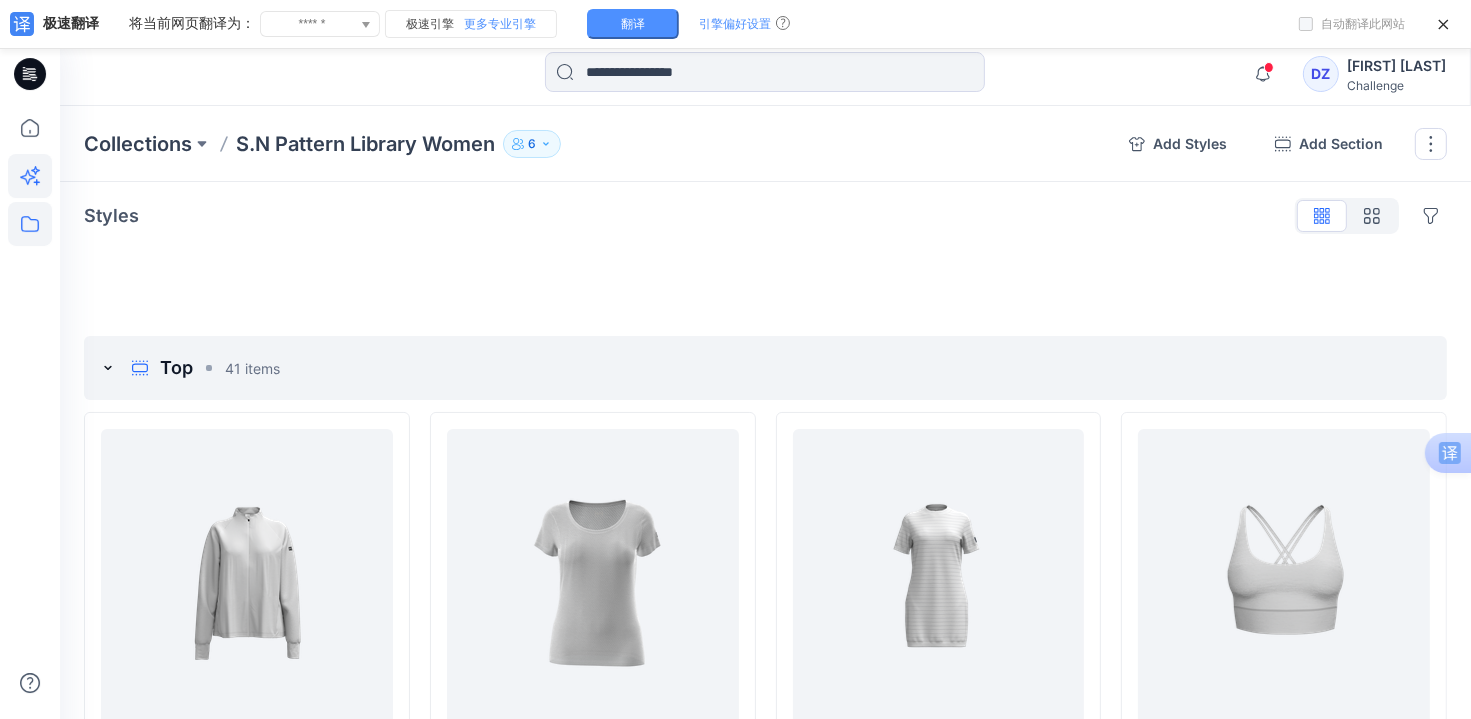scroll, scrollTop: 1, scrollLeft: 0, axis: vertical 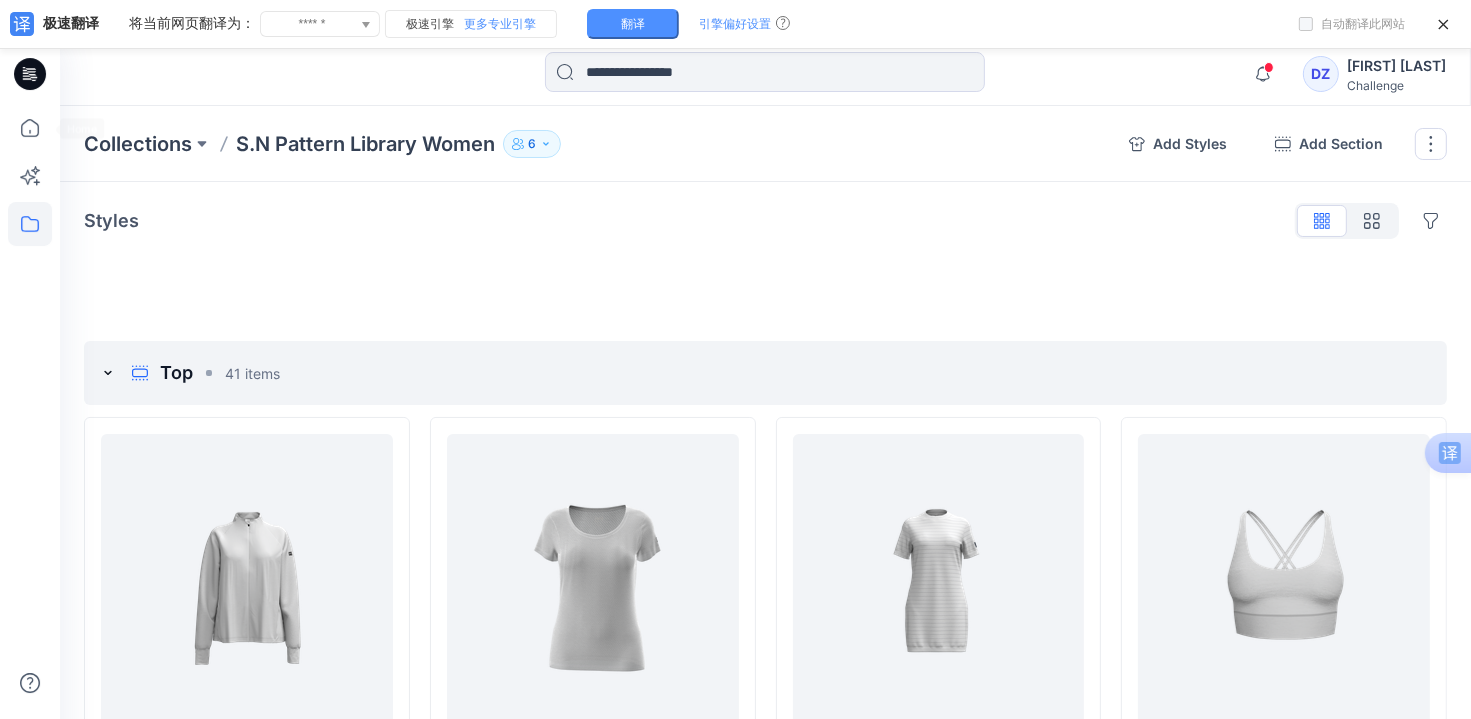 click 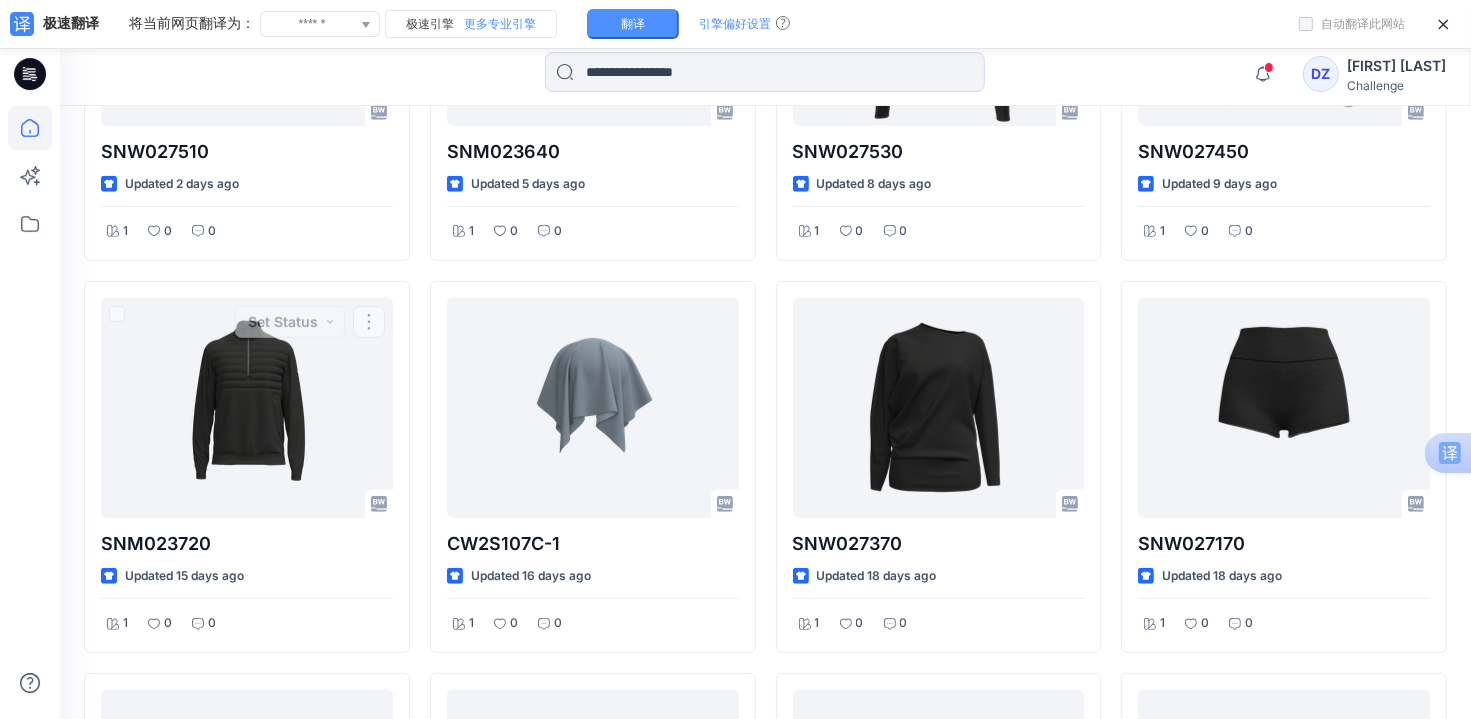 scroll, scrollTop: 759, scrollLeft: 0, axis: vertical 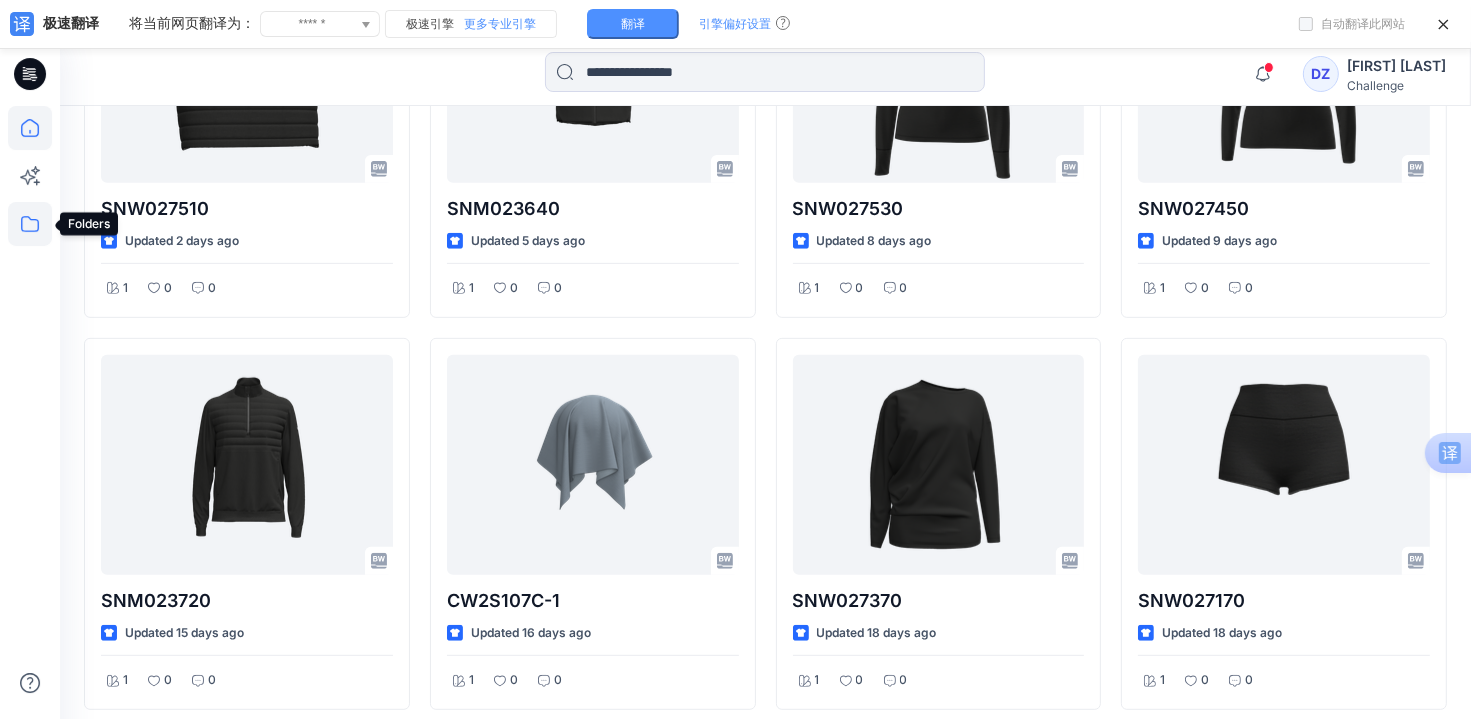 click 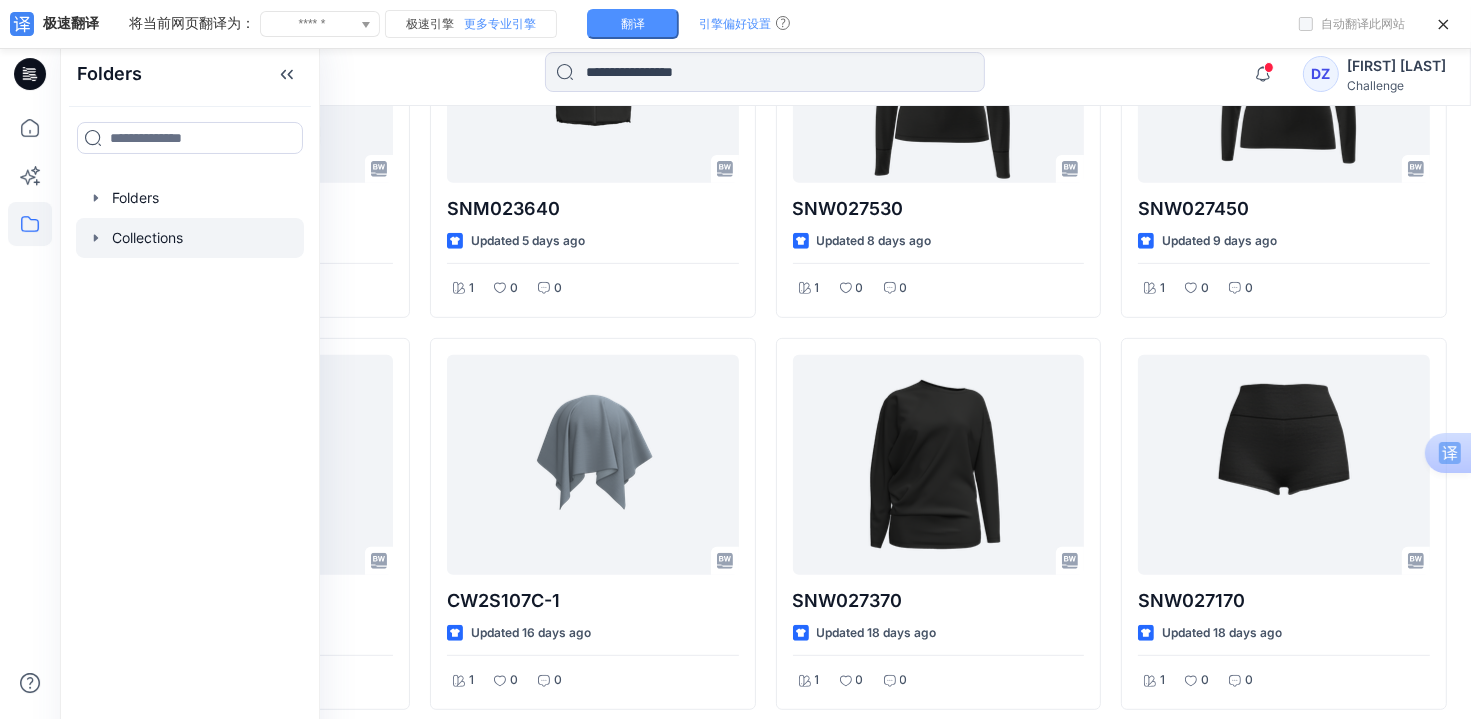 click at bounding box center [190, 238] 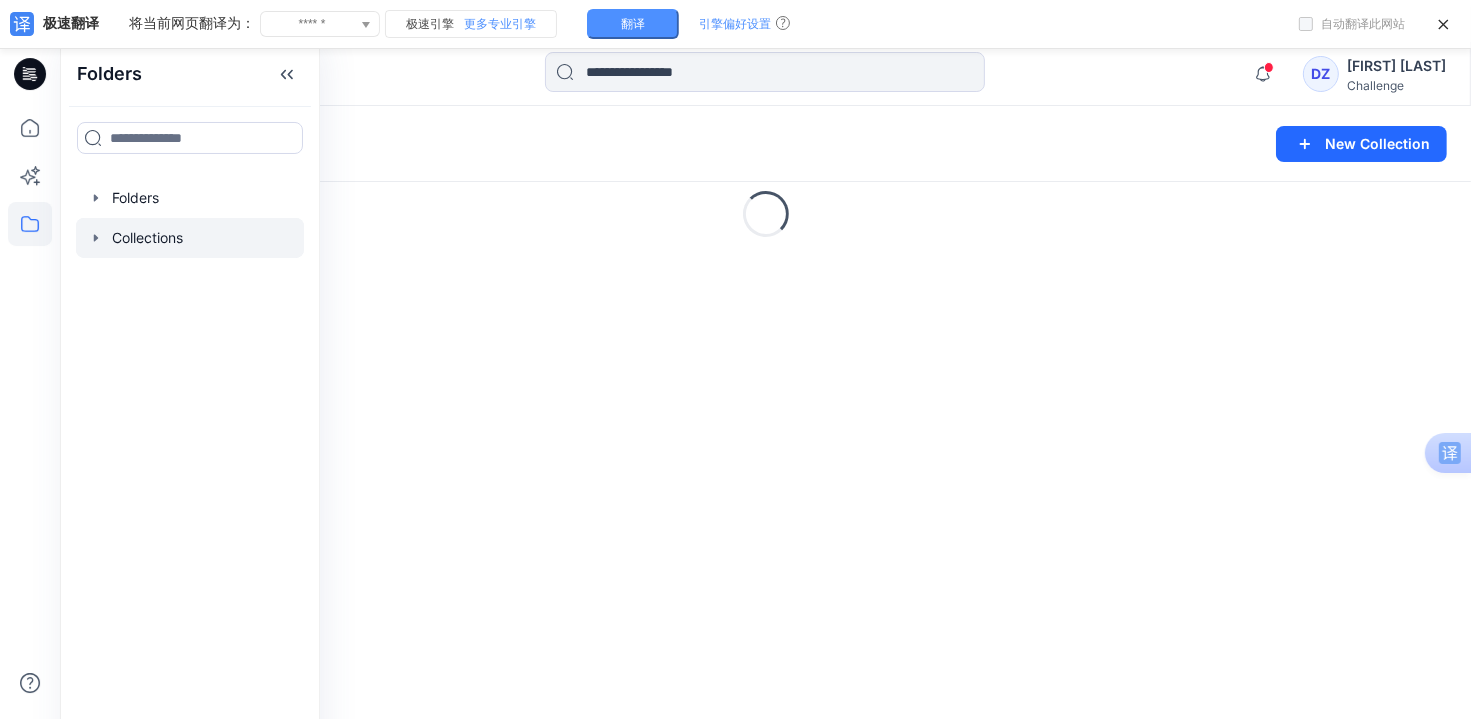 scroll, scrollTop: 42, scrollLeft: 0, axis: vertical 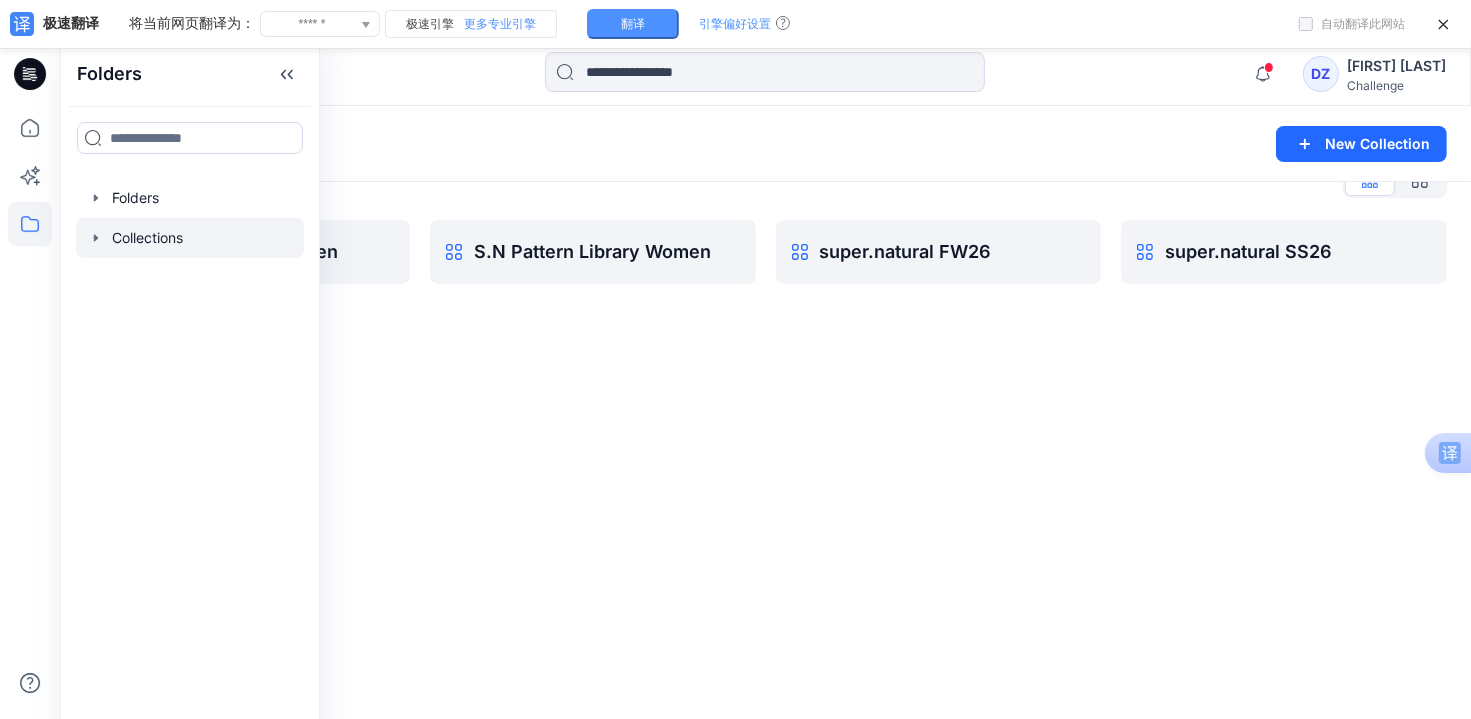 click on "Collections New Collection Collections List S.N Pattern Library  Men S.N Pattern Library Women super.natural FW26 super.natural SS26" at bounding box center (765, 391) 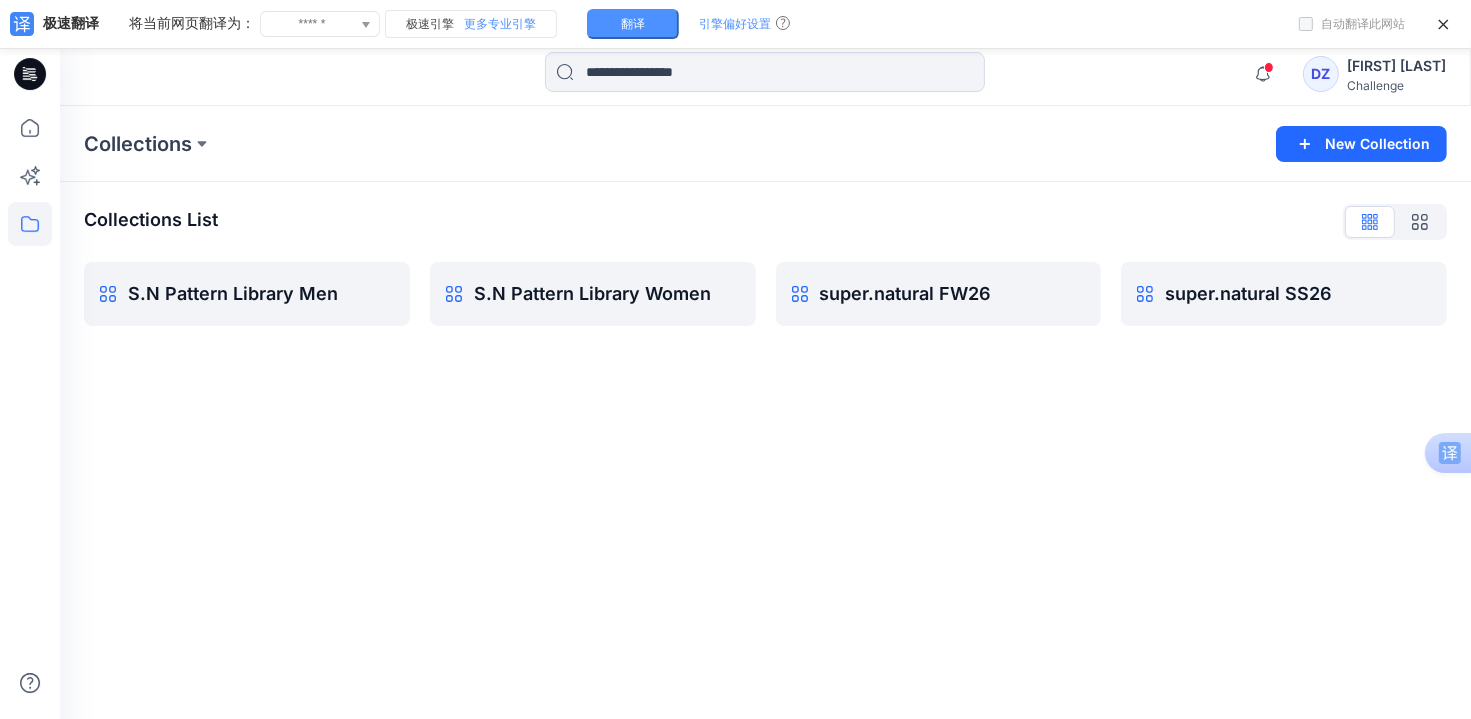scroll, scrollTop: 0, scrollLeft: 0, axis: both 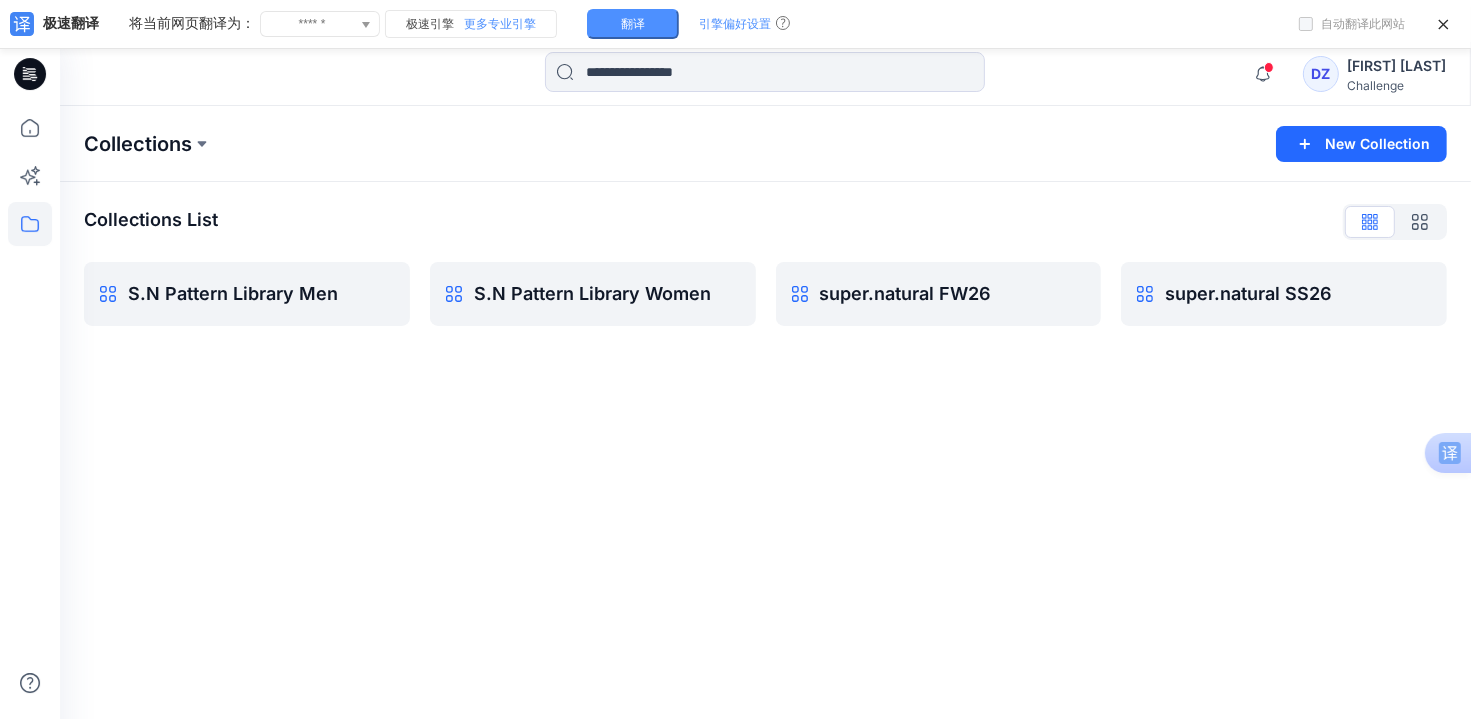 click on "Collections" at bounding box center [138, 144] 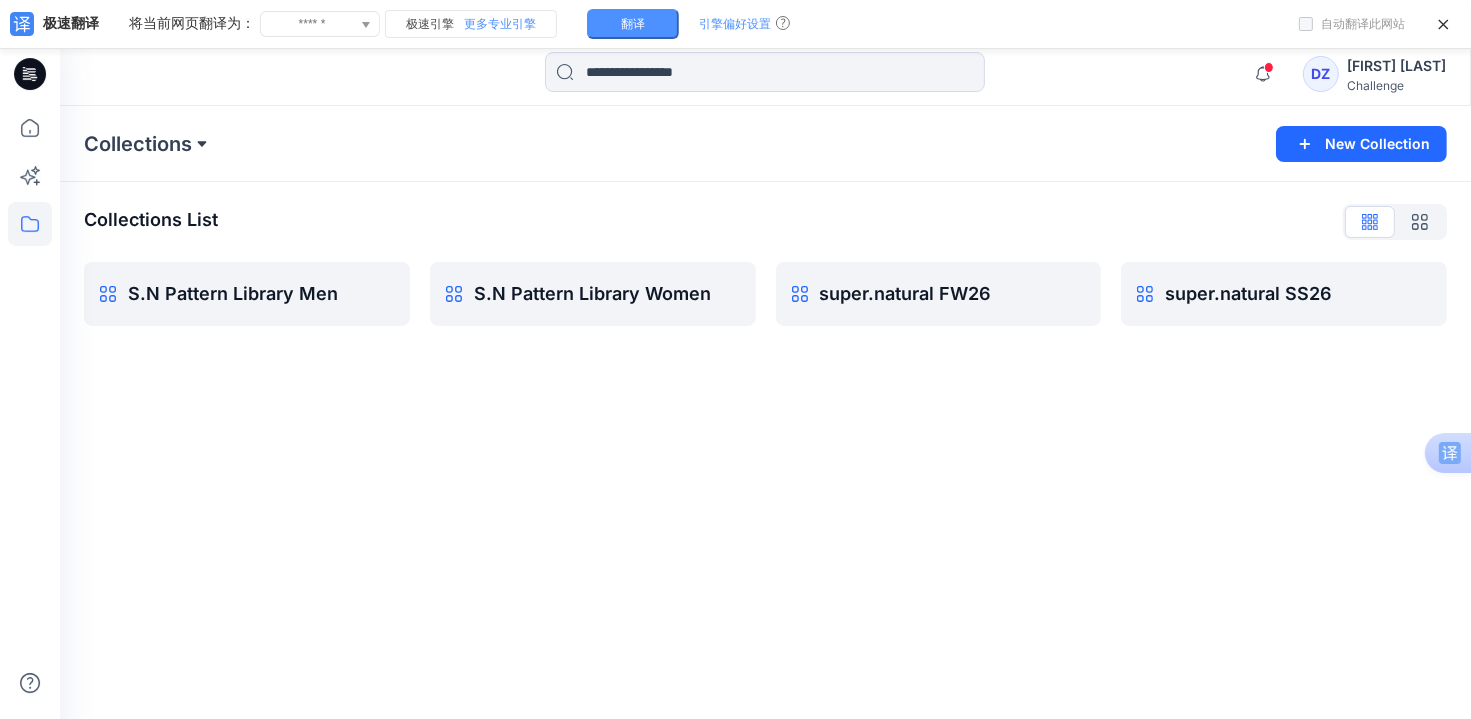 click at bounding box center (202, 144) 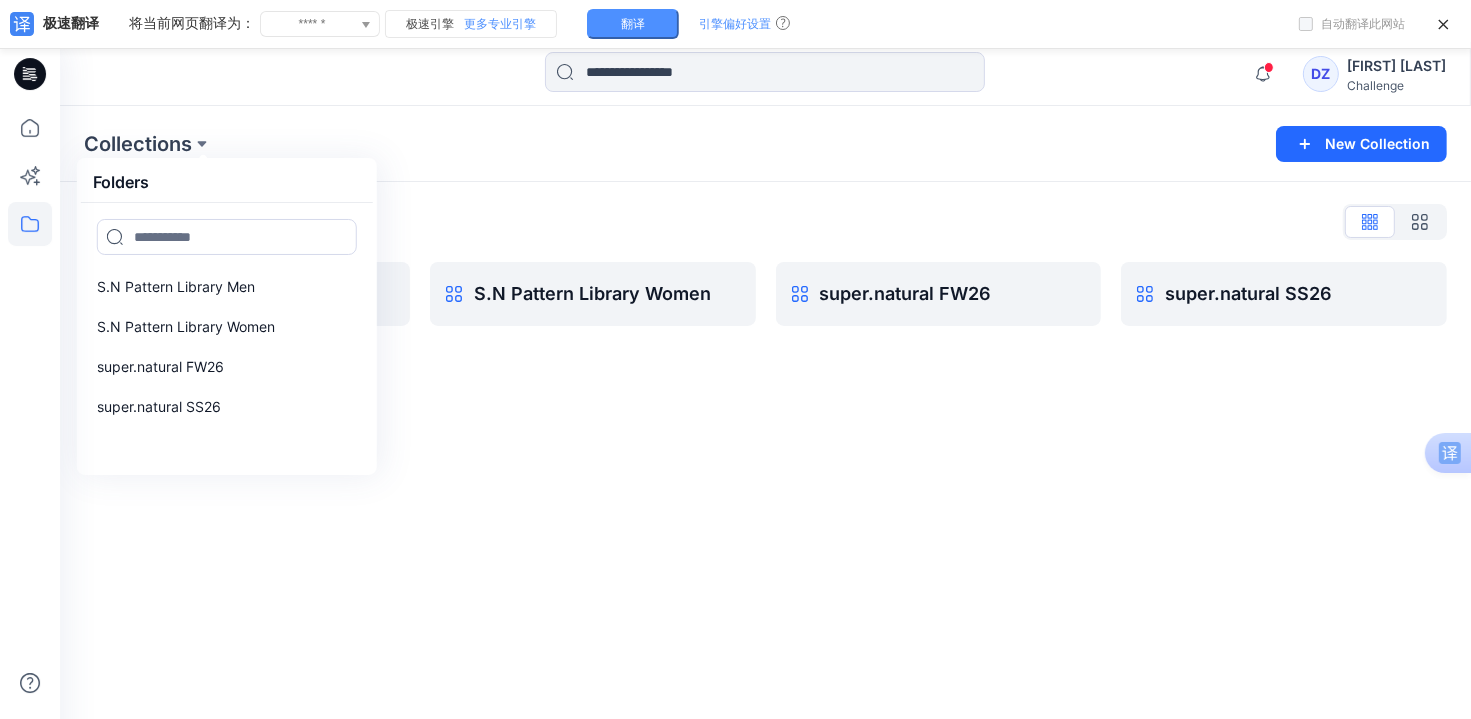 click on "Collections List" at bounding box center [765, 222] 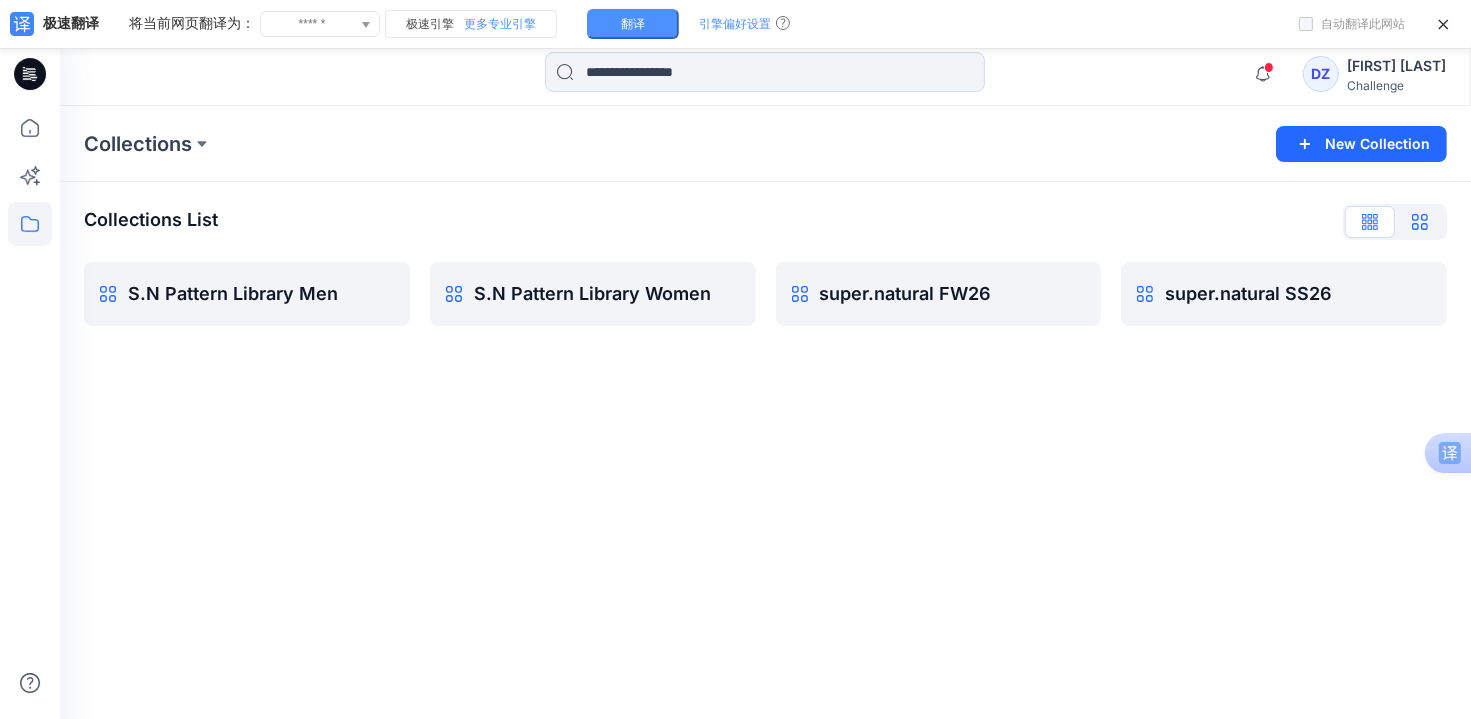 click 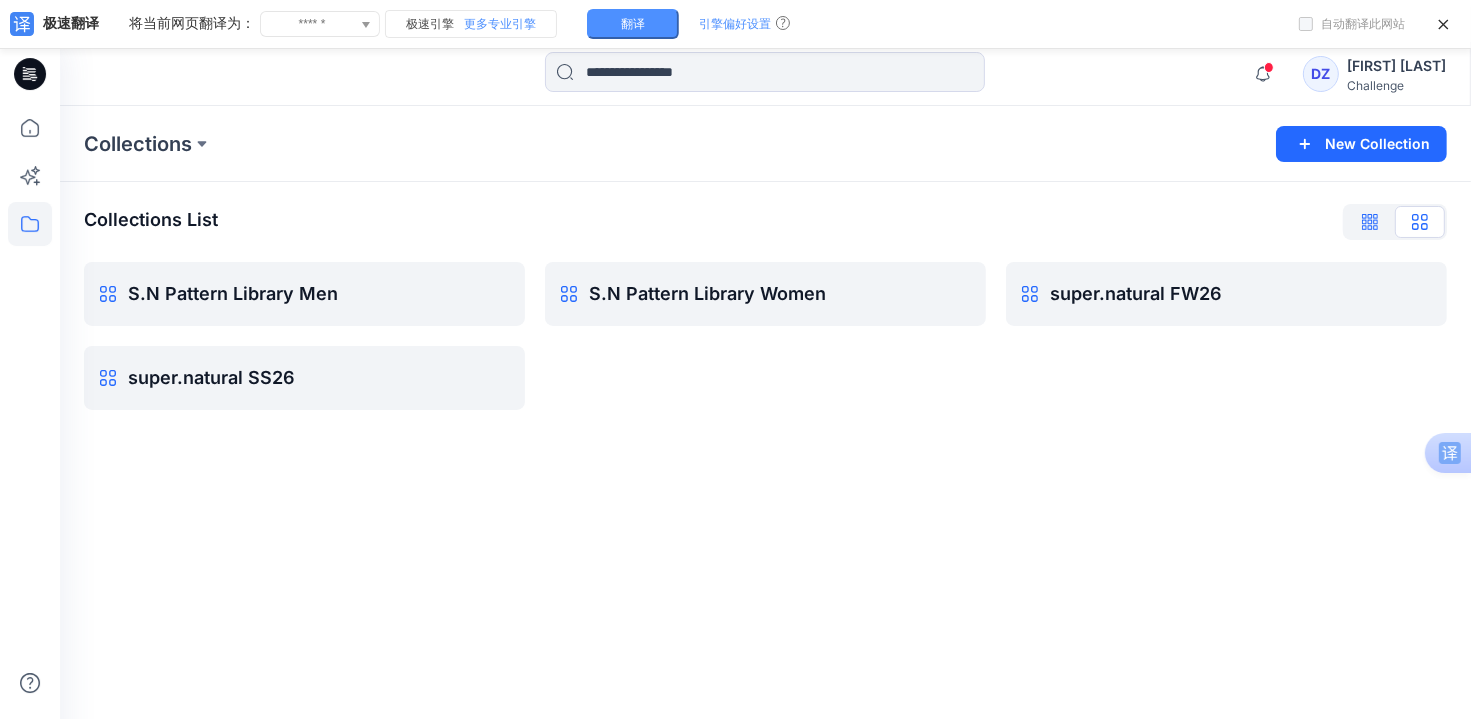 click at bounding box center (1370, 222) 